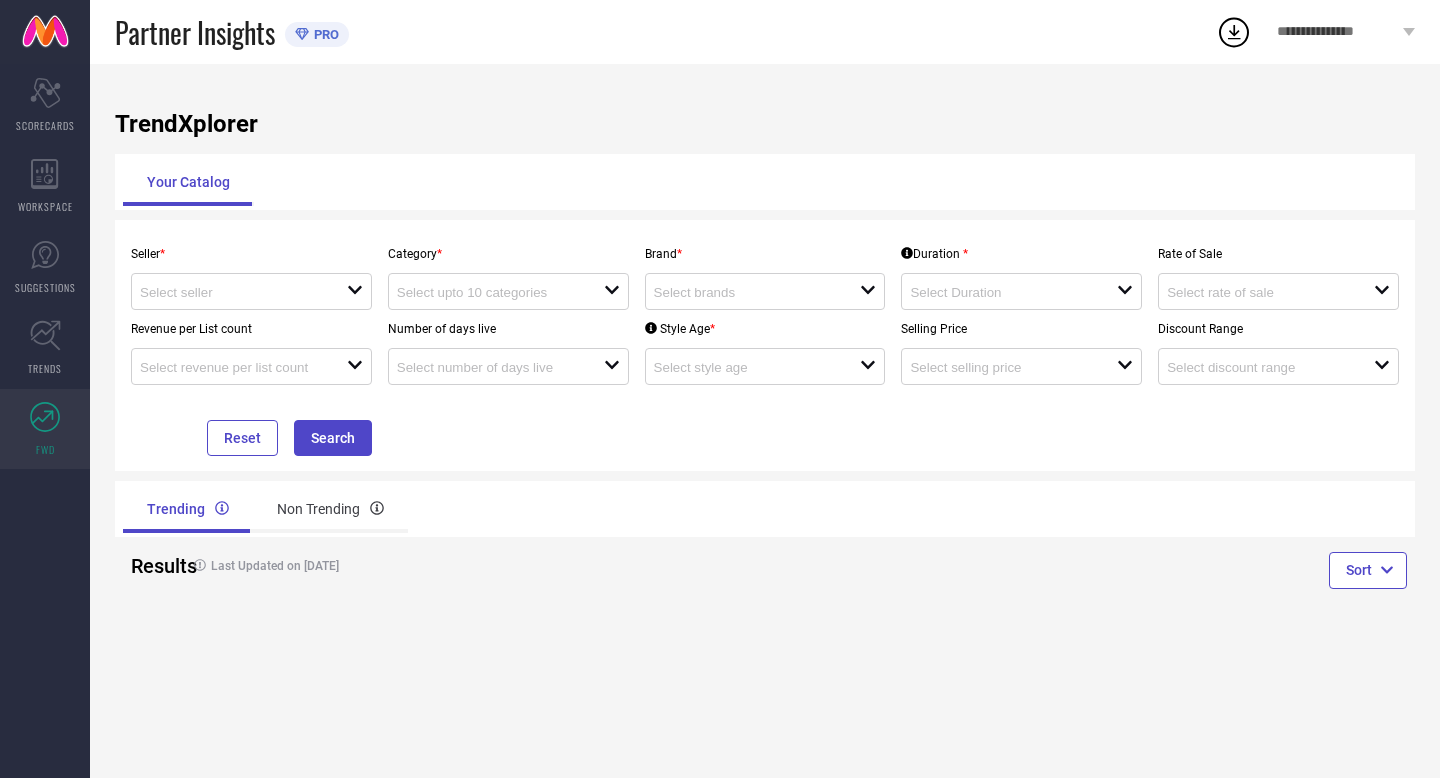 scroll, scrollTop: 0, scrollLeft: 0, axis: both 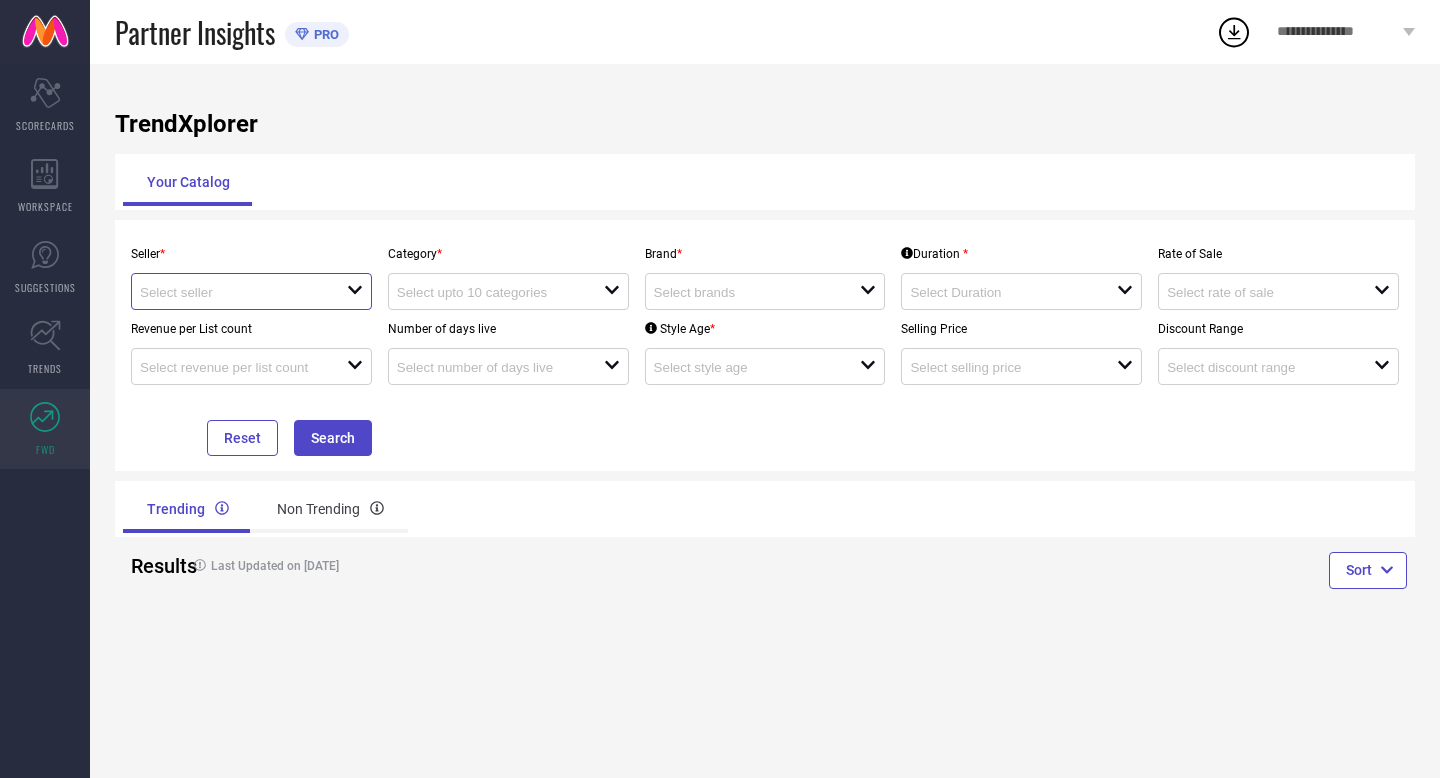 click at bounding box center (233, 292) 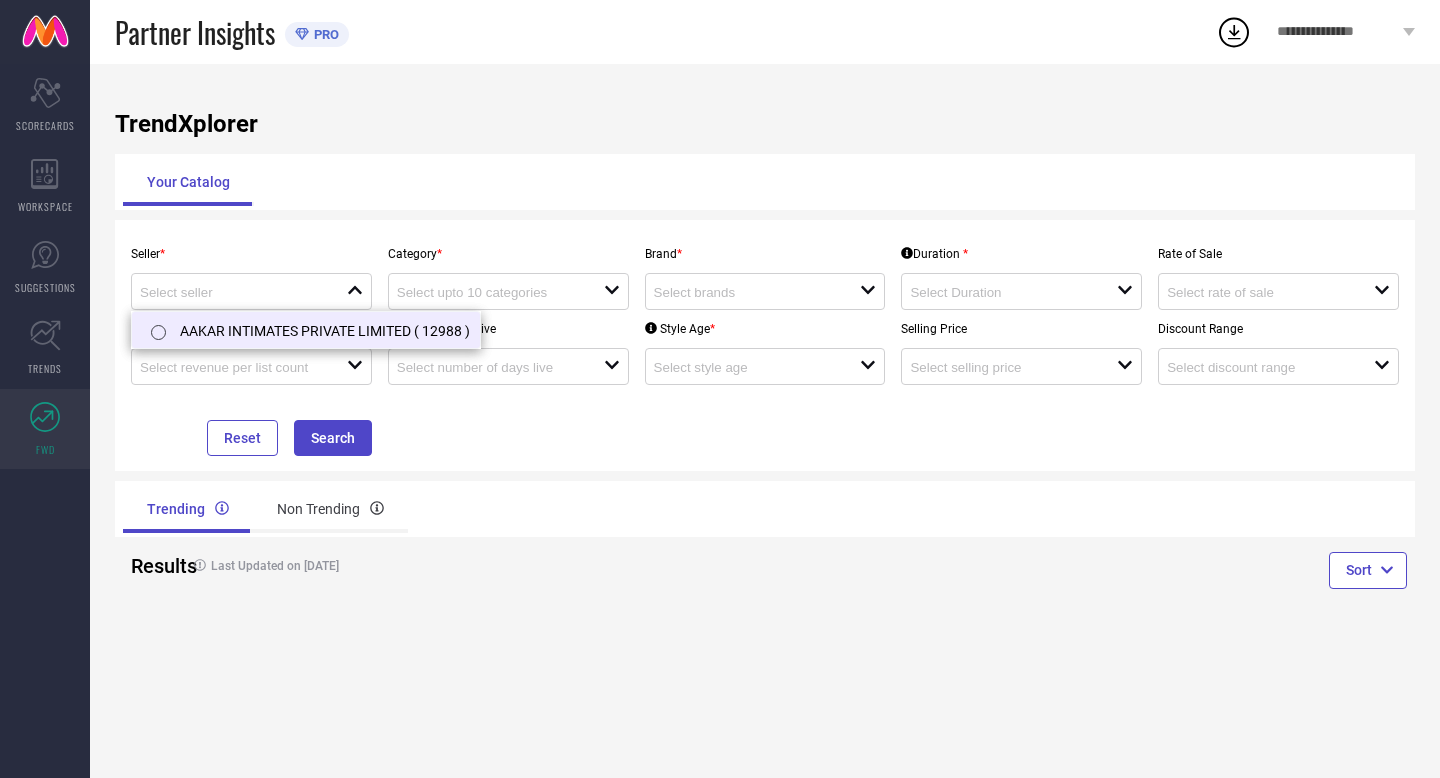 click on "AAKAR INTIMATES PRIVATE LIMITED ( 12988 )" at bounding box center [306, 330] 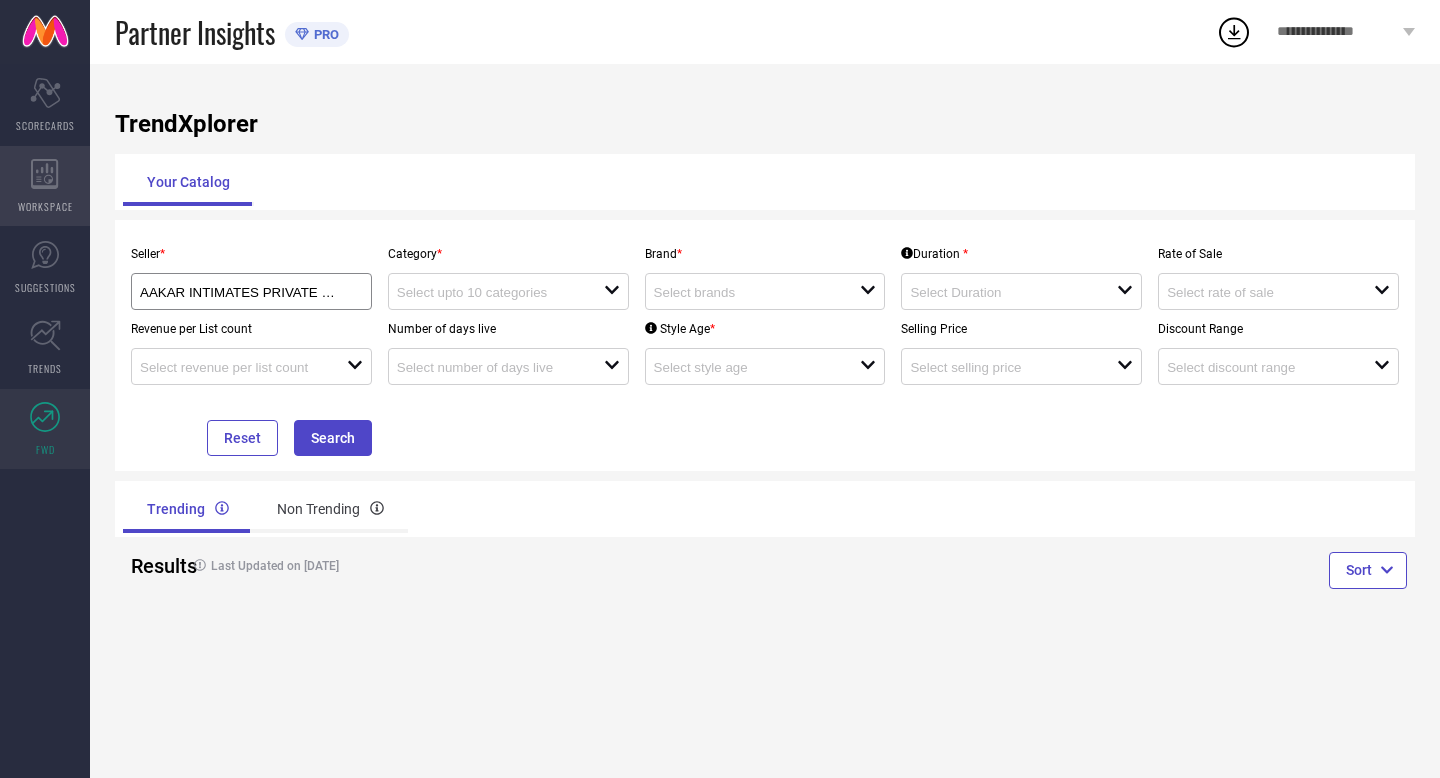 click on "WORKSPACE" at bounding box center (45, 186) 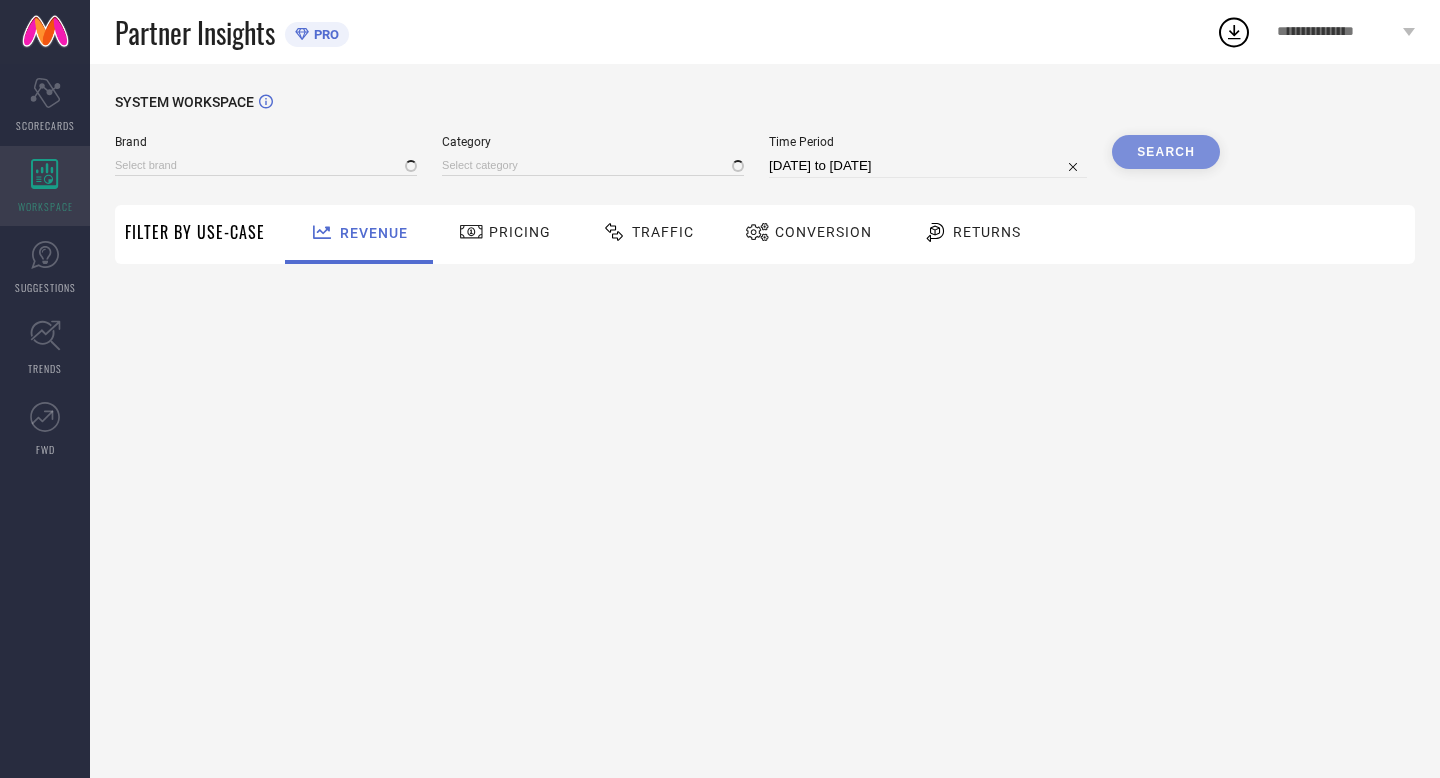 type on "EROTISSCH" 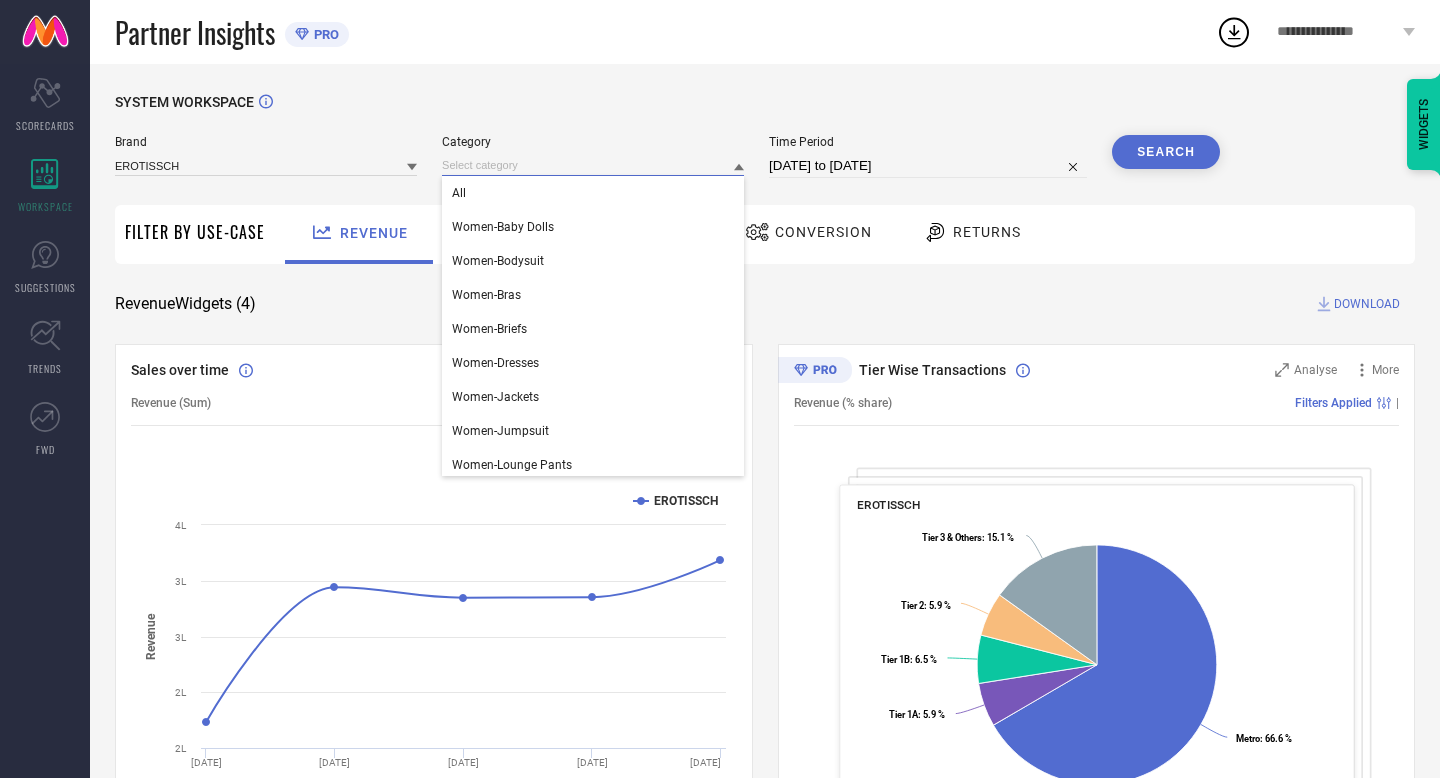 click at bounding box center [593, 165] 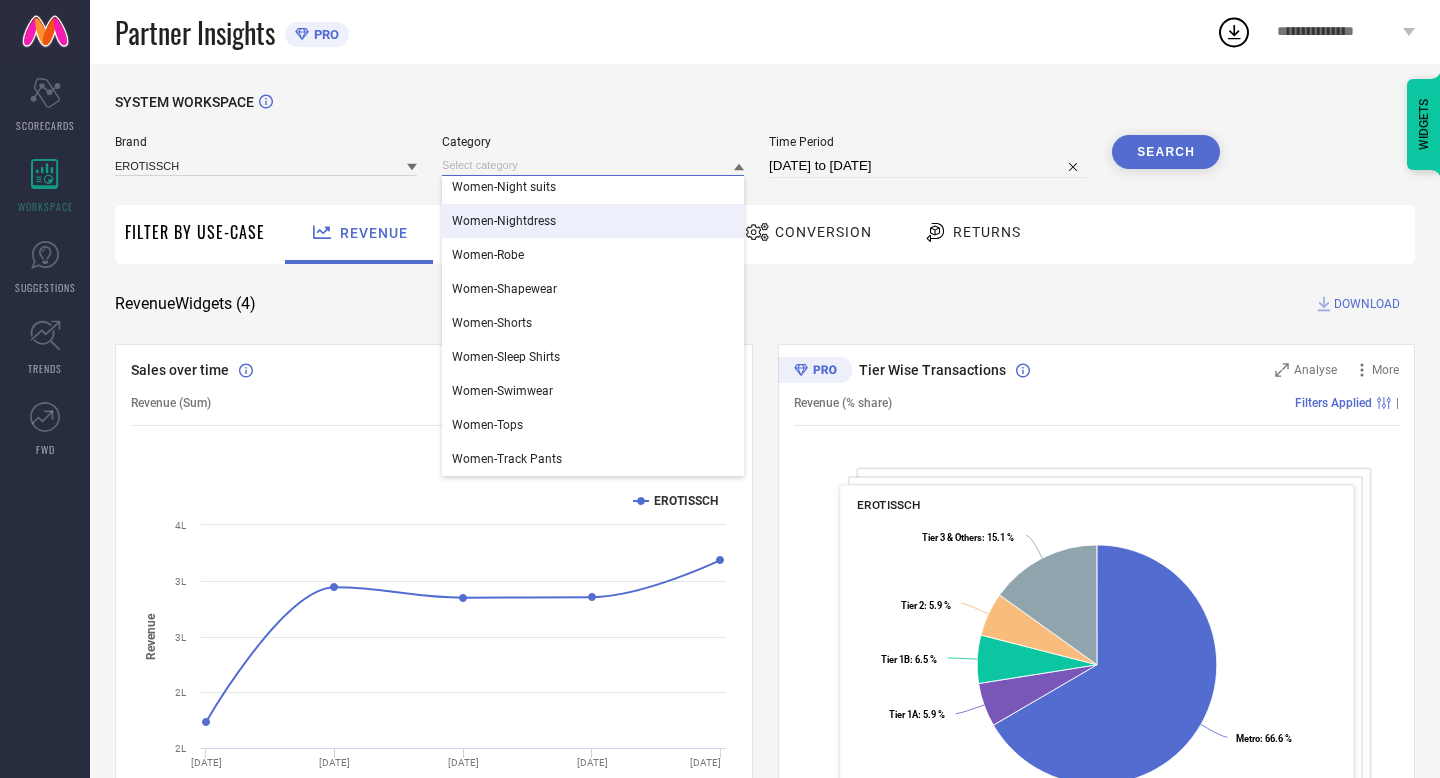 scroll, scrollTop: 369, scrollLeft: 0, axis: vertical 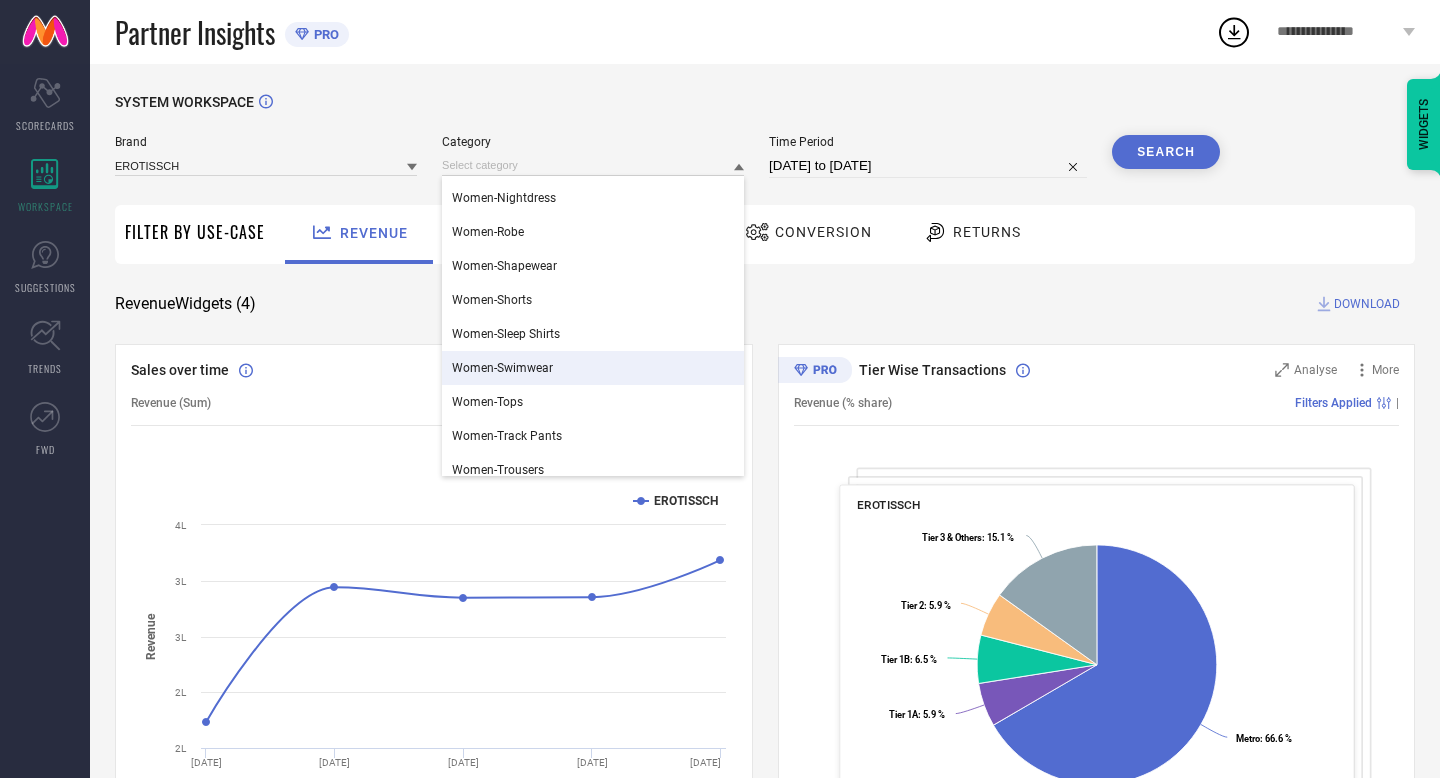 click on "Women-Swimwear" at bounding box center [502, 368] 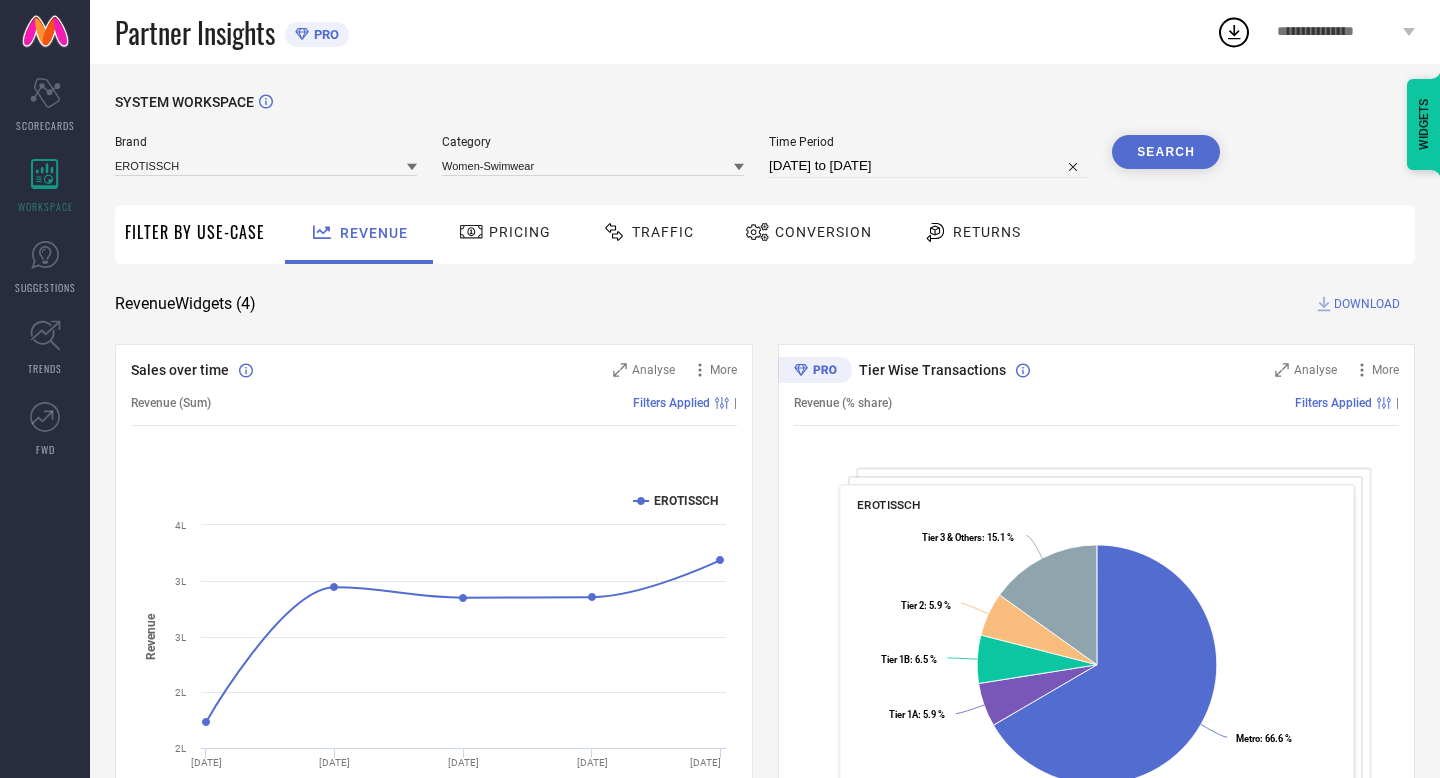 click on "Search" at bounding box center (1166, 152) 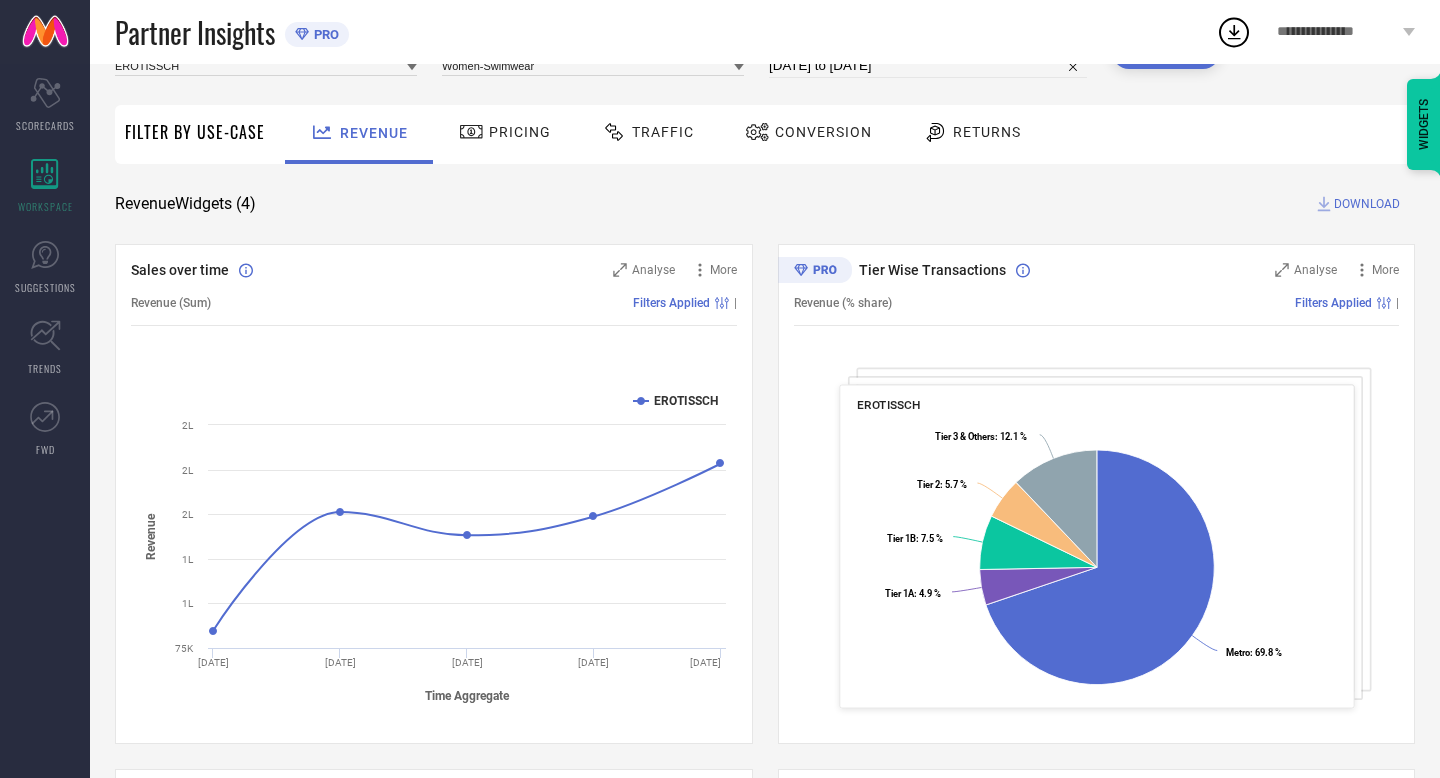 scroll, scrollTop: 0, scrollLeft: 0, axis: both 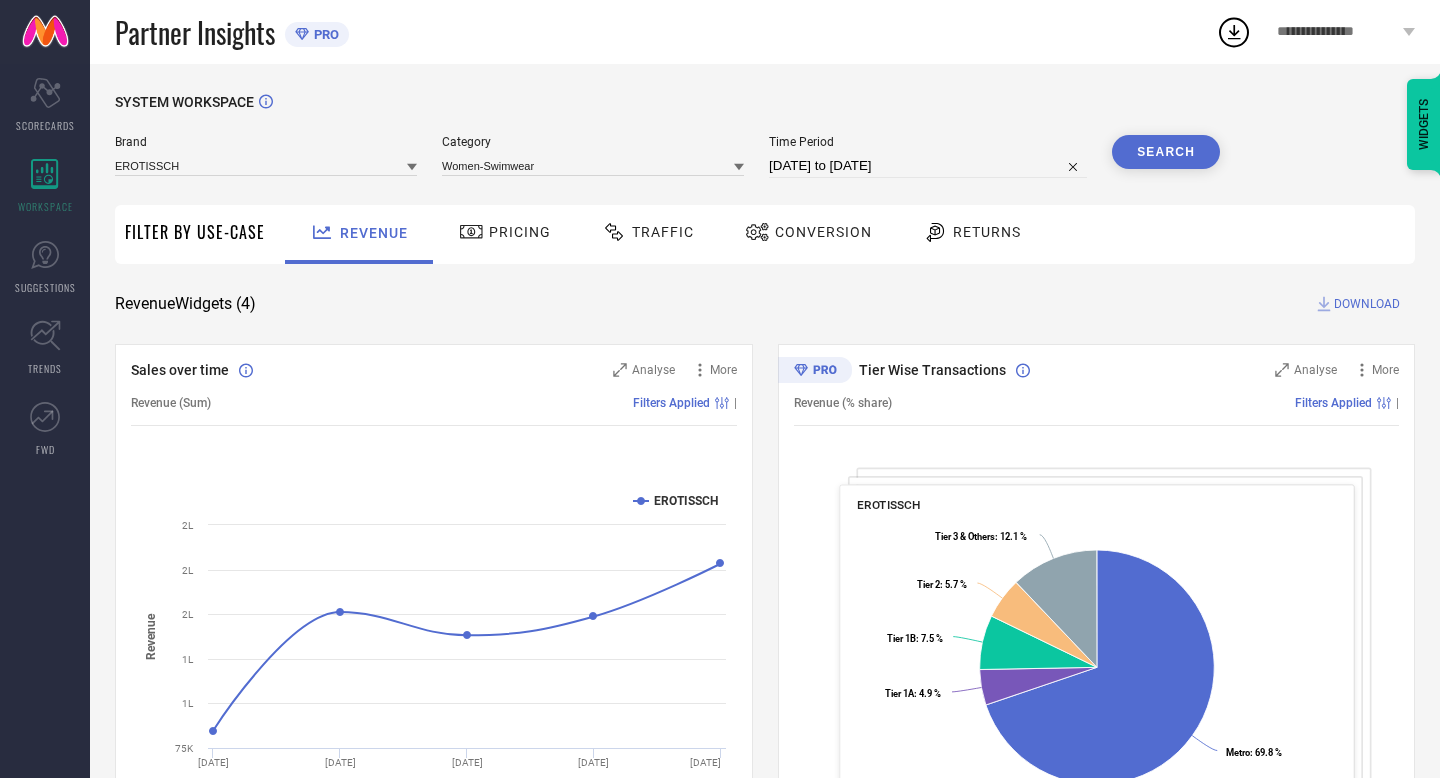 click on "Pricing" at bounding box center (505, 234) 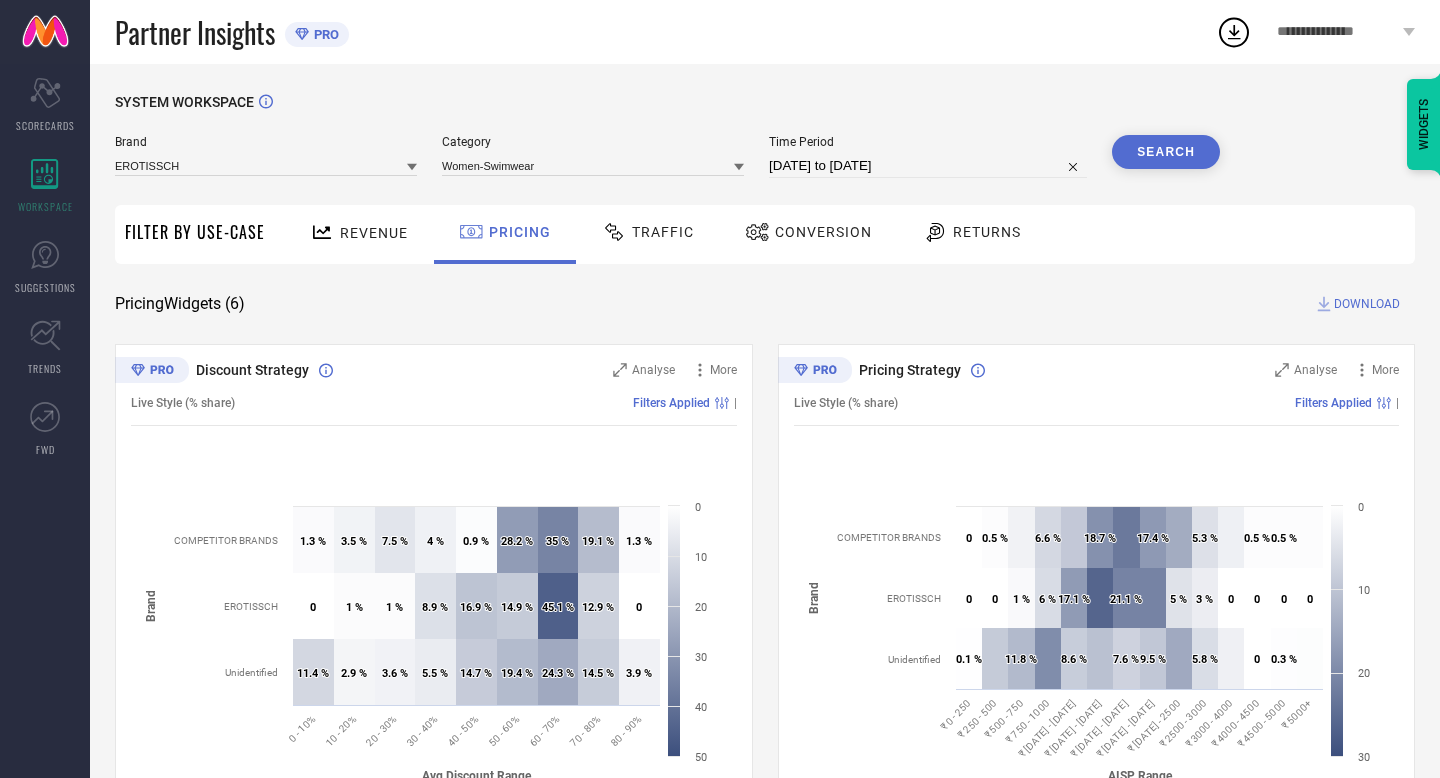 click on "Traffic" at bounding box center (663, 232) 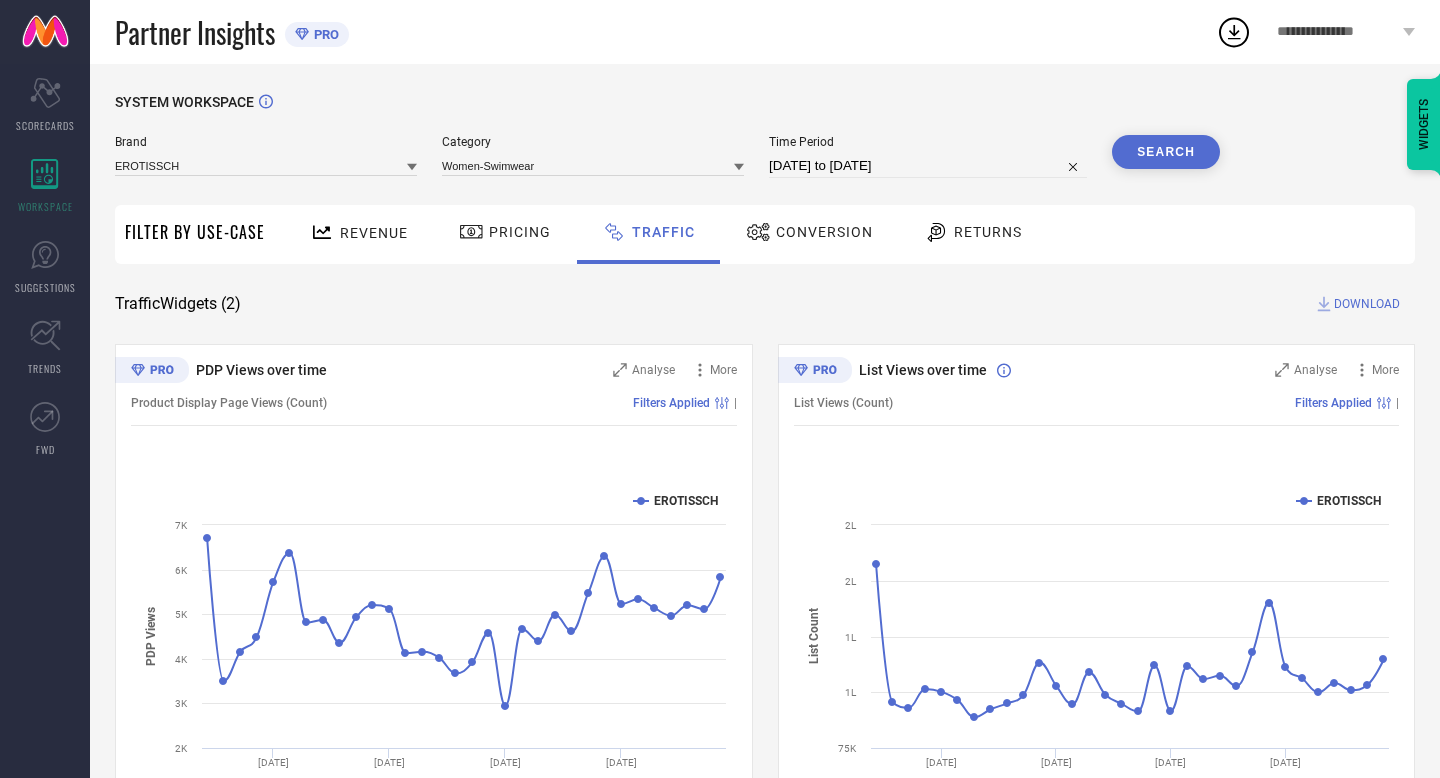 click on "Conversion" at bounding box center [824, 232] 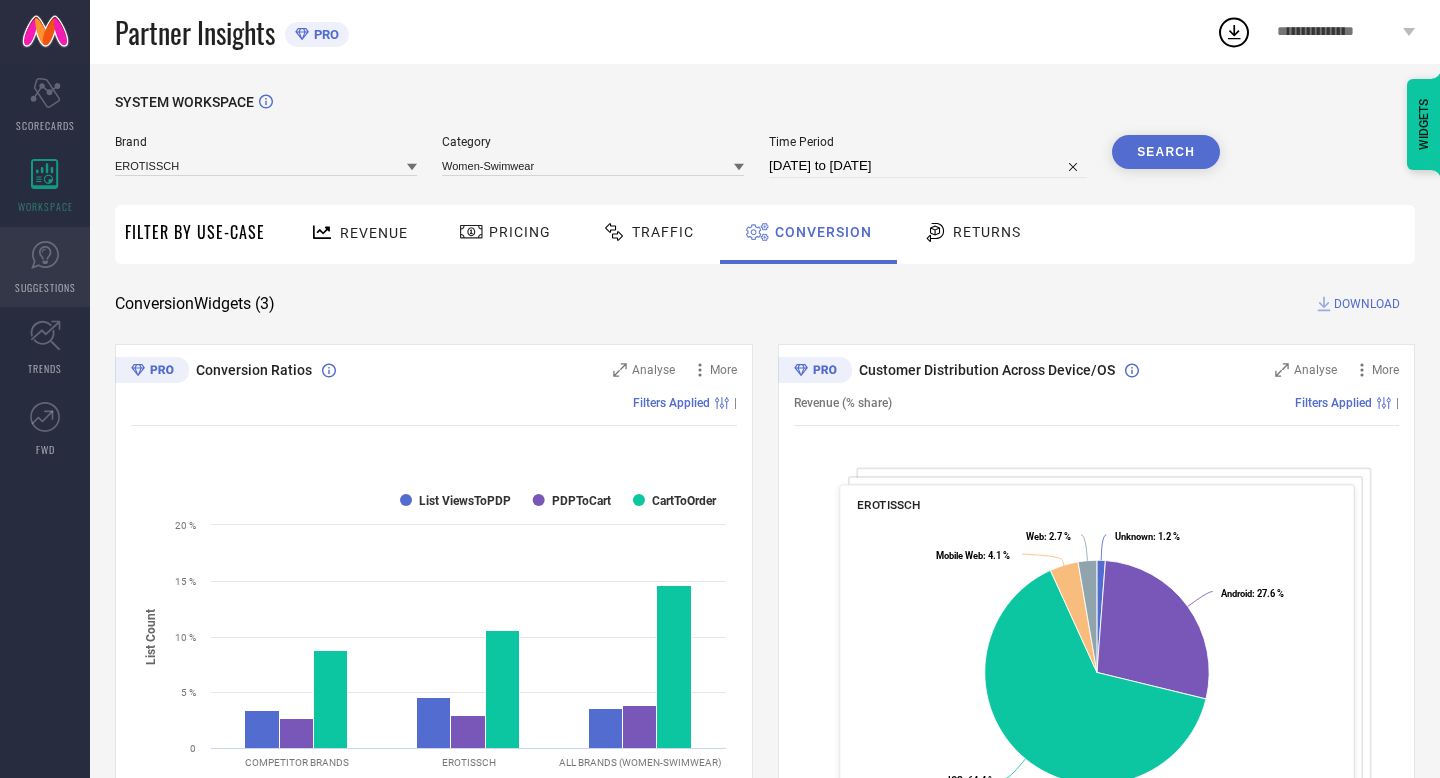 click on "SUGGESTIONS" at bounding box center (45, 287) 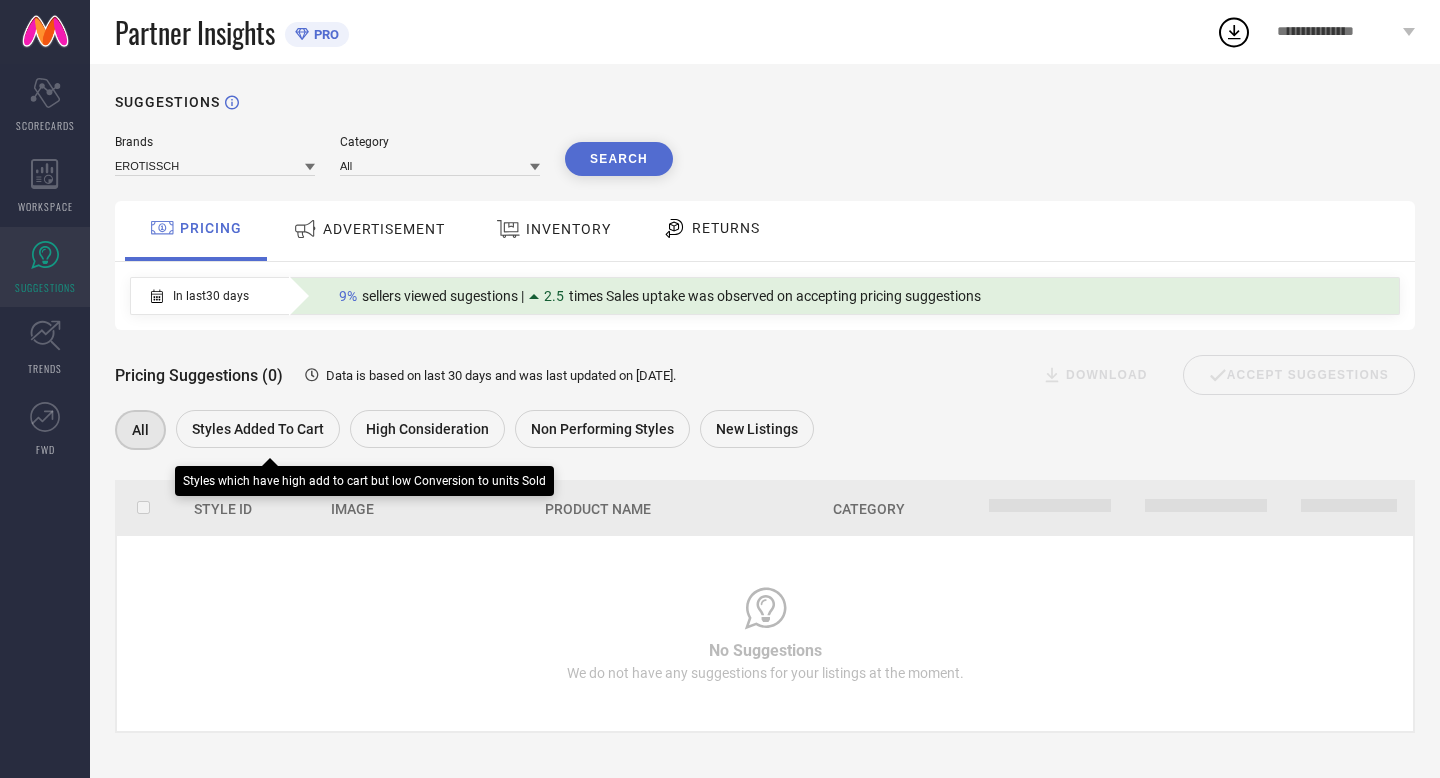 click on "Styles Added To Cart" at bounding box center [258, 429] 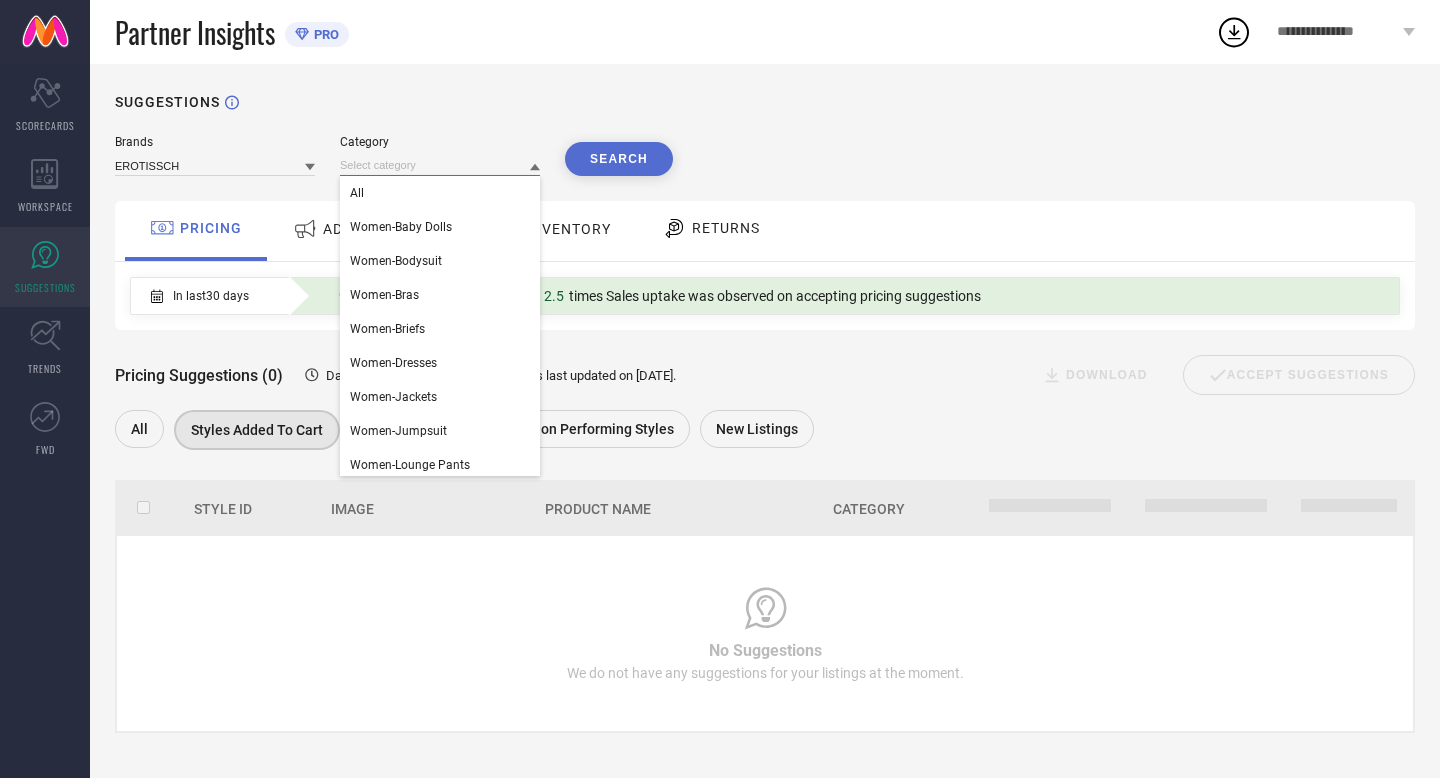 click at bounding box center (440, 165) 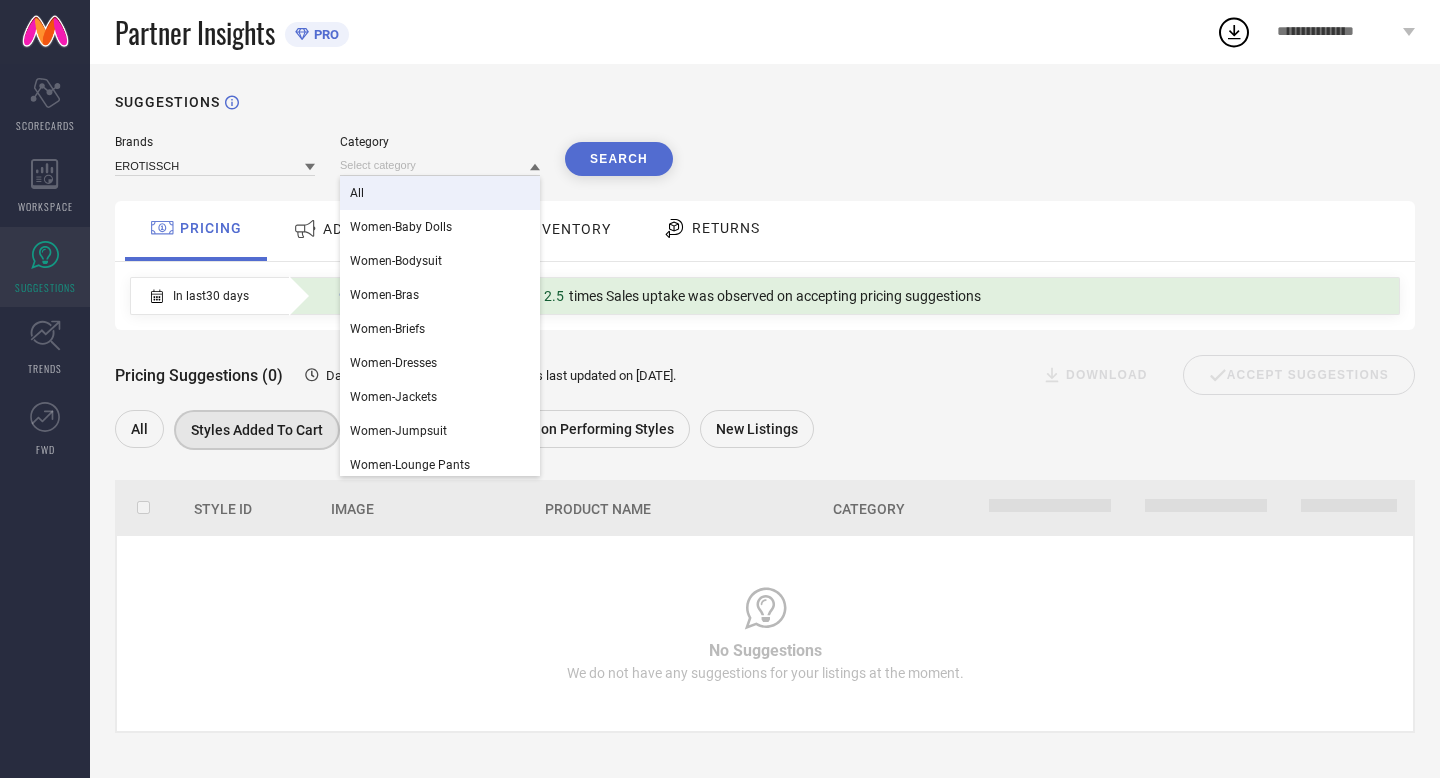 click on "All" at bounding box center (440, 193) 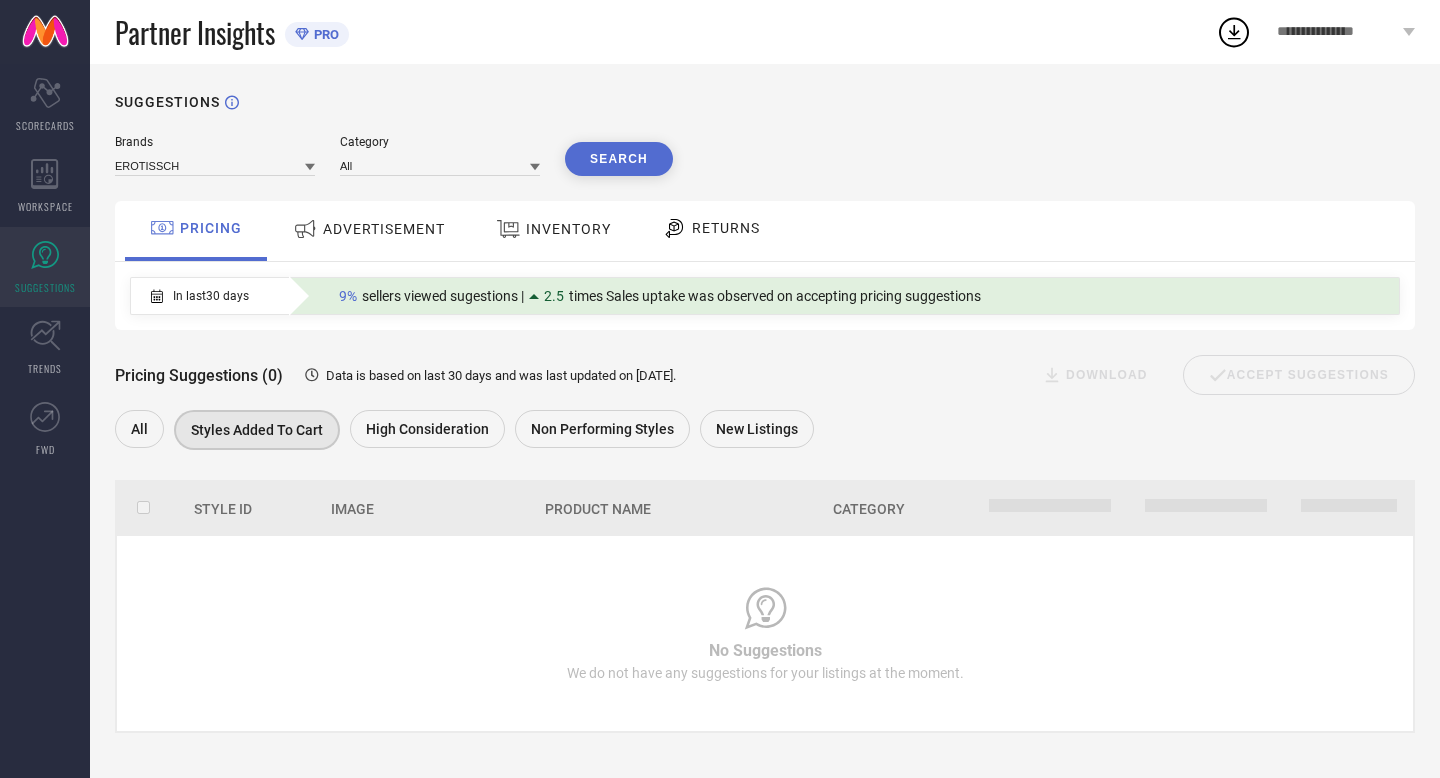 click on "Search" at bounding box center (619, 159) 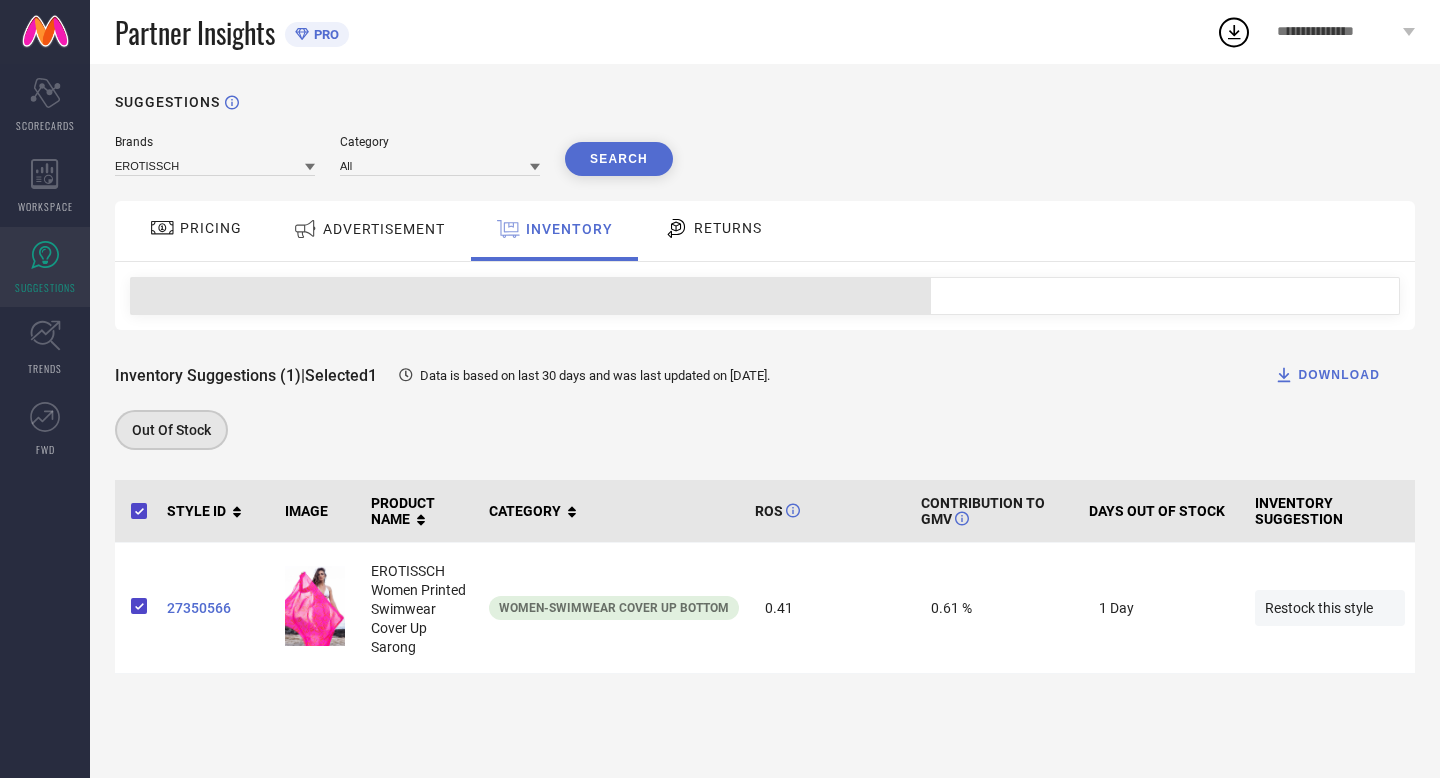 click on "ADVERTISEMENT" at bounding box center [369, 229] 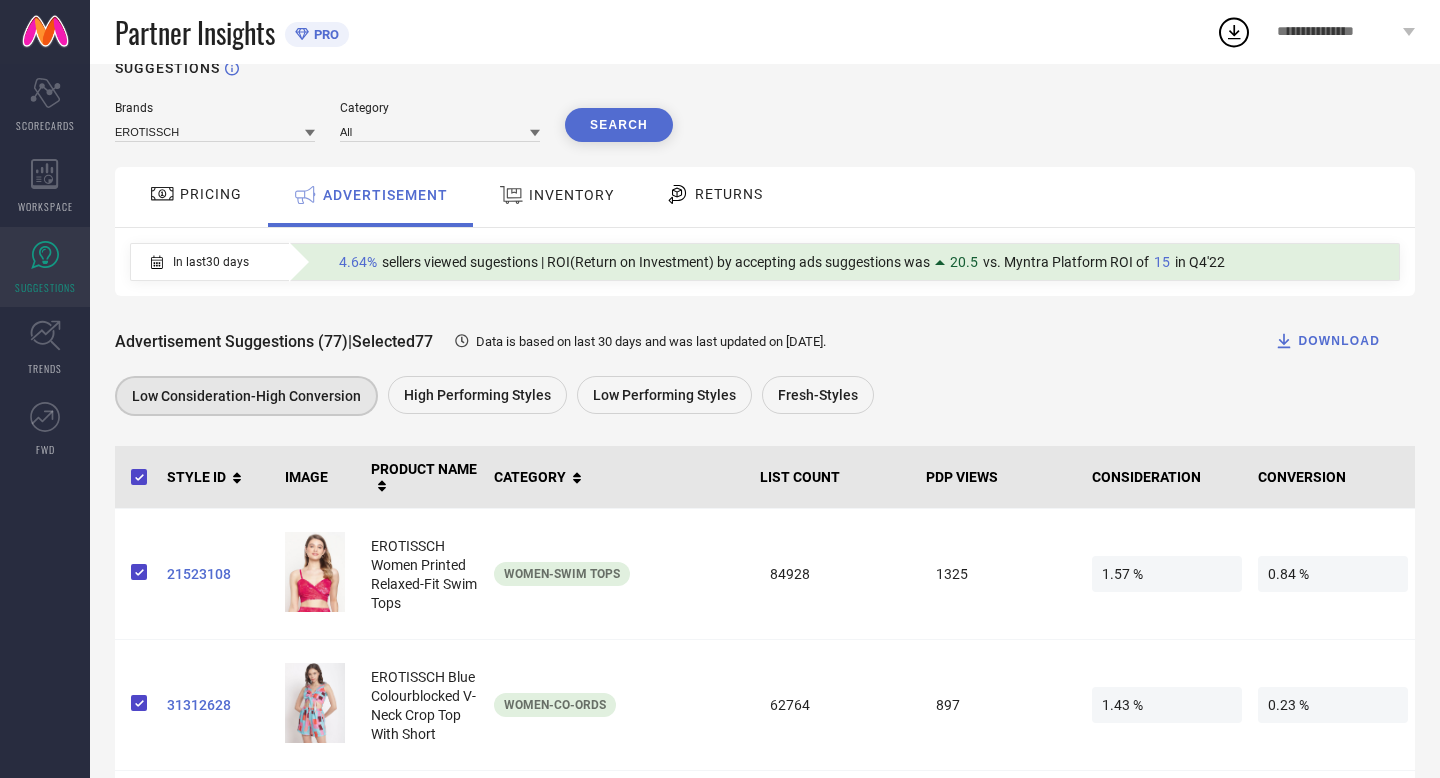 scroll, scrollTop: 32, scrollLeft: 0, axis: vertical 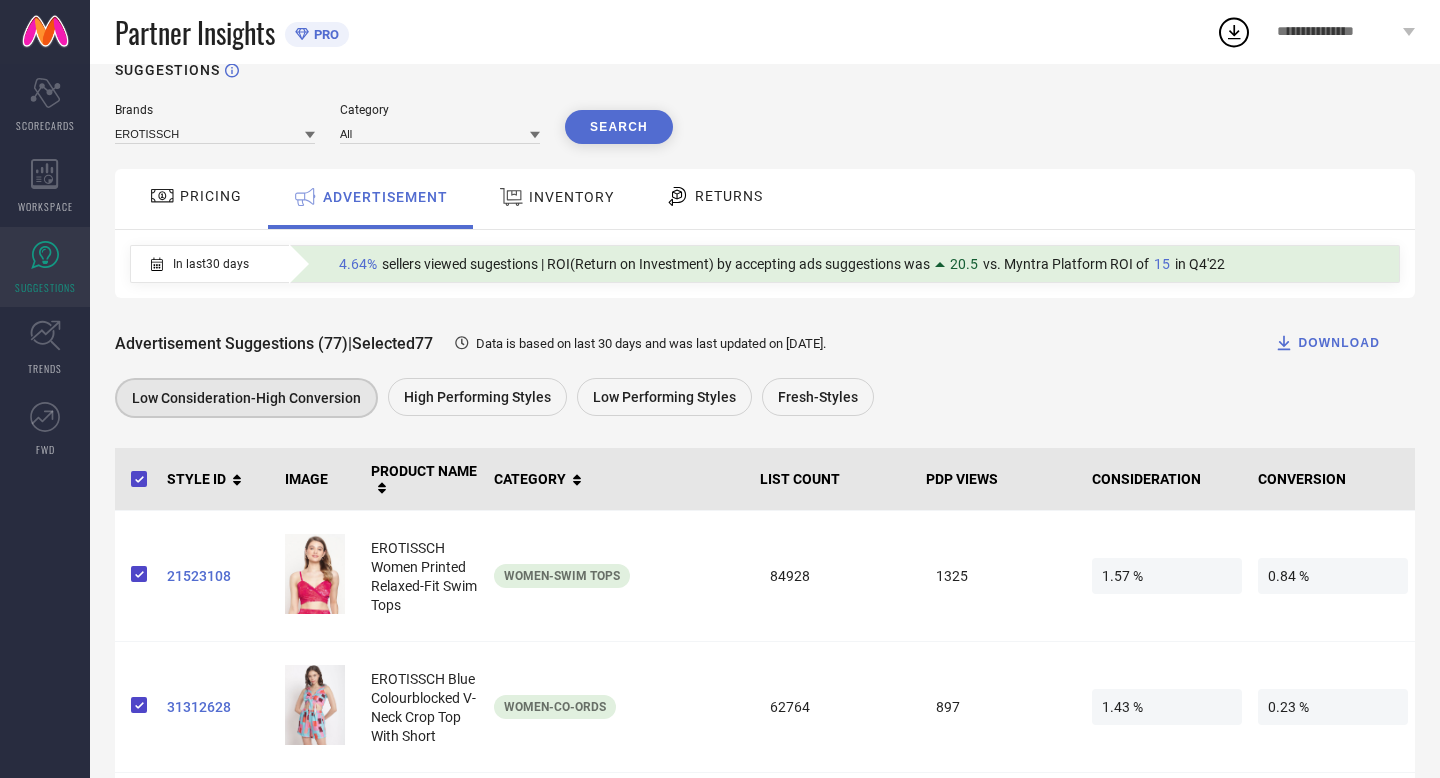 click on "PRICING" at bounding box center (196, 196) 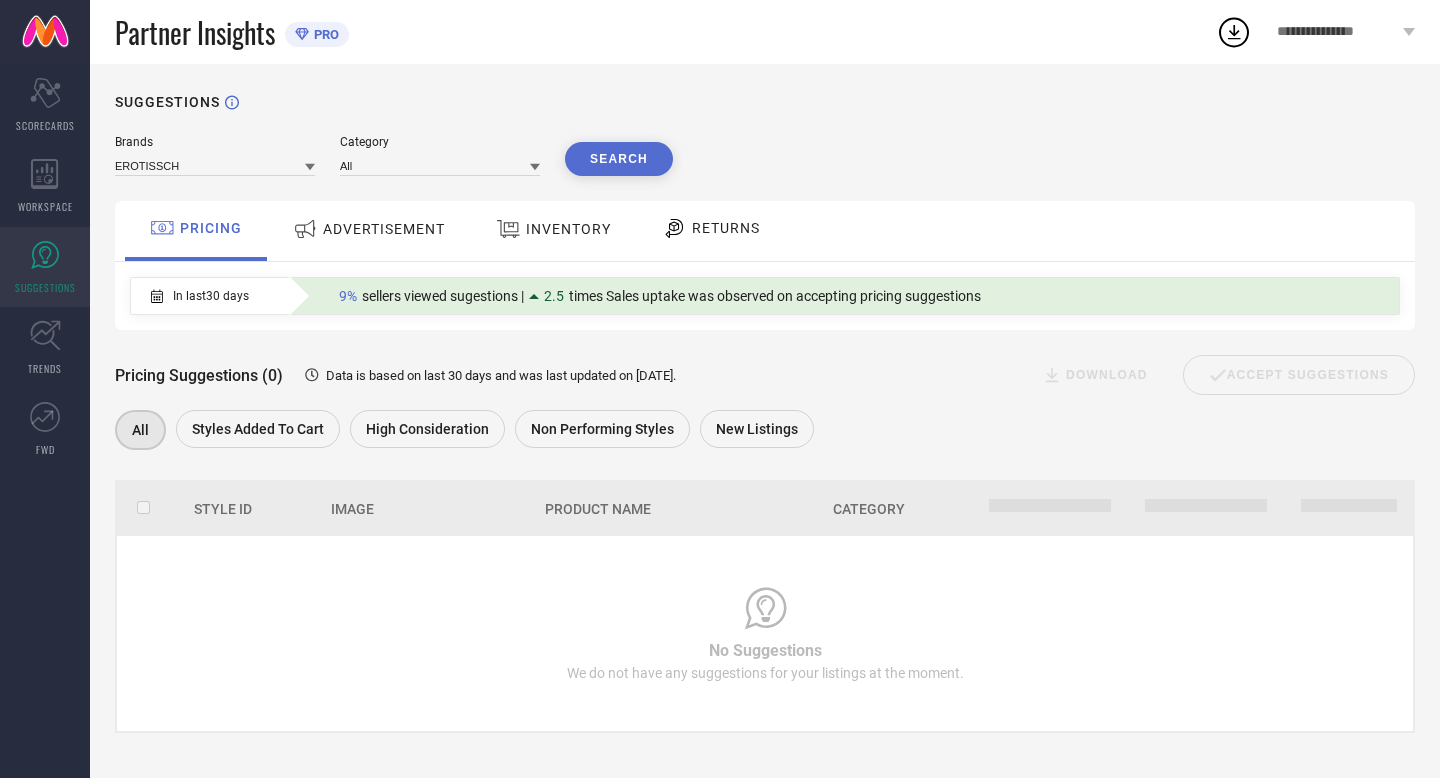 click on "RETURNS" at bounding box center [726, 228] 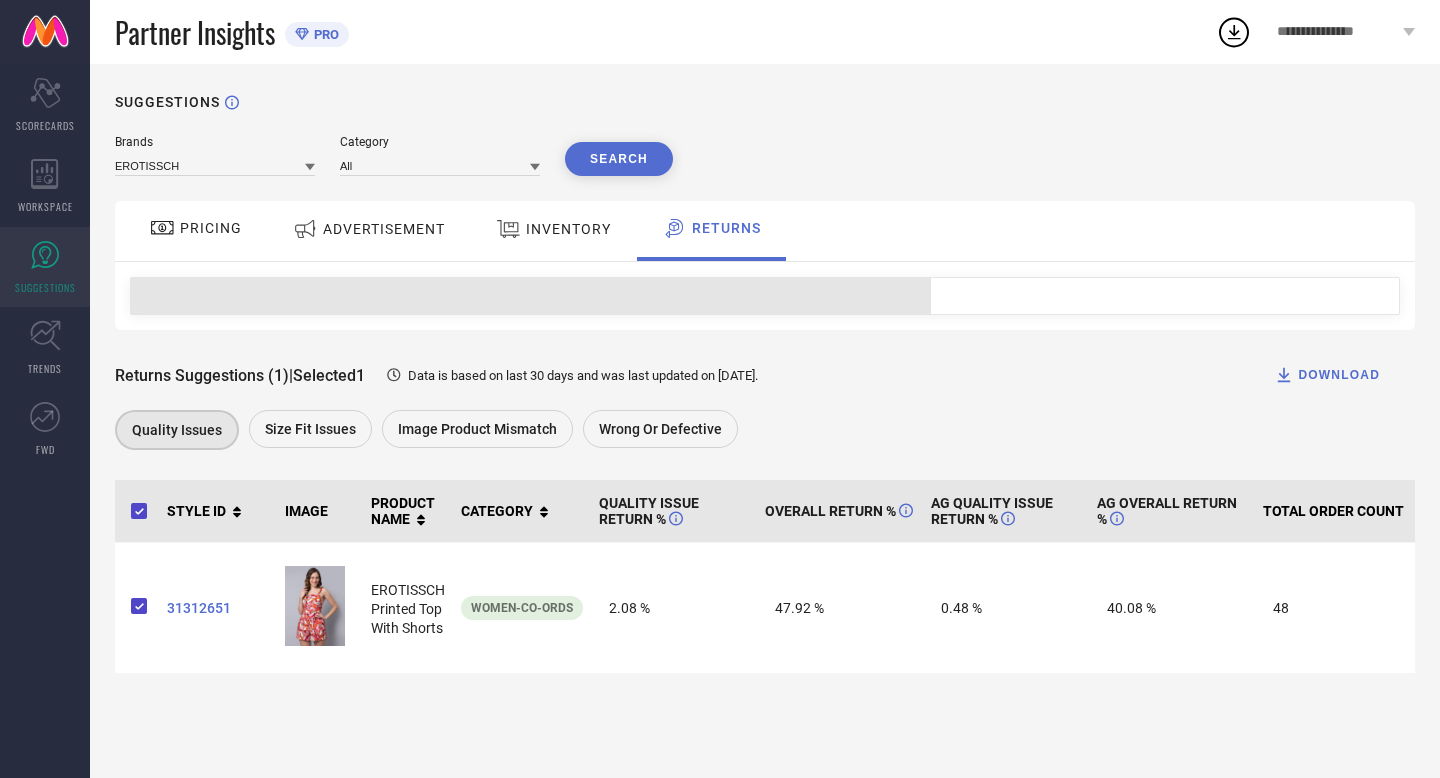 click on "INVENTORY" at bounding box center [553, 231] 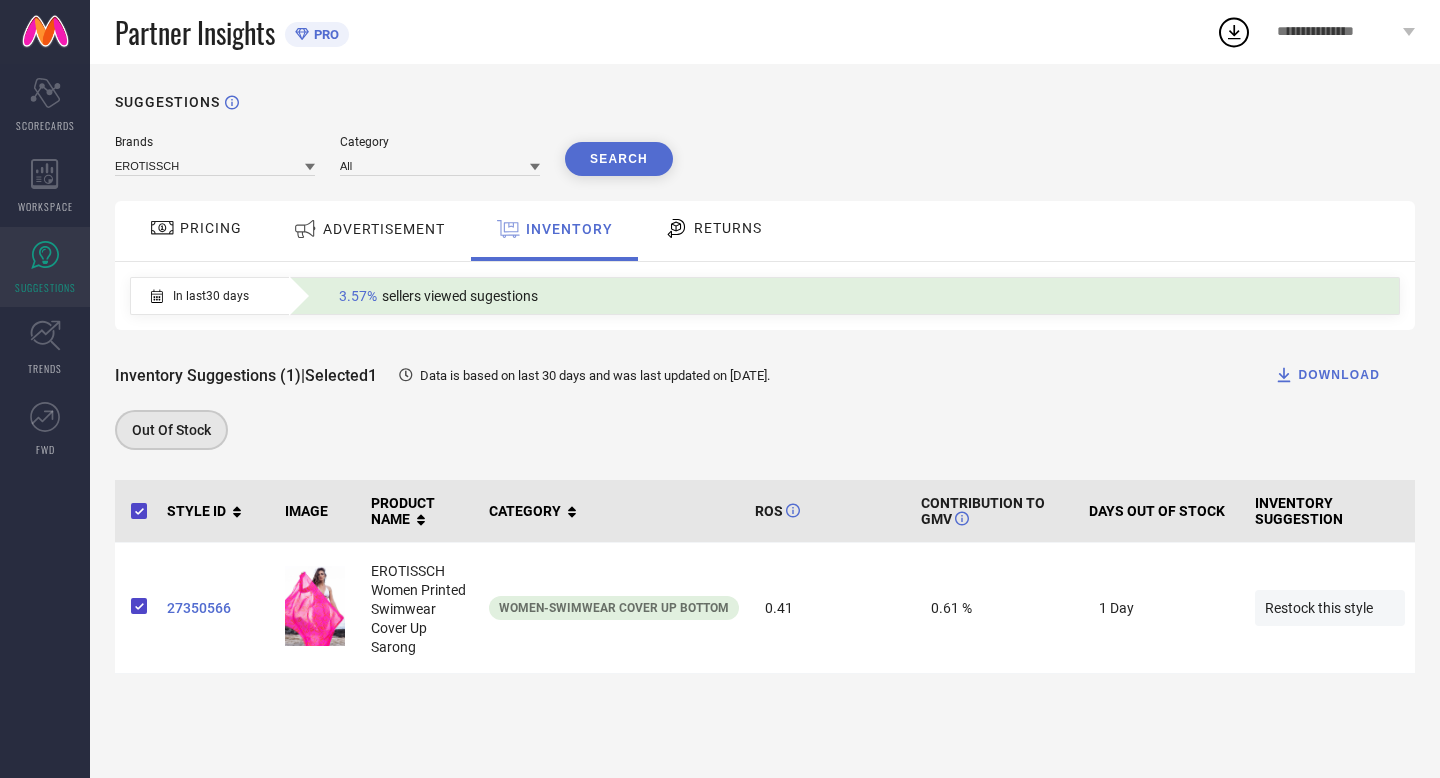 click on "ADVERTISEMENT" at bounding box center (384, 229) 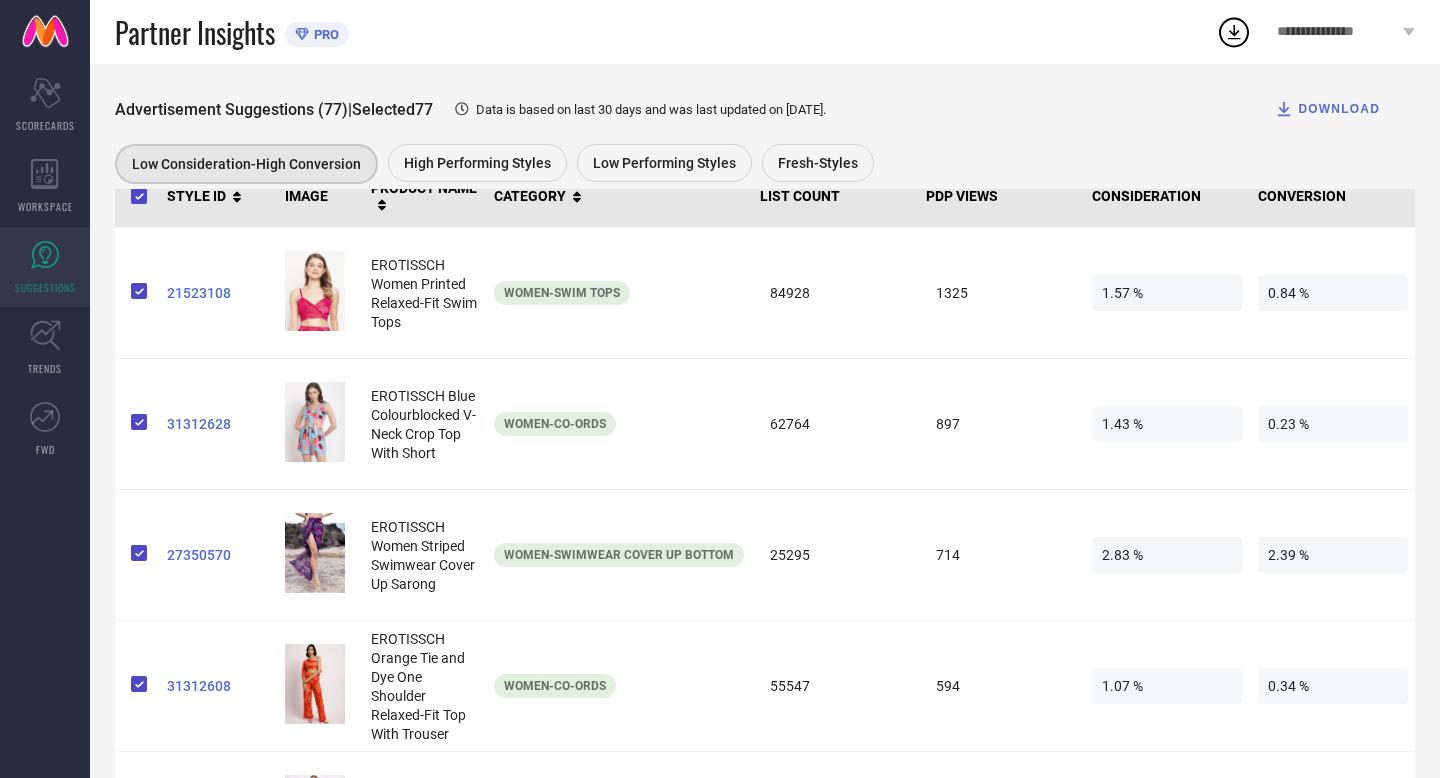 scroll, scrollTop: 0, scrollLeft: 0, axis: both 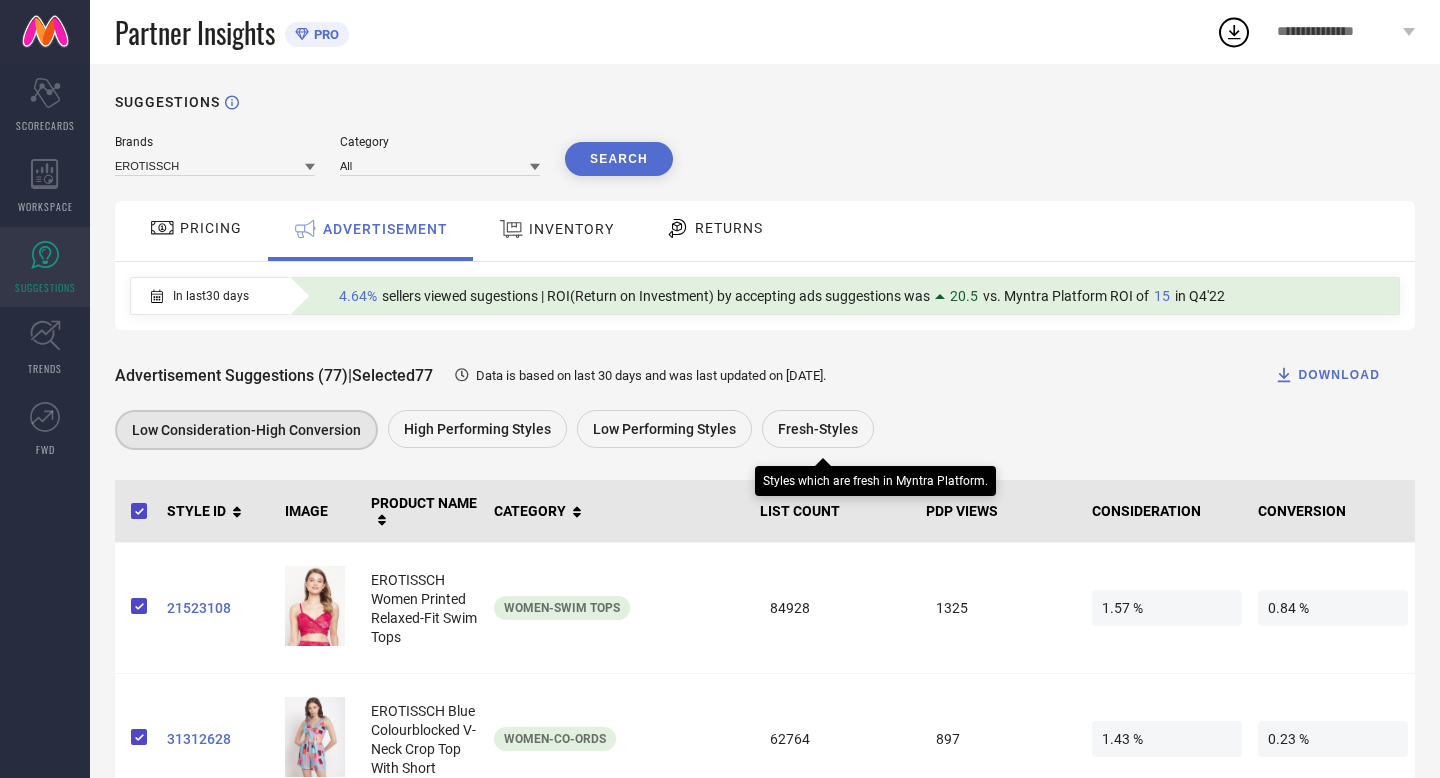 click on "Fresh-Styles" at bounding box center [818, 429] 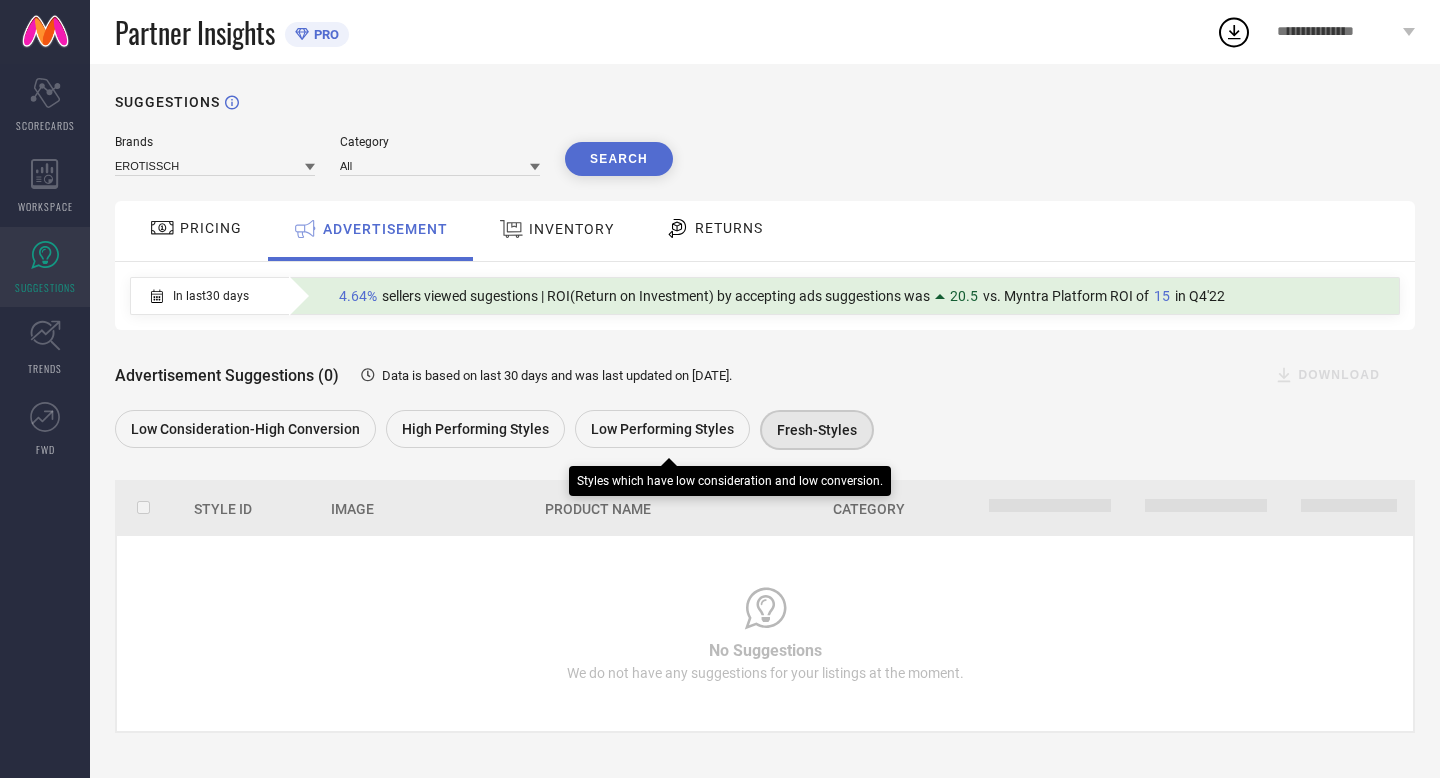 click on "Low Performing Styles" at bounding box center (662, 429) 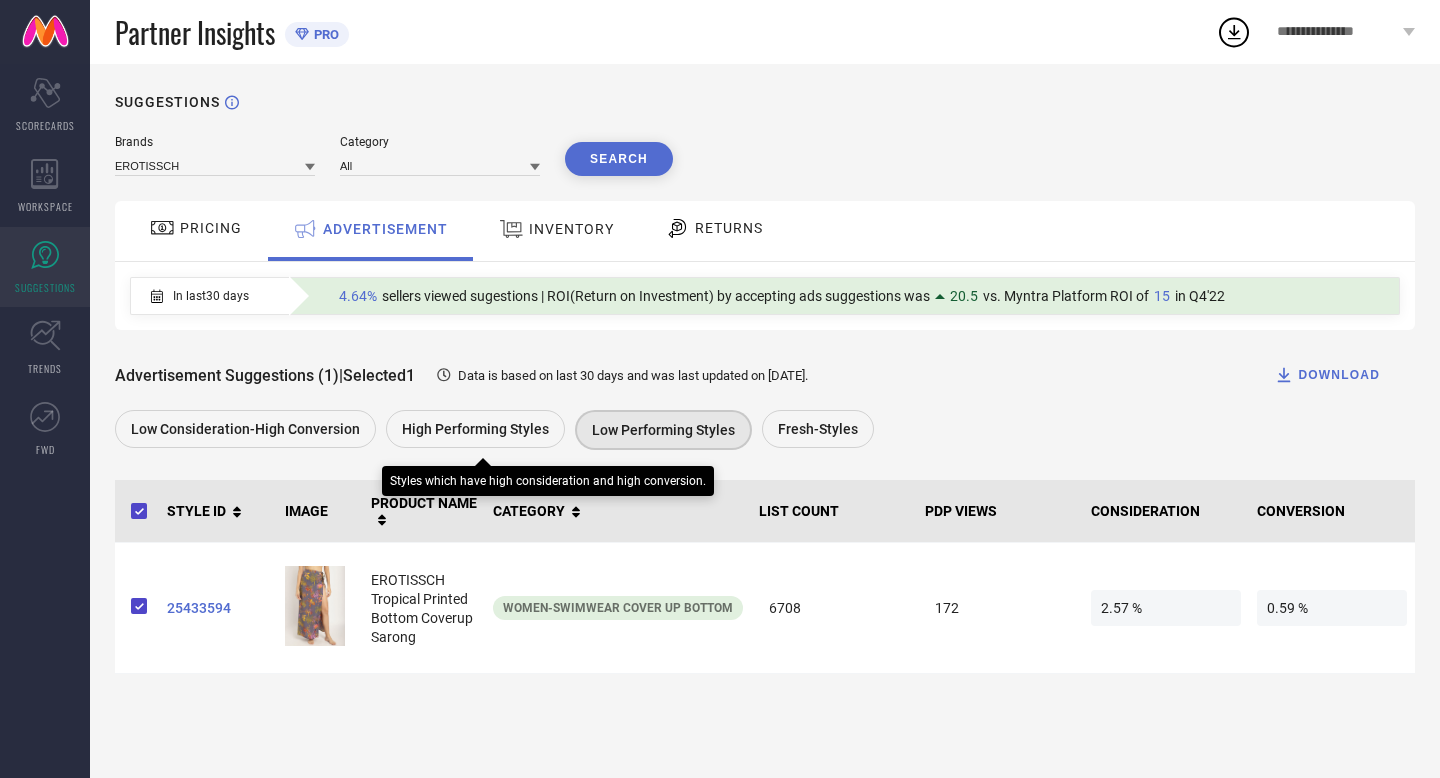 click on "High Performing Styles" at bounding box center [475, 429] 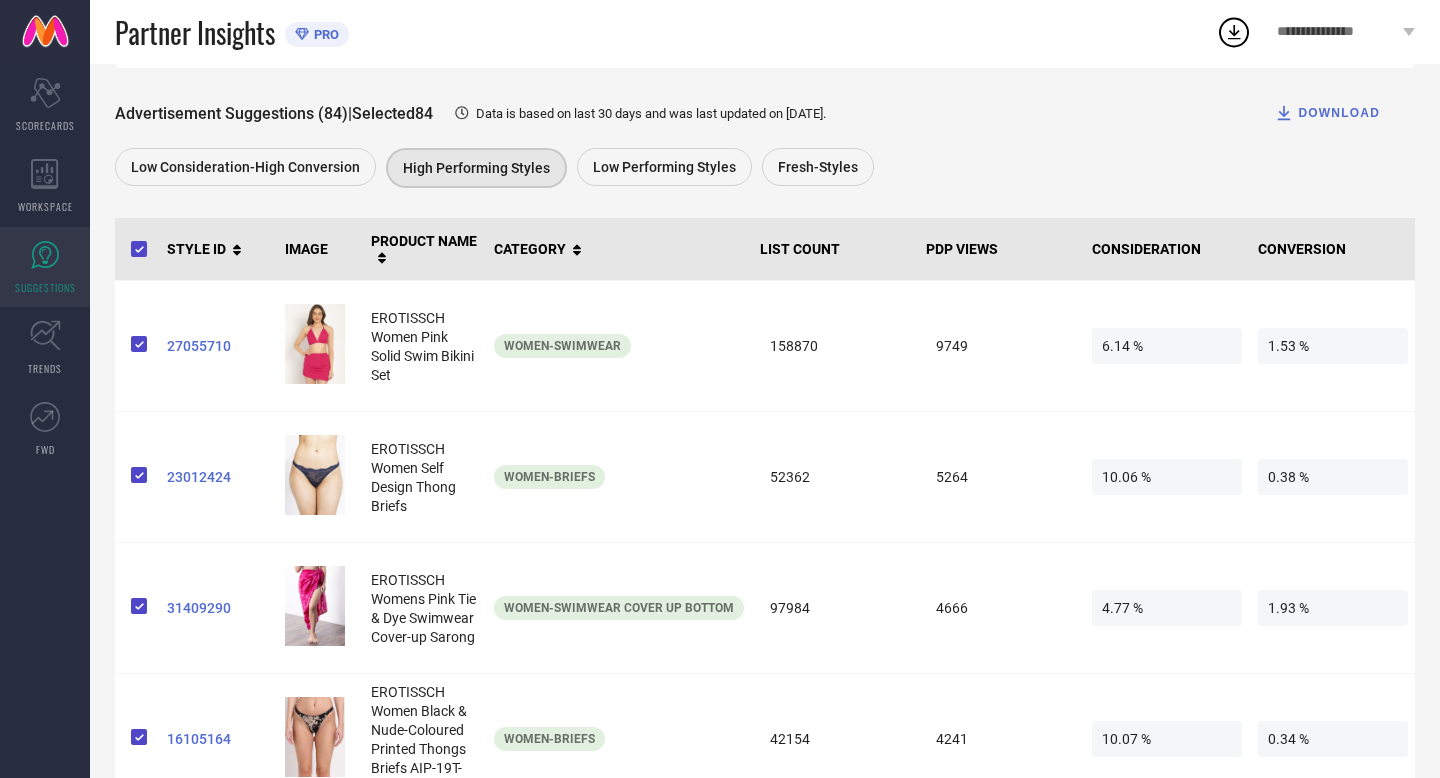 scroll, scrollTop: 267, scrollLeft: 0, axis: vertical 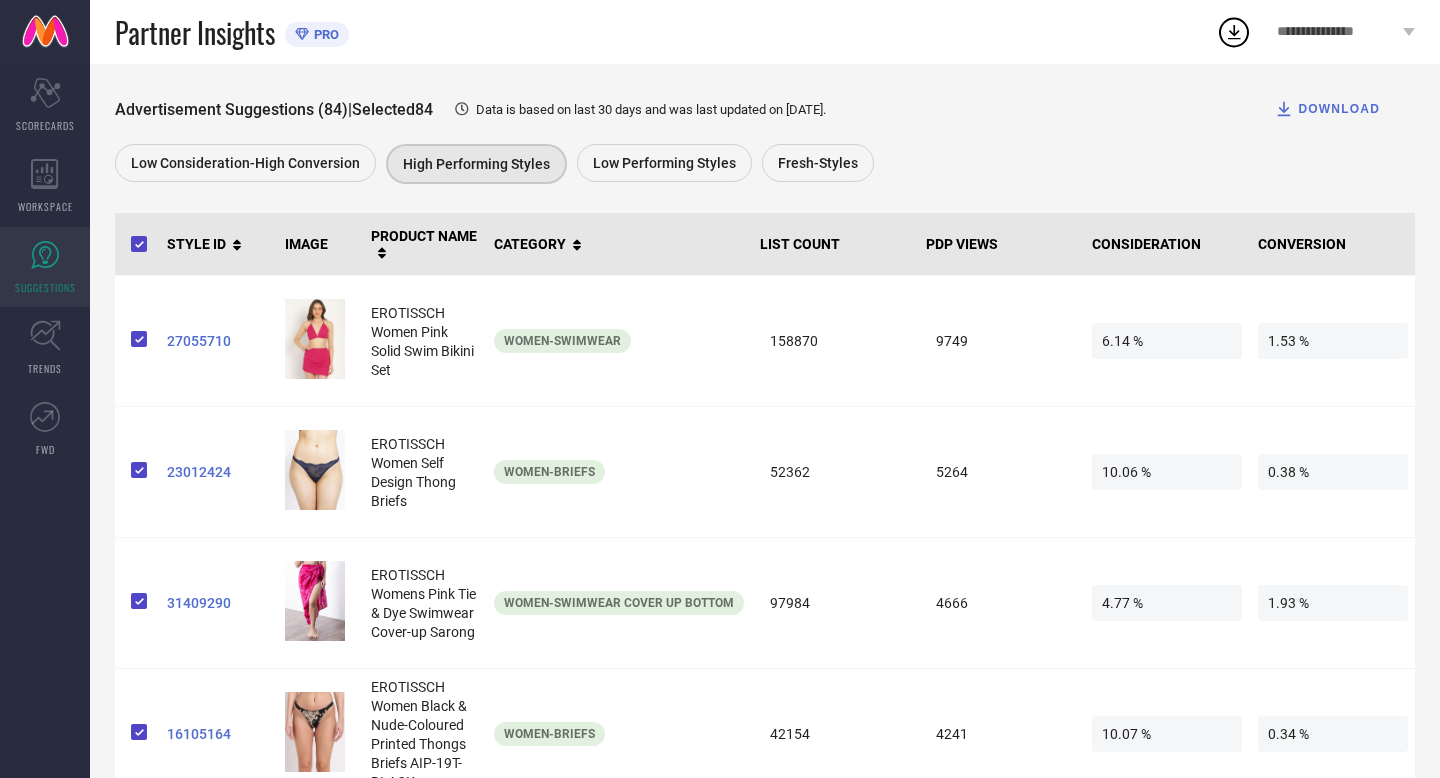 click on "CONVERSION" at bounding box center [1333, 244] 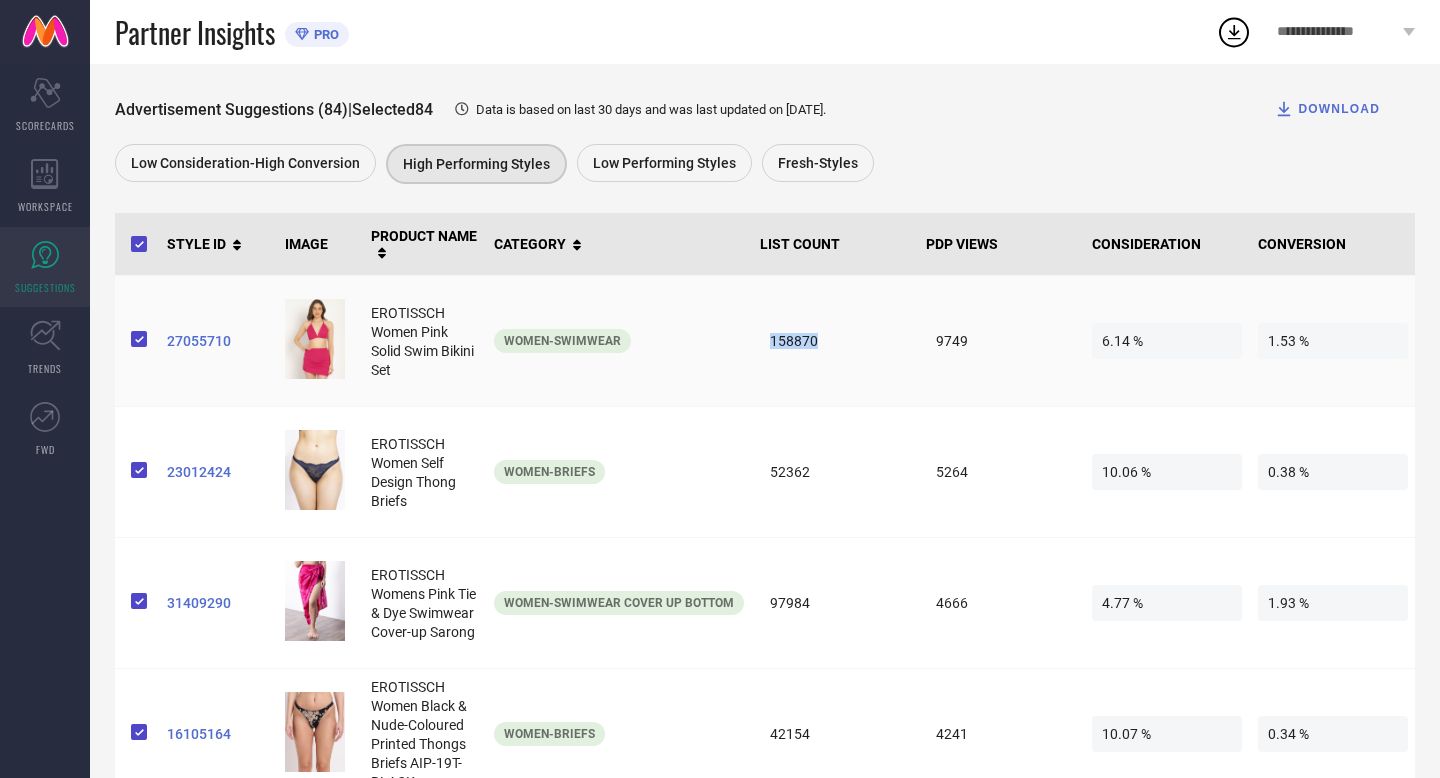 drag, startPoint x: 760, startPoint y: 336, endPoint x: 844, endPoint y: 336, distance: 84 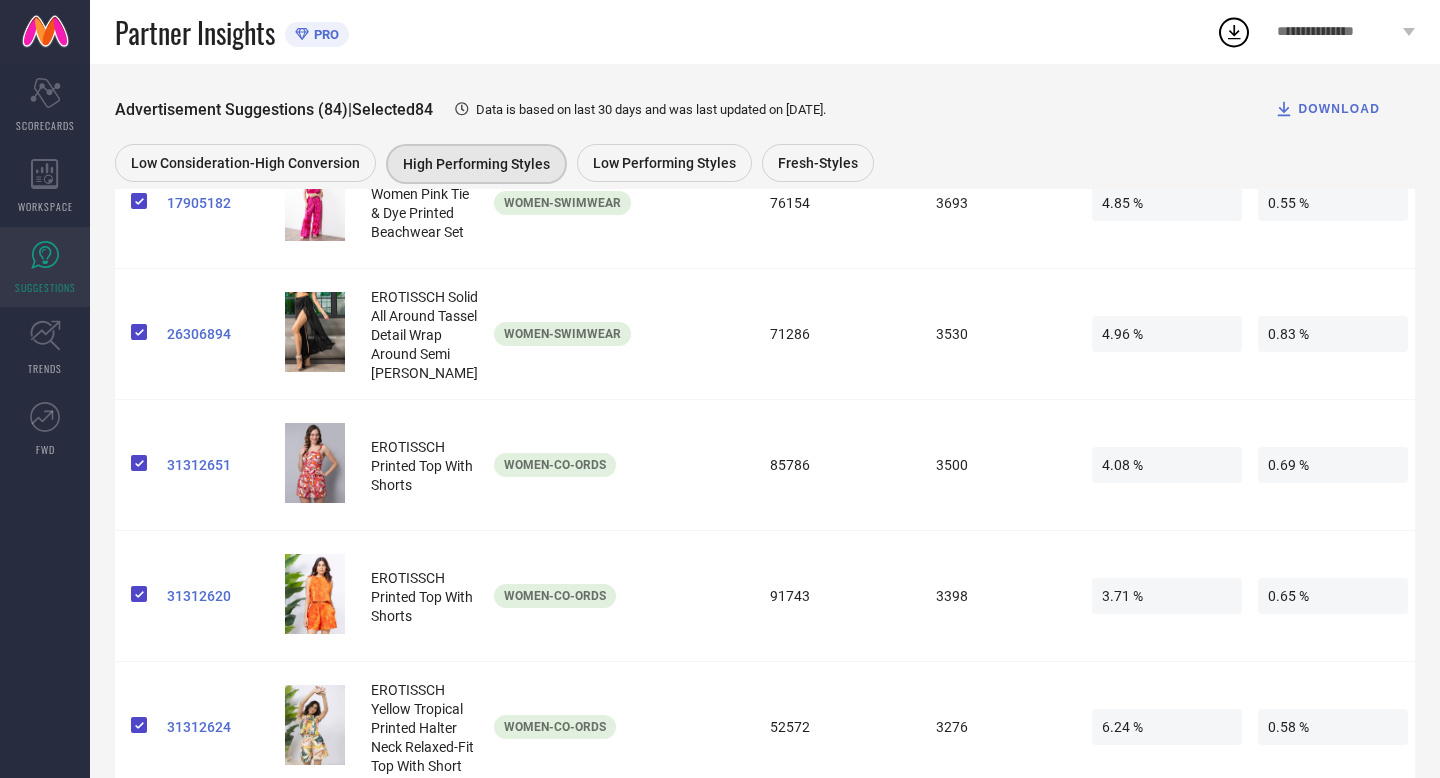 scroll, scrollTop: 0, scrollLeft: 0, axis: both 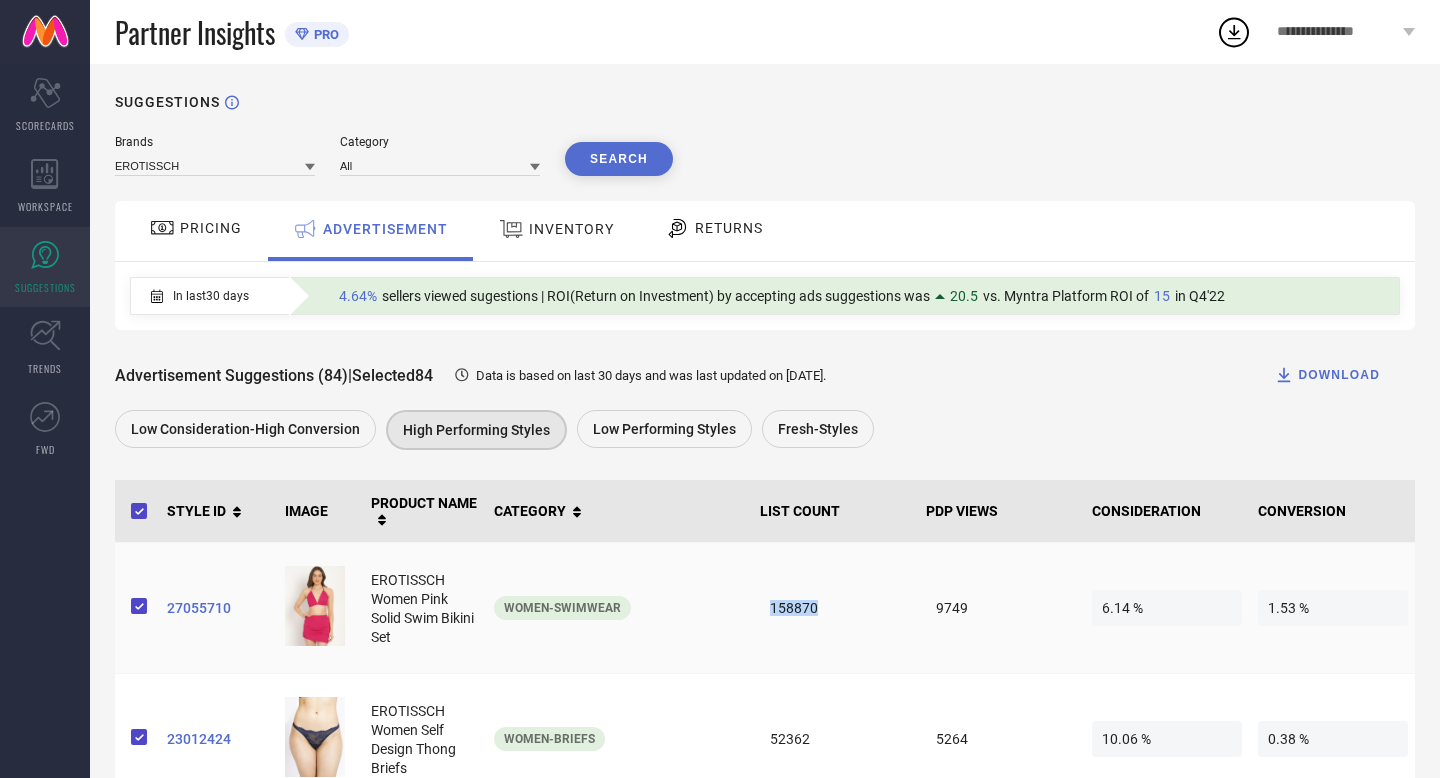click on "158870" at bounding box center (835, 608) 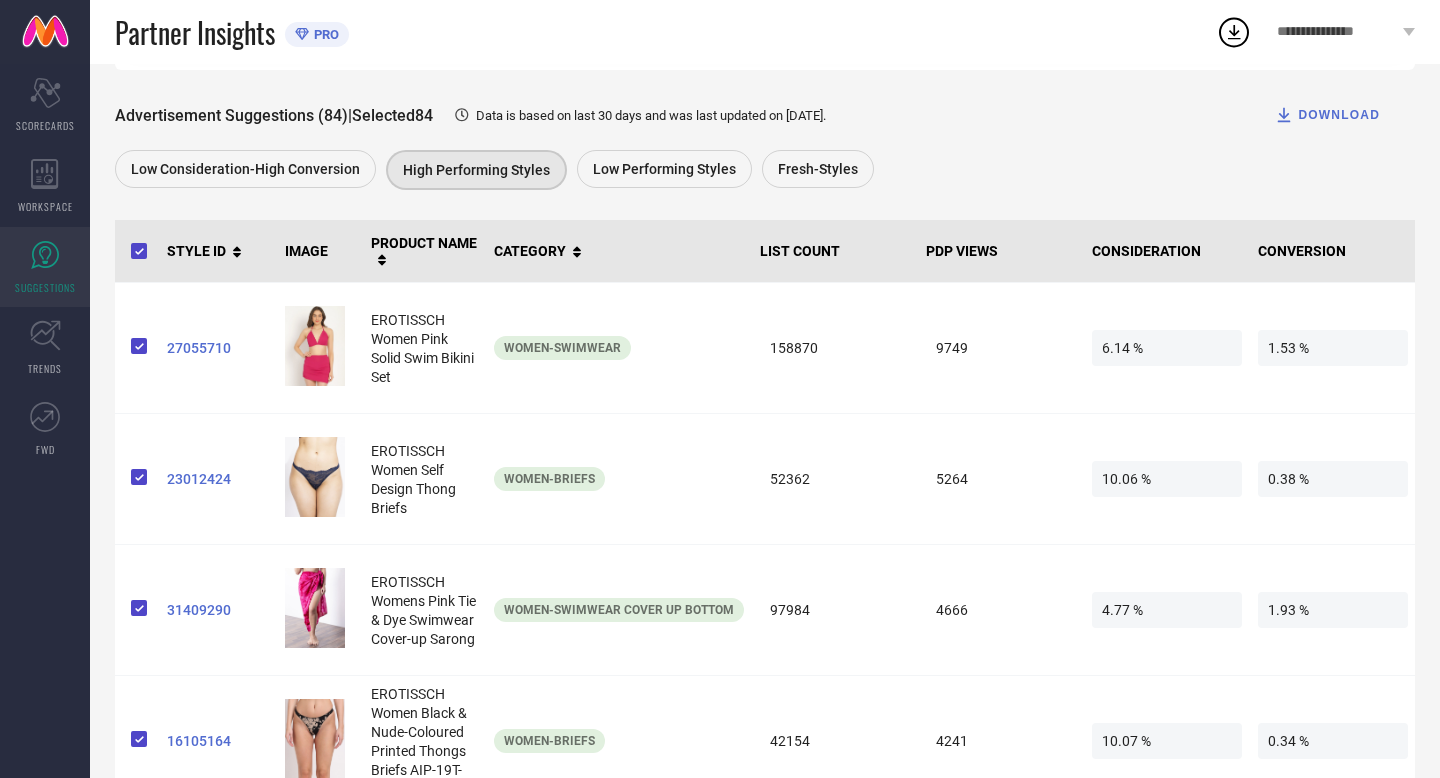 scroll, scrollTop: 261, scrollLeft: 0, axis: vertical 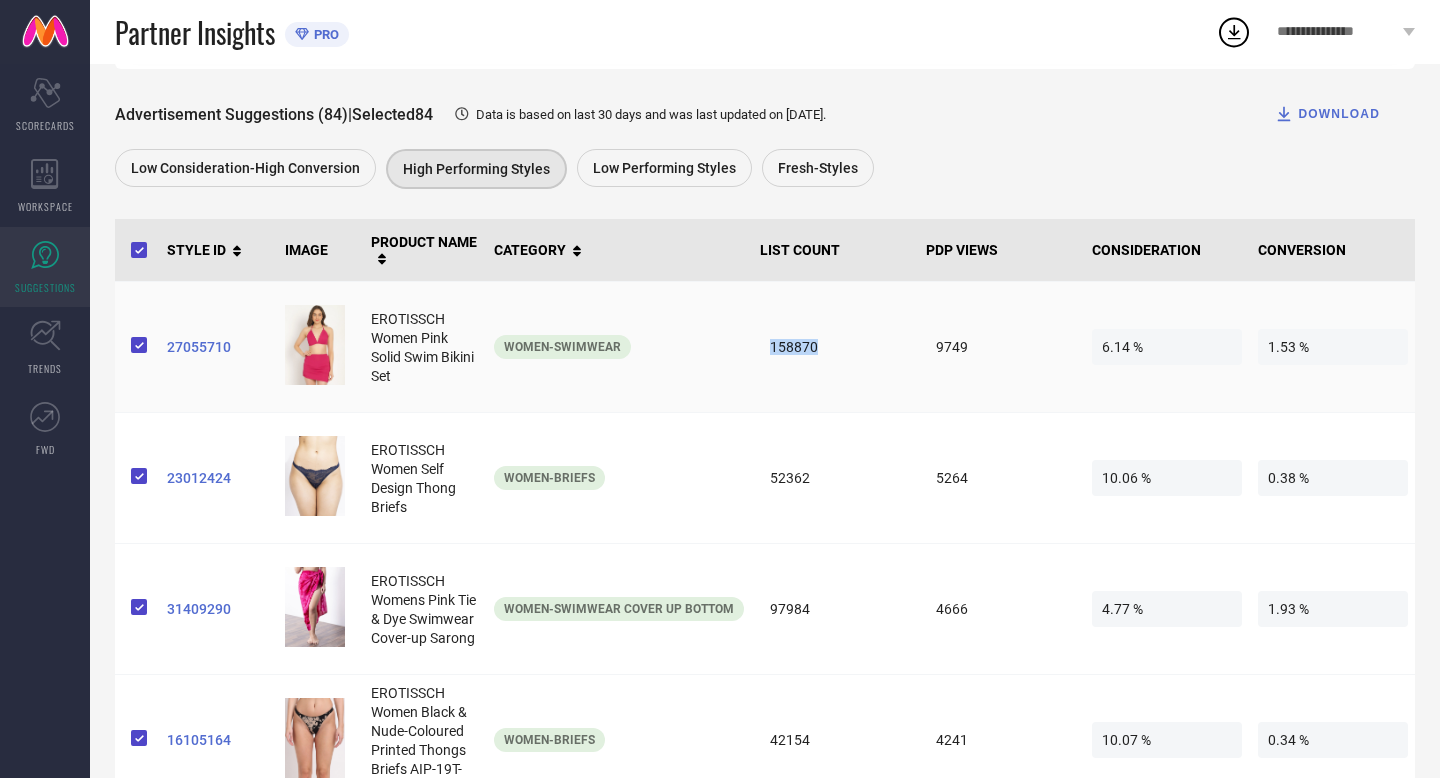 drag, startPoint x: 763, startPoint y: 355, endPoint x: 852, endPoint y: 353, distance: 89.02247 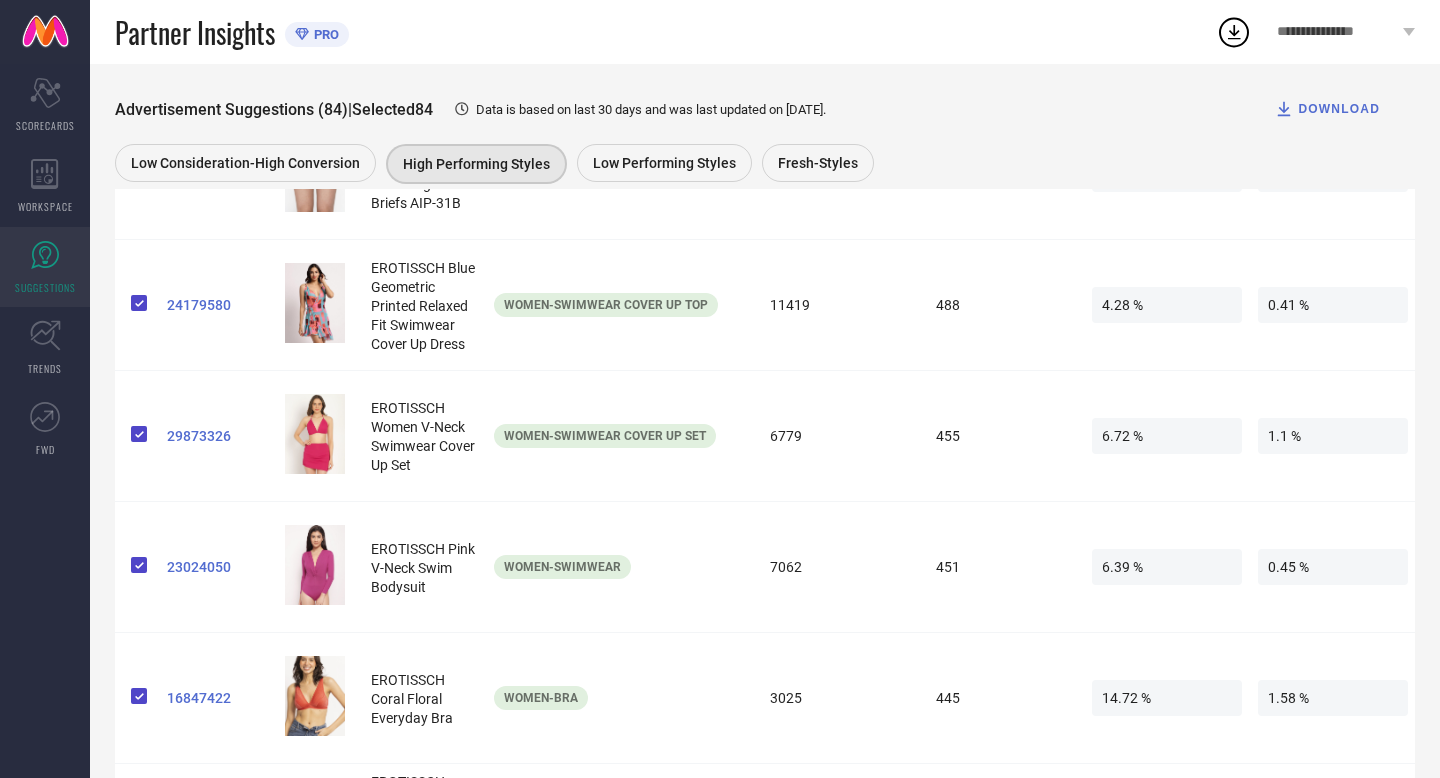 scroll, scrollTop: 7512, scrollLeft: 0, axis: vertical 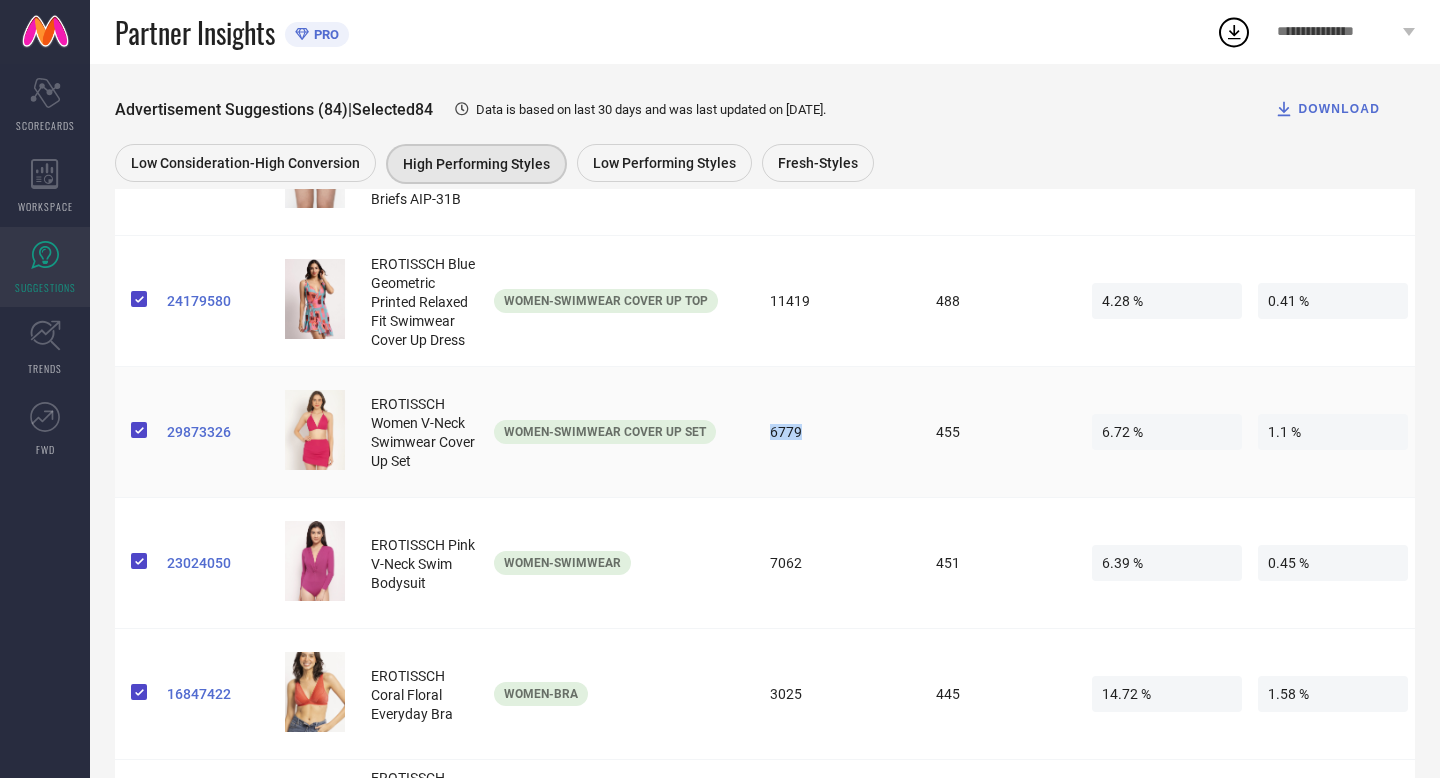 drag, startPoint x: 766, startPoint y: 432, endPoint x: 808, endPoint y: 431, distance: 42.0119 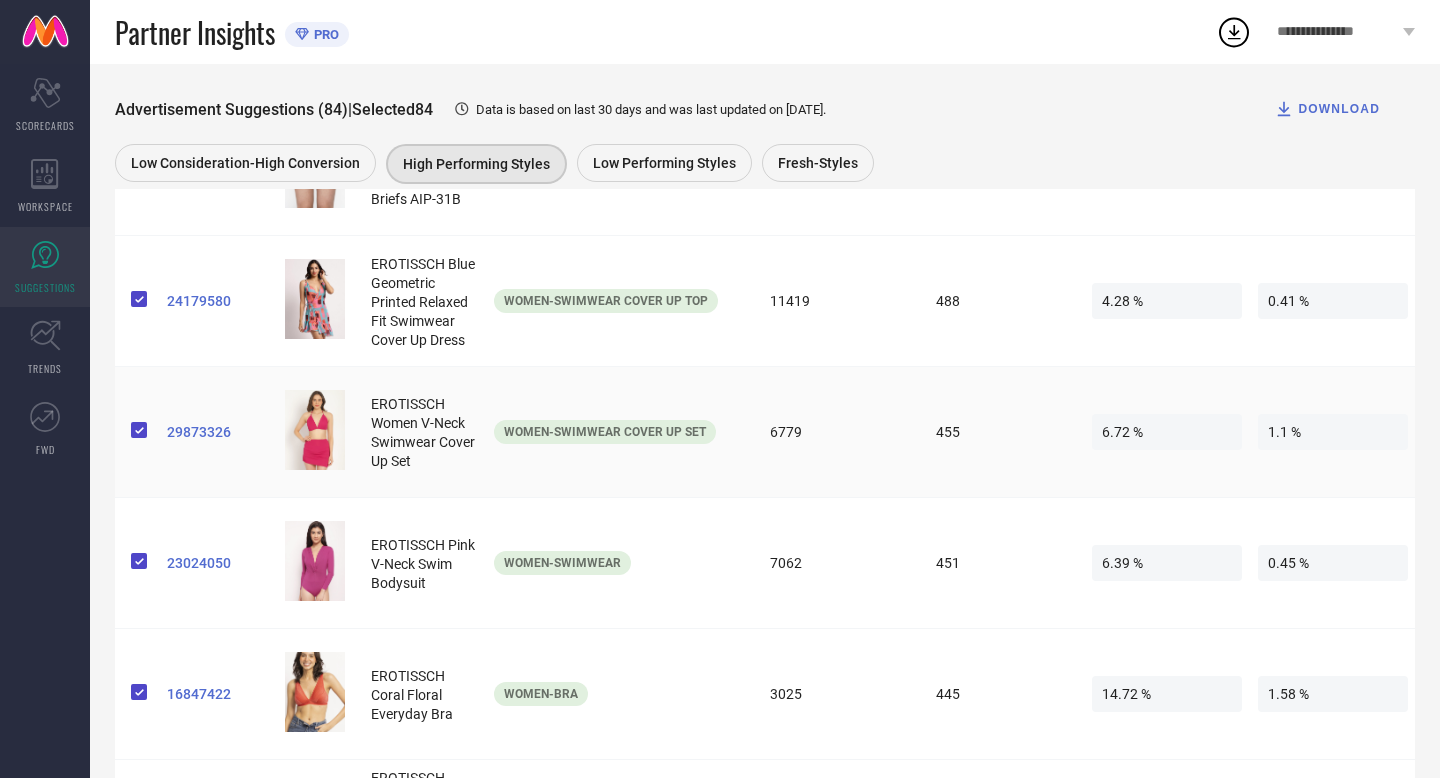 click on "Women-Swimwear Cover up Set" at bounding box center (605, 432) 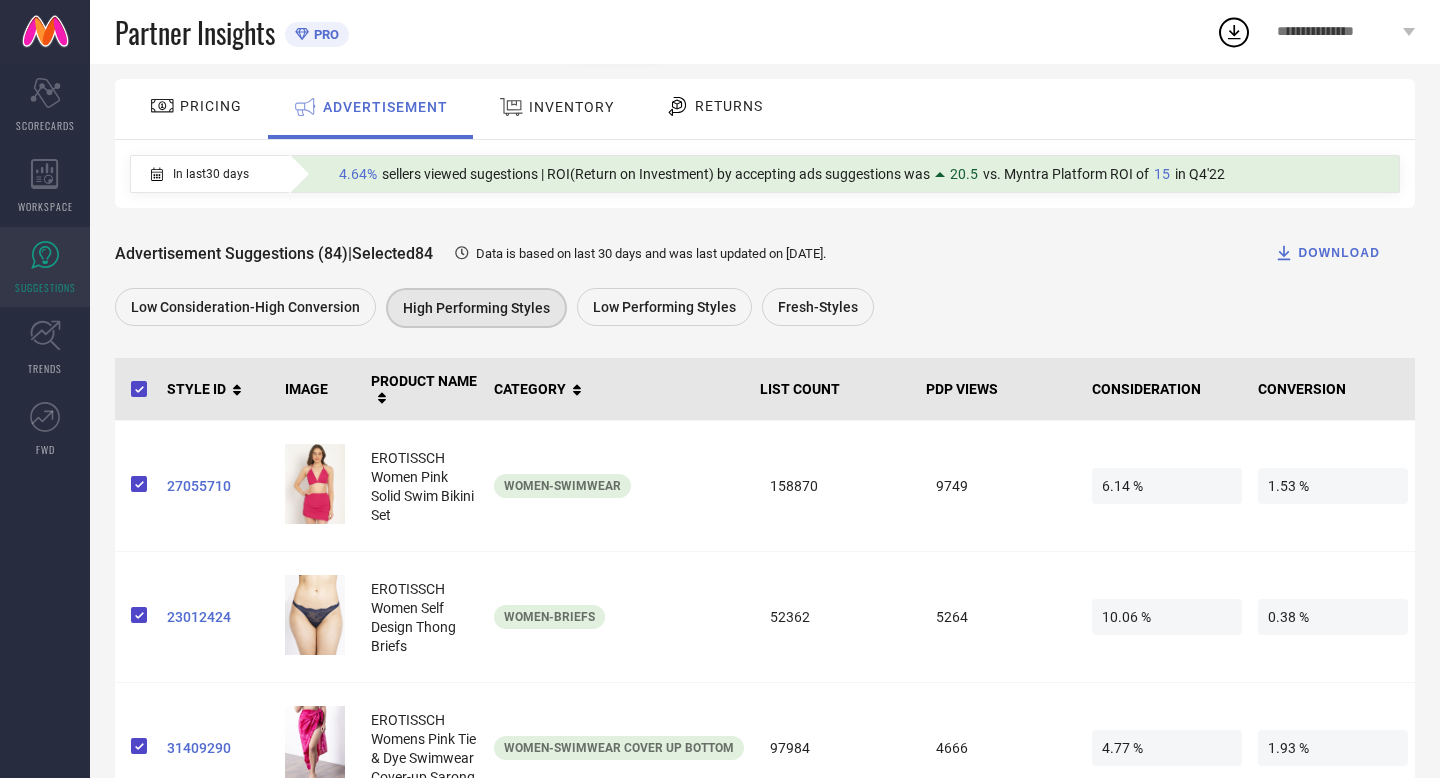scroll, scrollTop: 127, scrollLeft: 0, axis: vertical 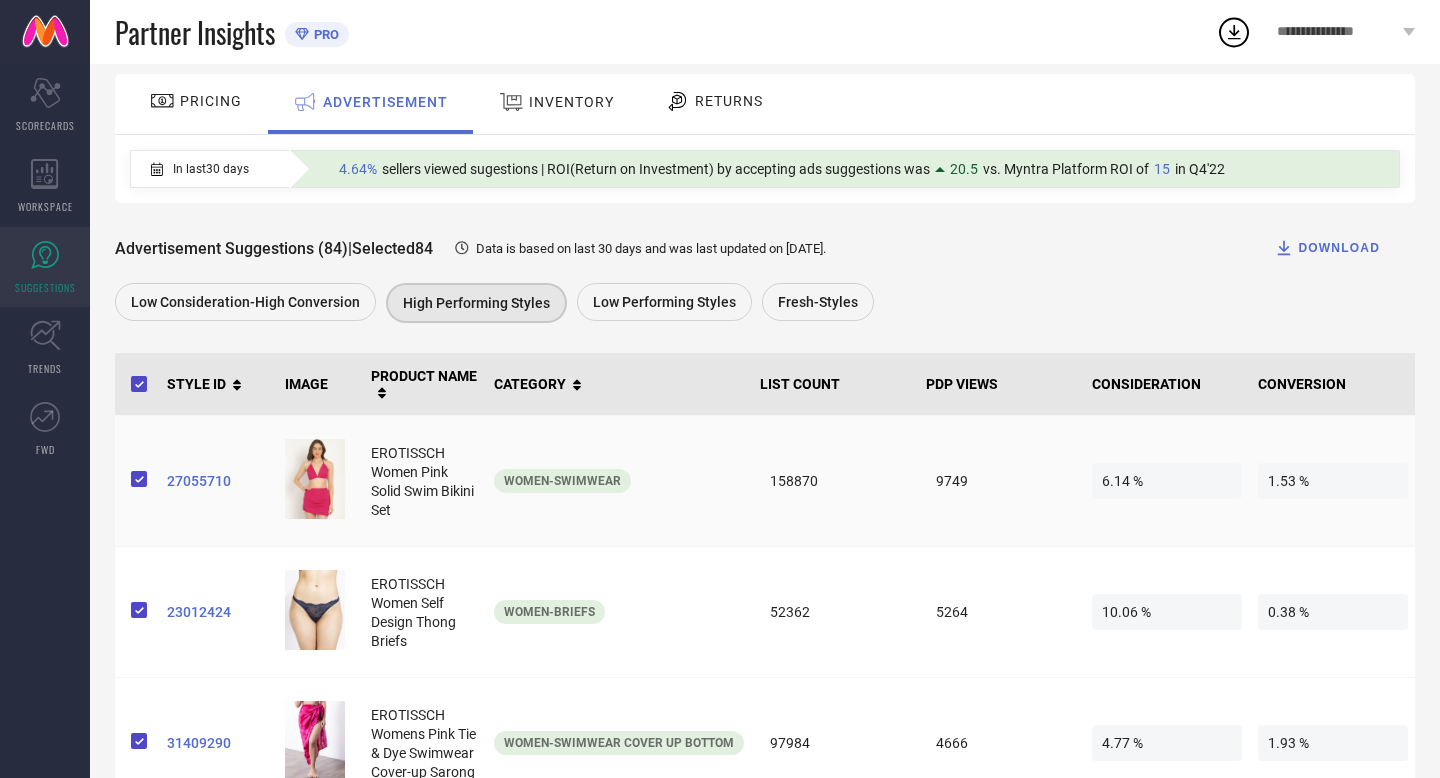 click on "158870" at bounding box center [835, 481] 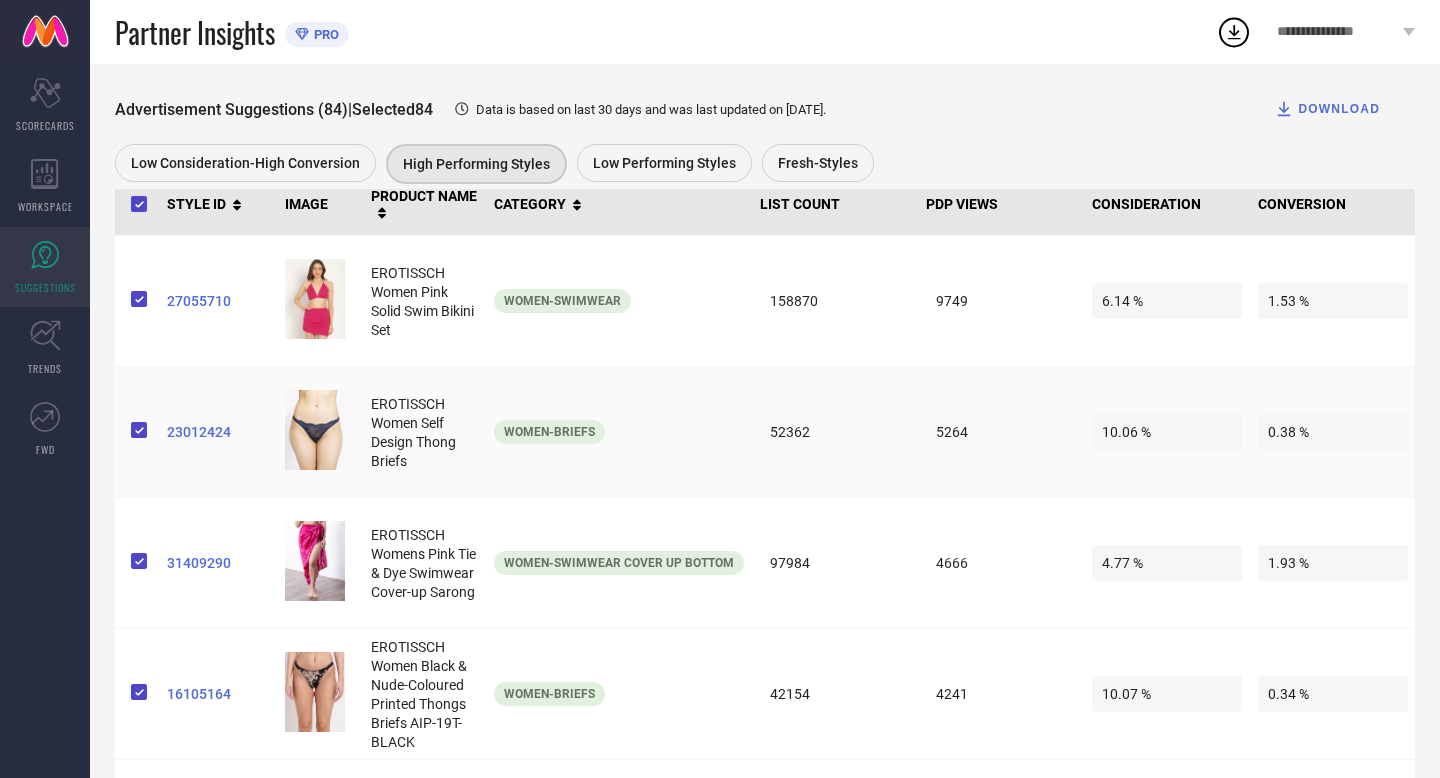 scroll, scrollTop: 311, scrollLeft: 0, axis: vertical 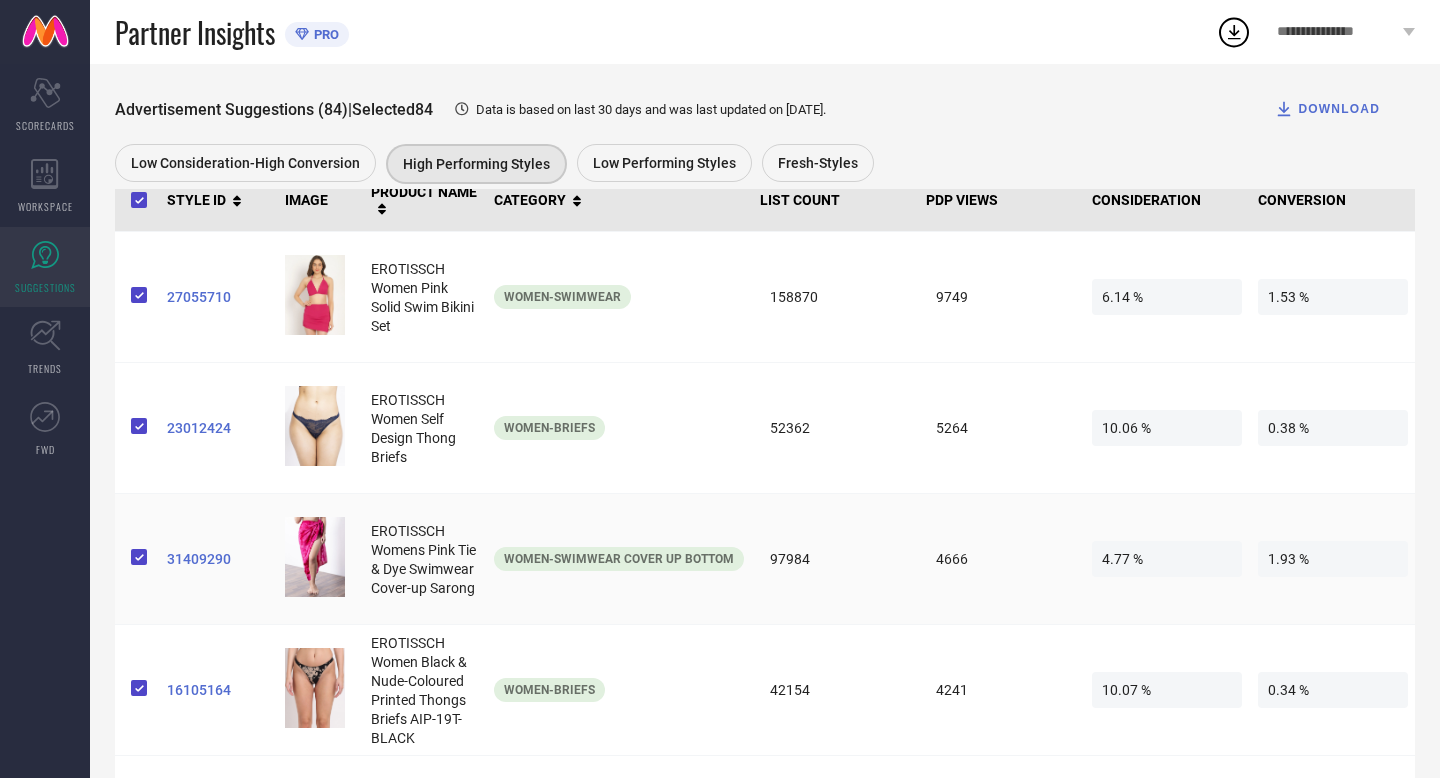 click on "31409290" at bounding box center (218, 559) 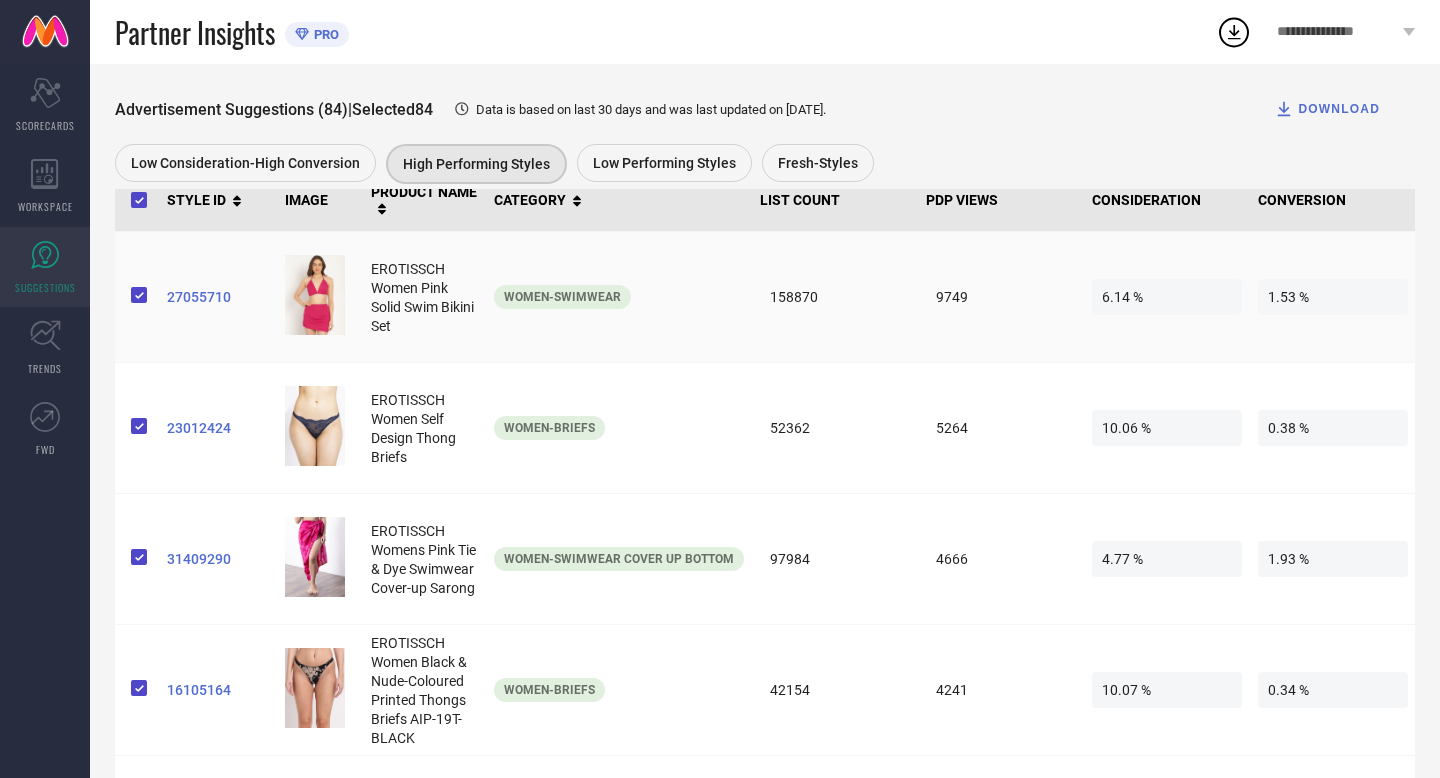click on "27055710" at bounding box center [218, 297] 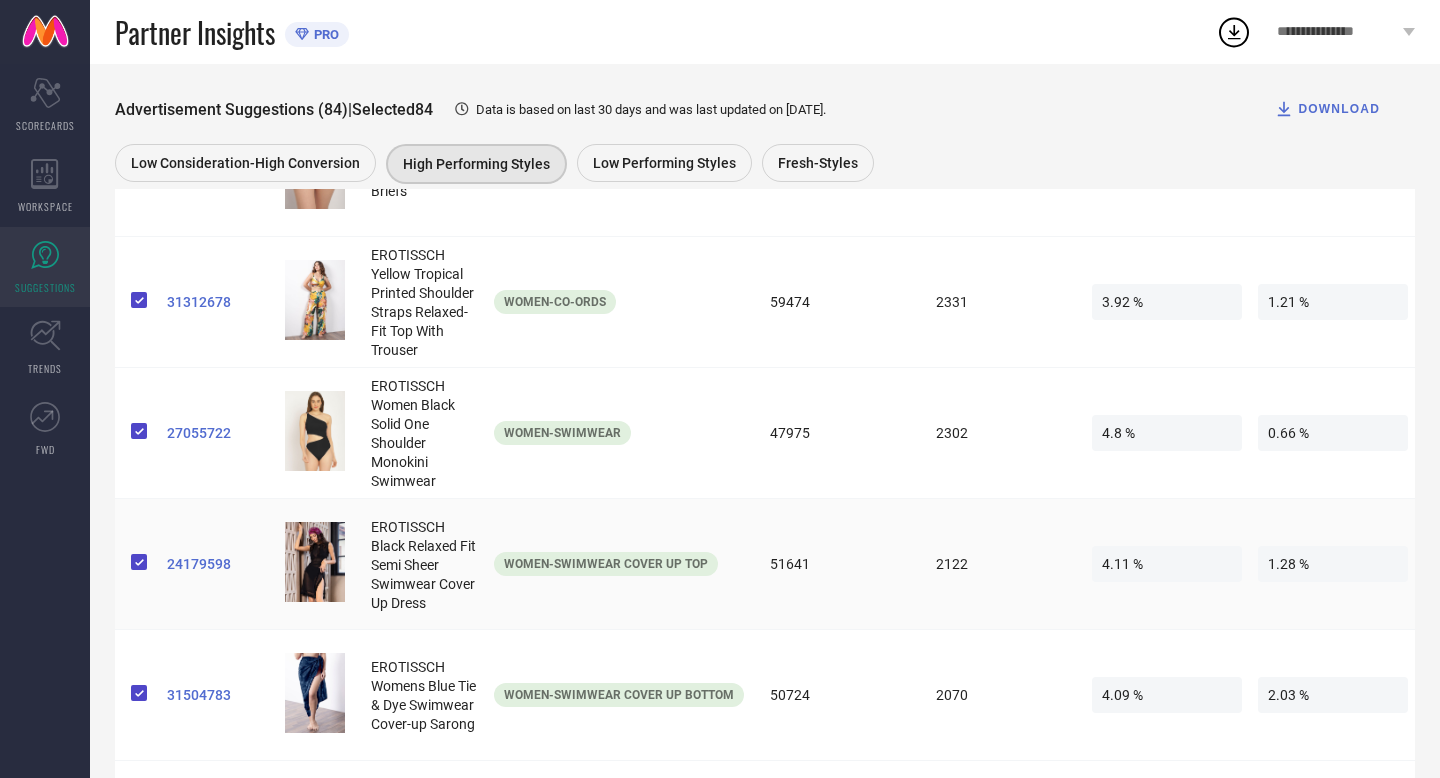 scroll, scrollTop: 1891, scrollLeft: 0, axis: vertical 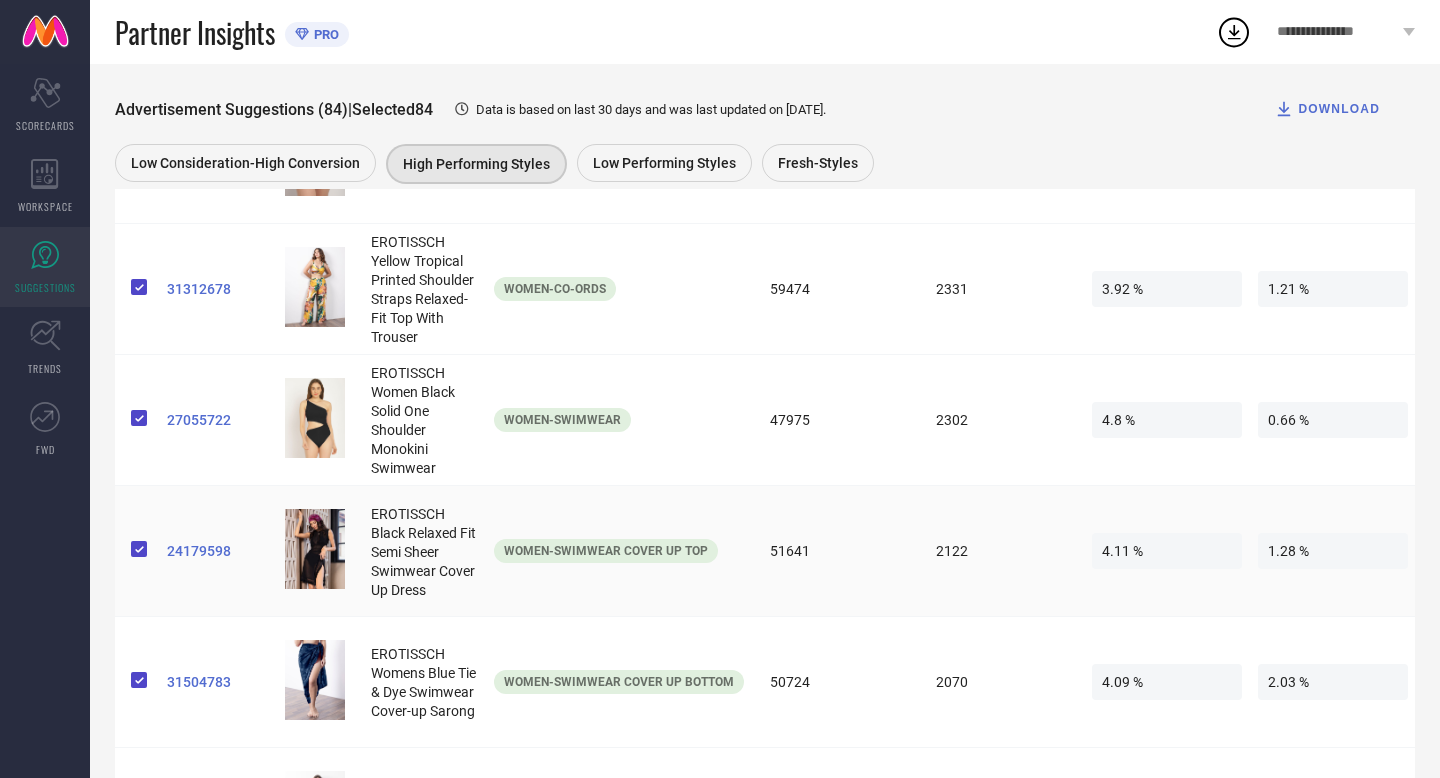 click on "24179598" at bounding box center (218, 551) 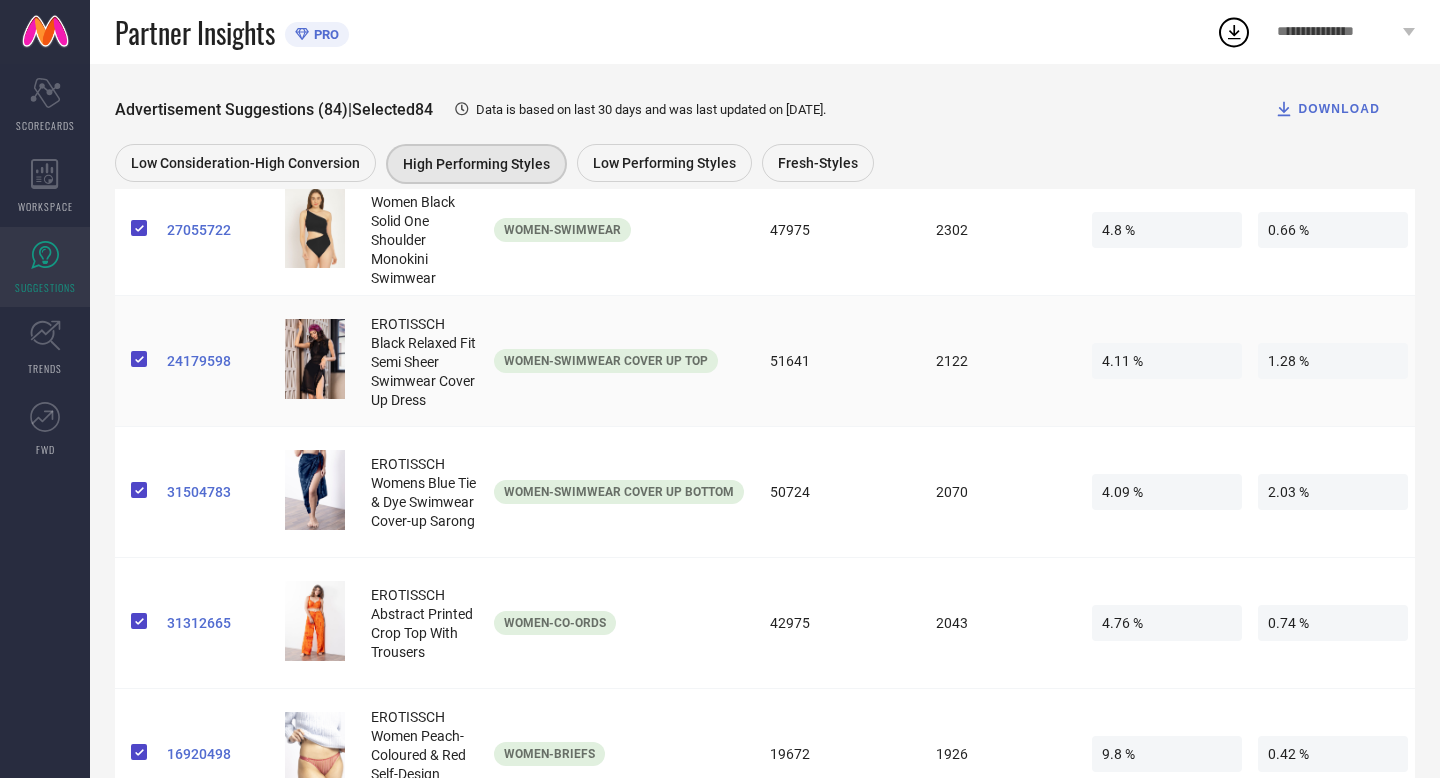 scroll, scrollTop: 2082, scrollLeft: 0, axis: vertical 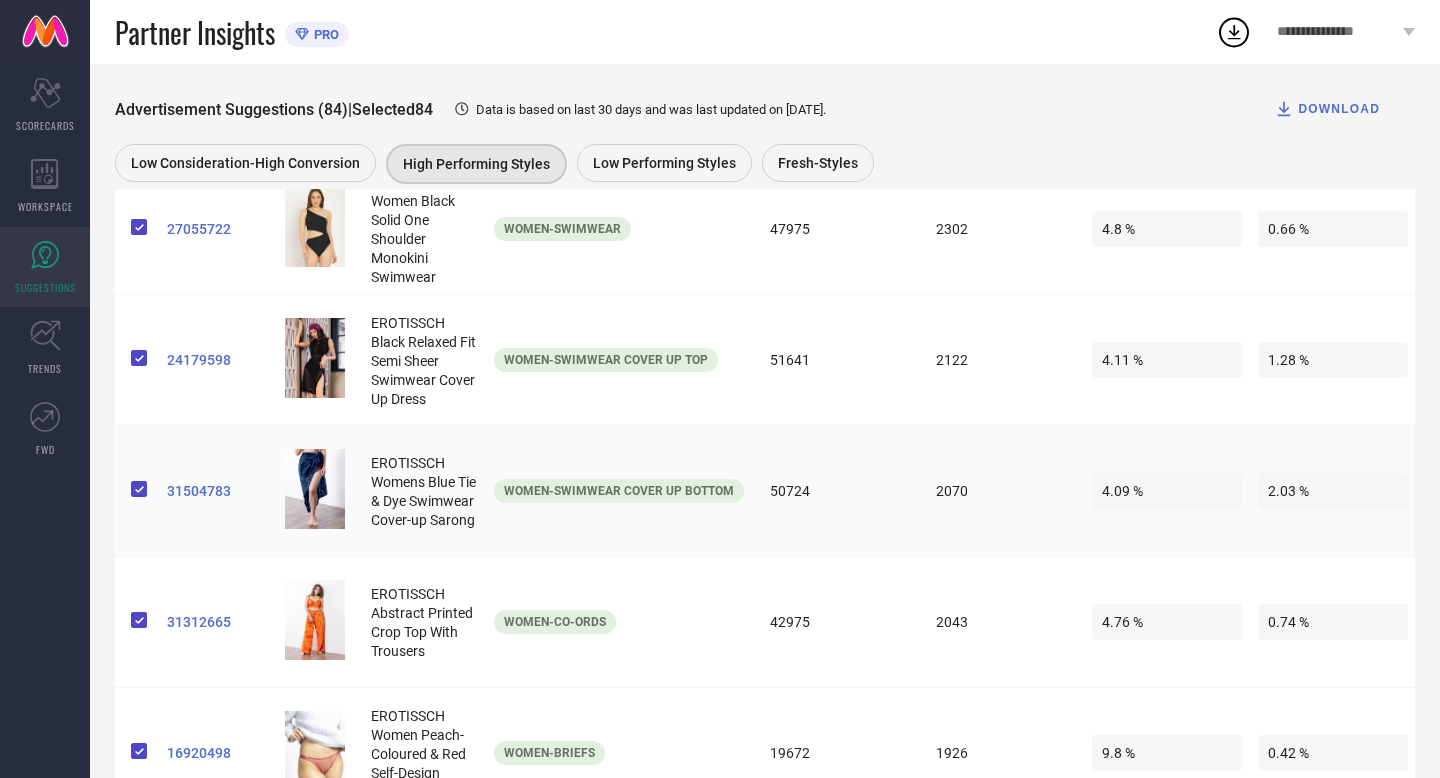 click on "31504783" at bounding box center [218, 491] 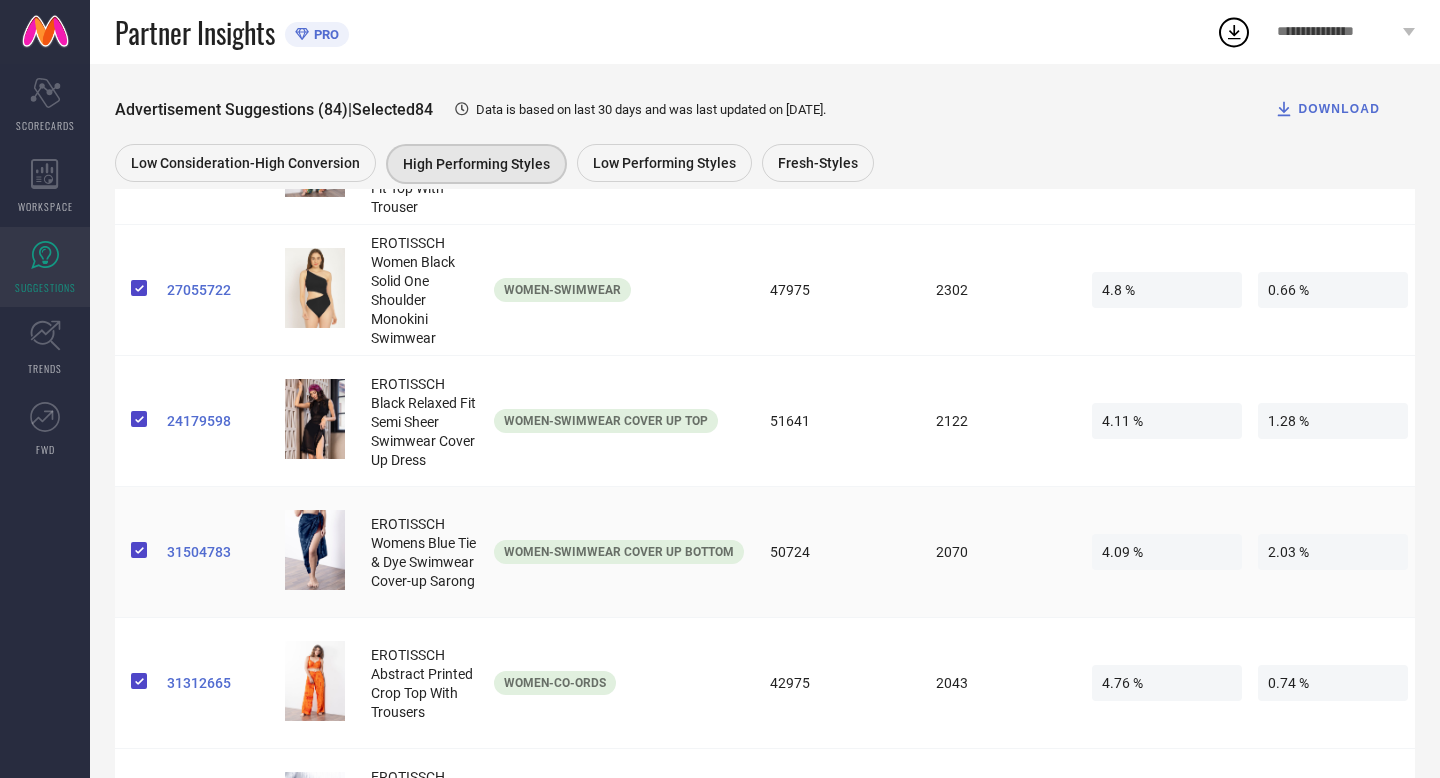scroll, scrollTop: 2009, scrollLeft: 0, axis: vertical 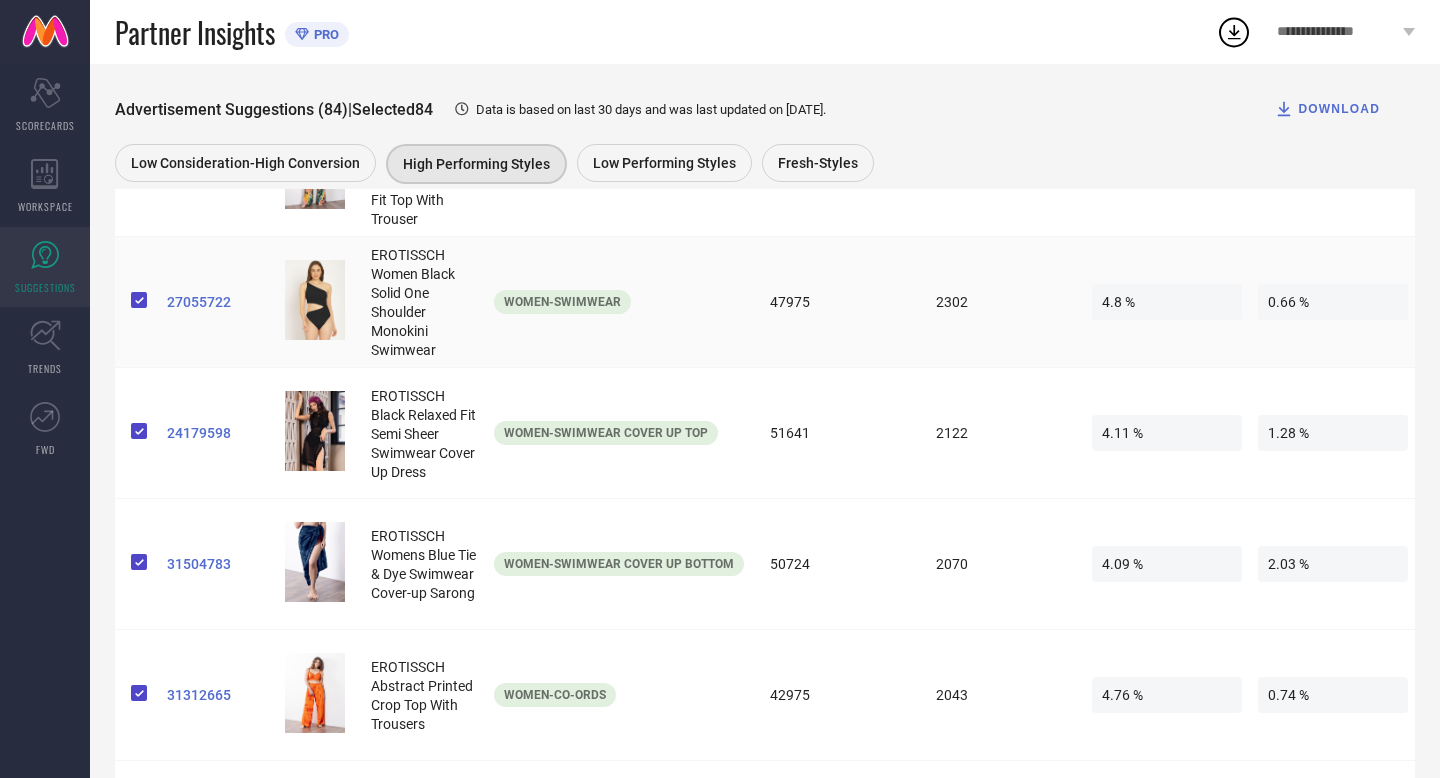 click on "27055722" at bounding box center (218, 302) 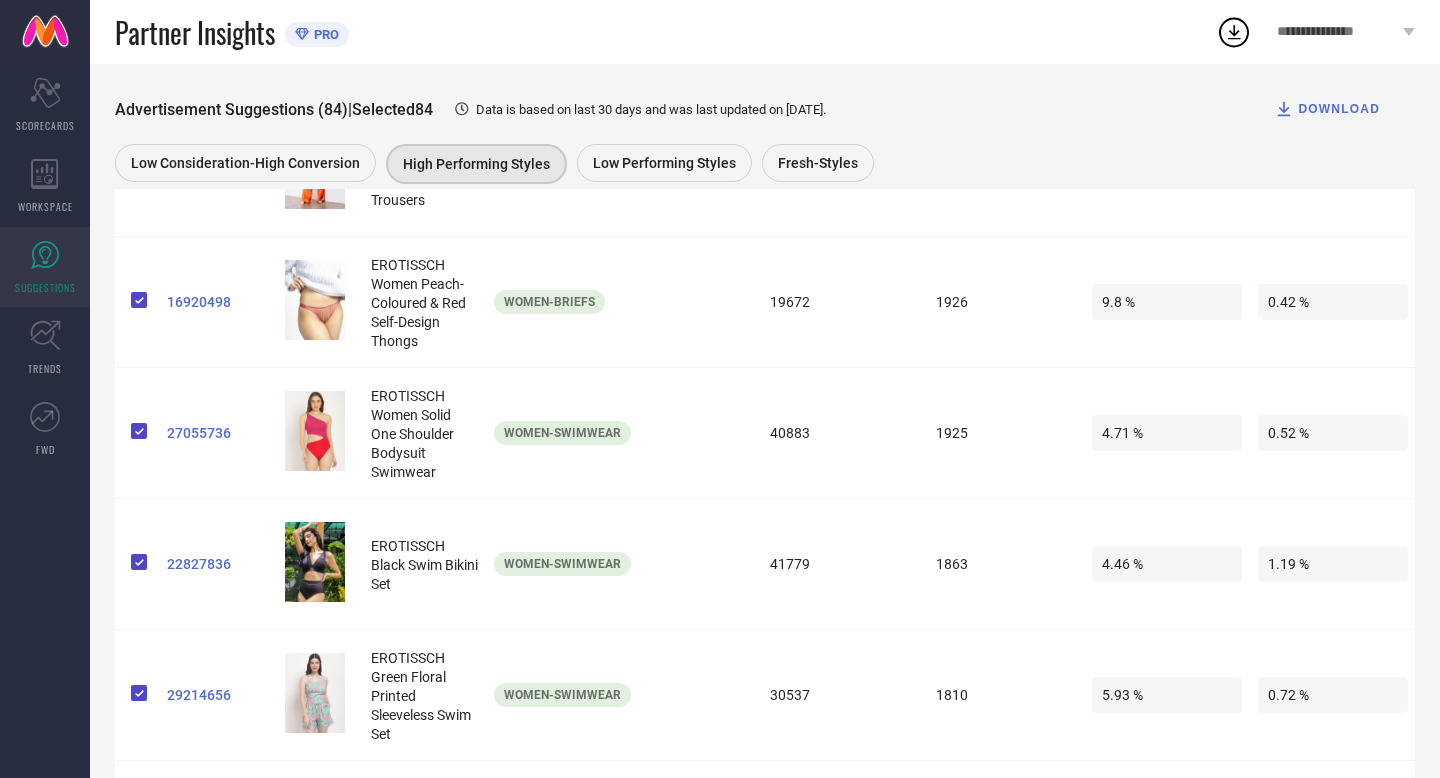 scroll, scrollTop: 2543, scrollLeft: 0, axis: vertical 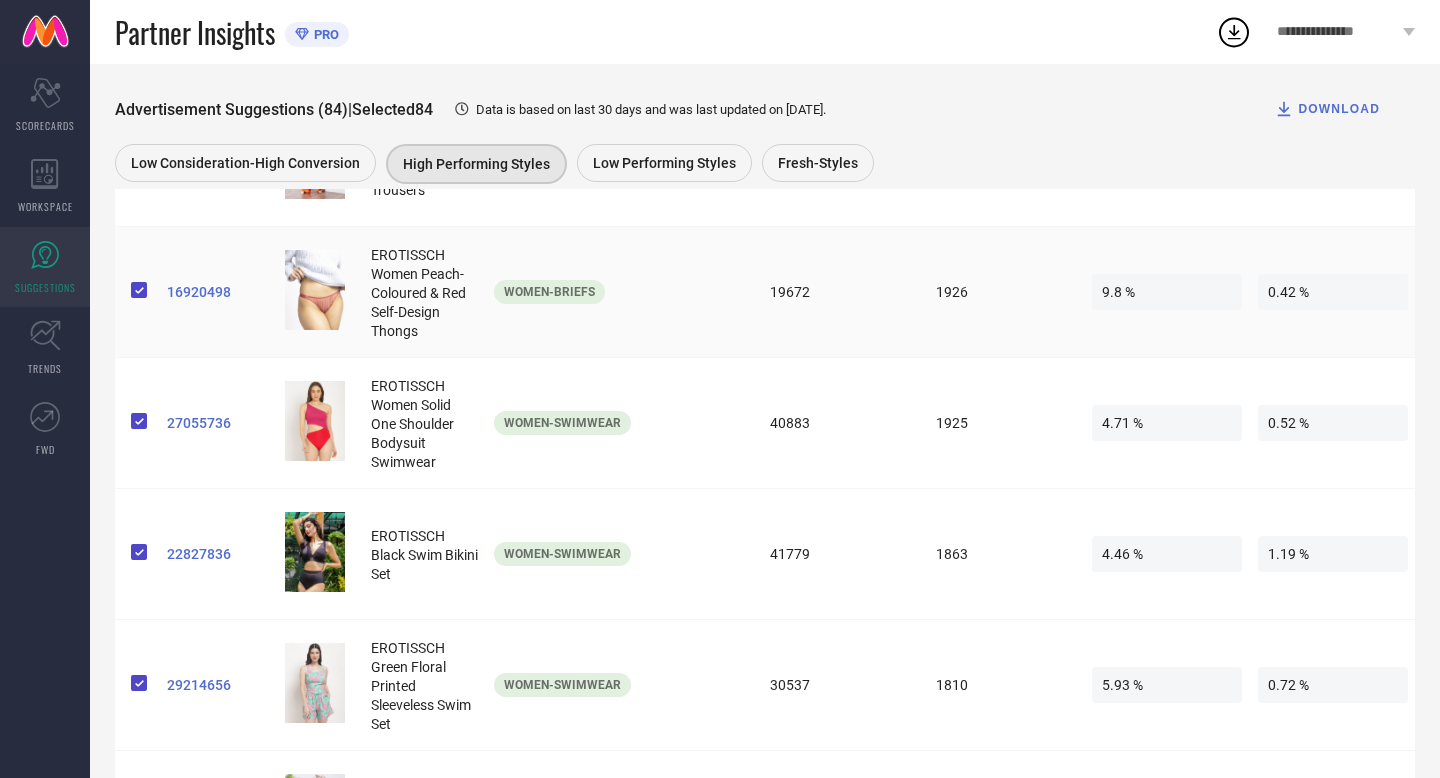 click on "16920498" at bounding box center [218, 292] 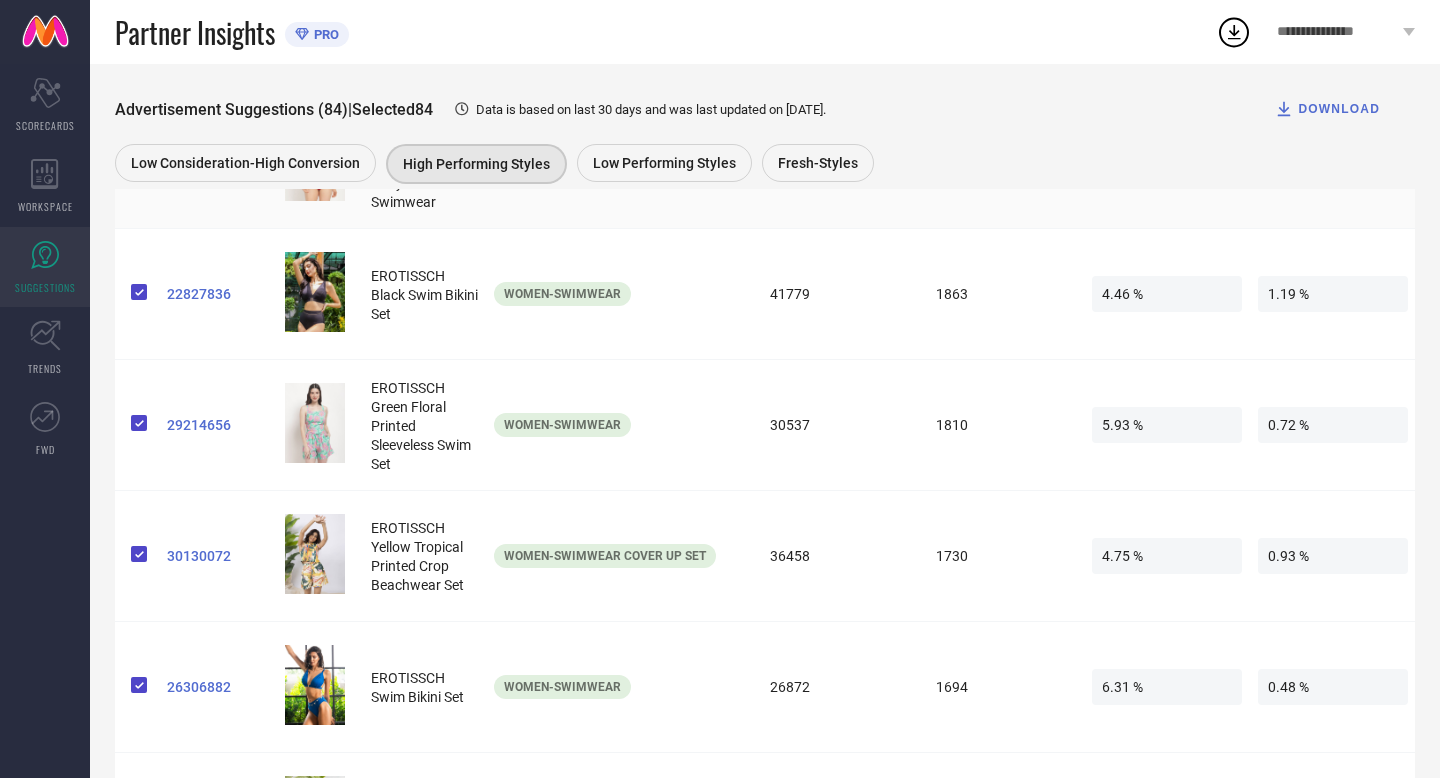 scroll, scrollTop: 2804, scrollLeft: 0, axis: vertical 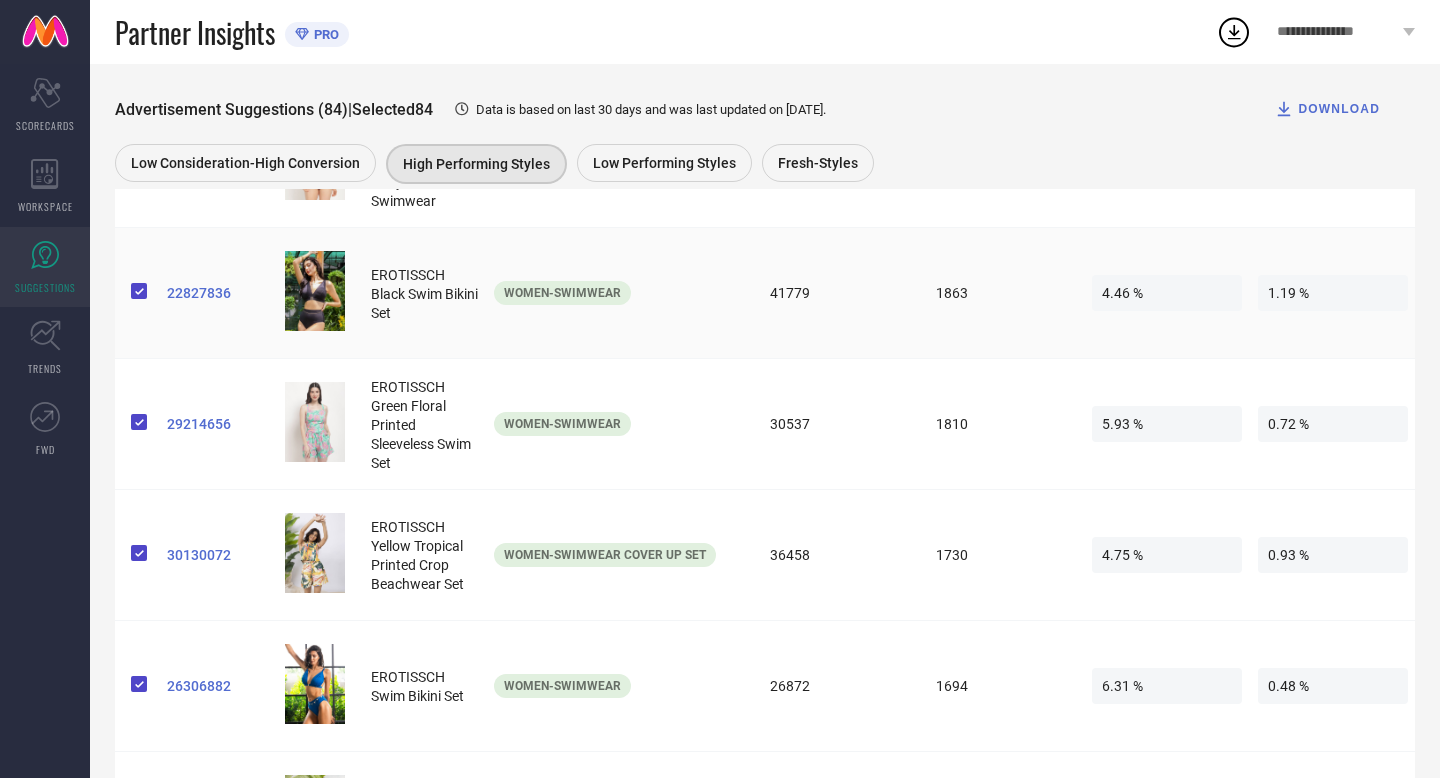 click on "22827836" at bounding box center (218, 293) 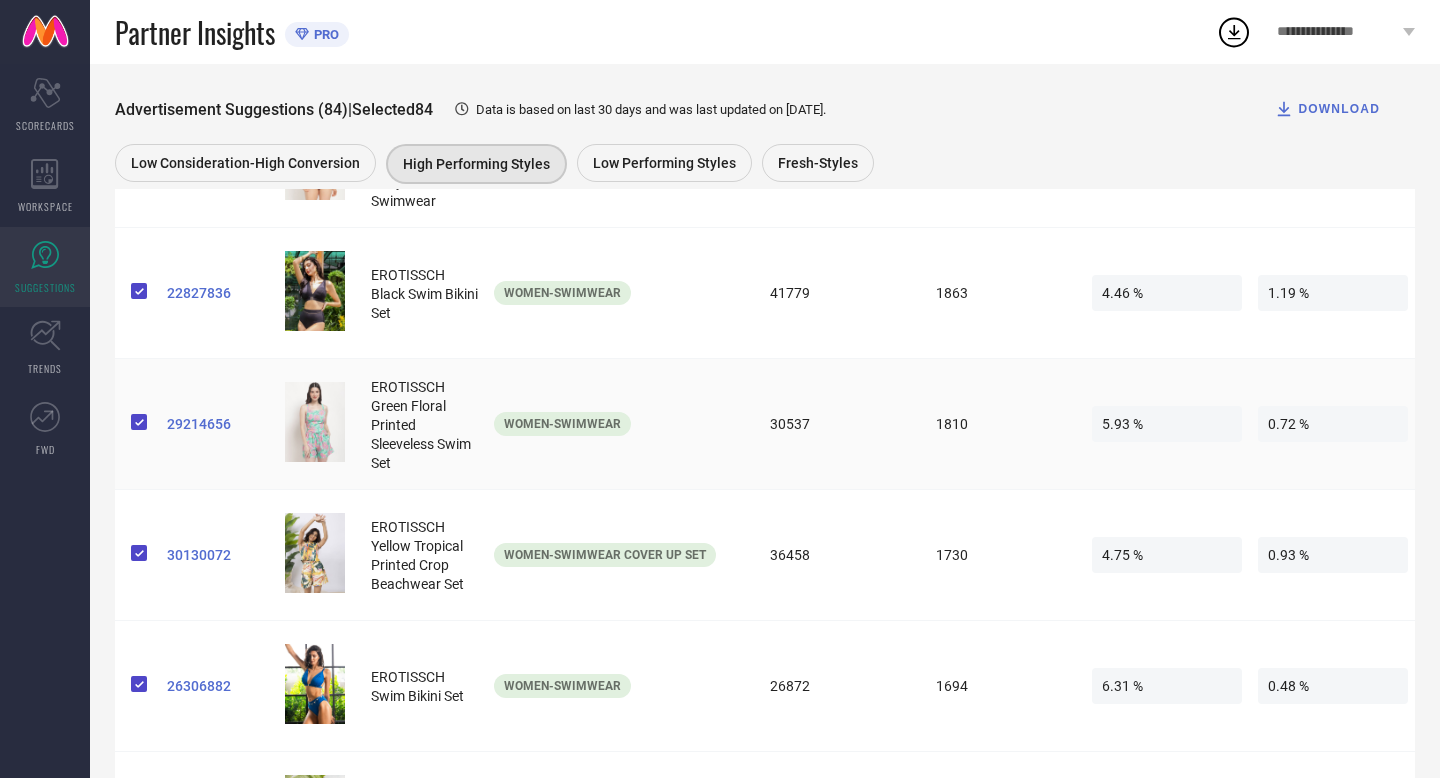 scroll, scrollTop: 2732, scrollLeft: 0, axis: vertical 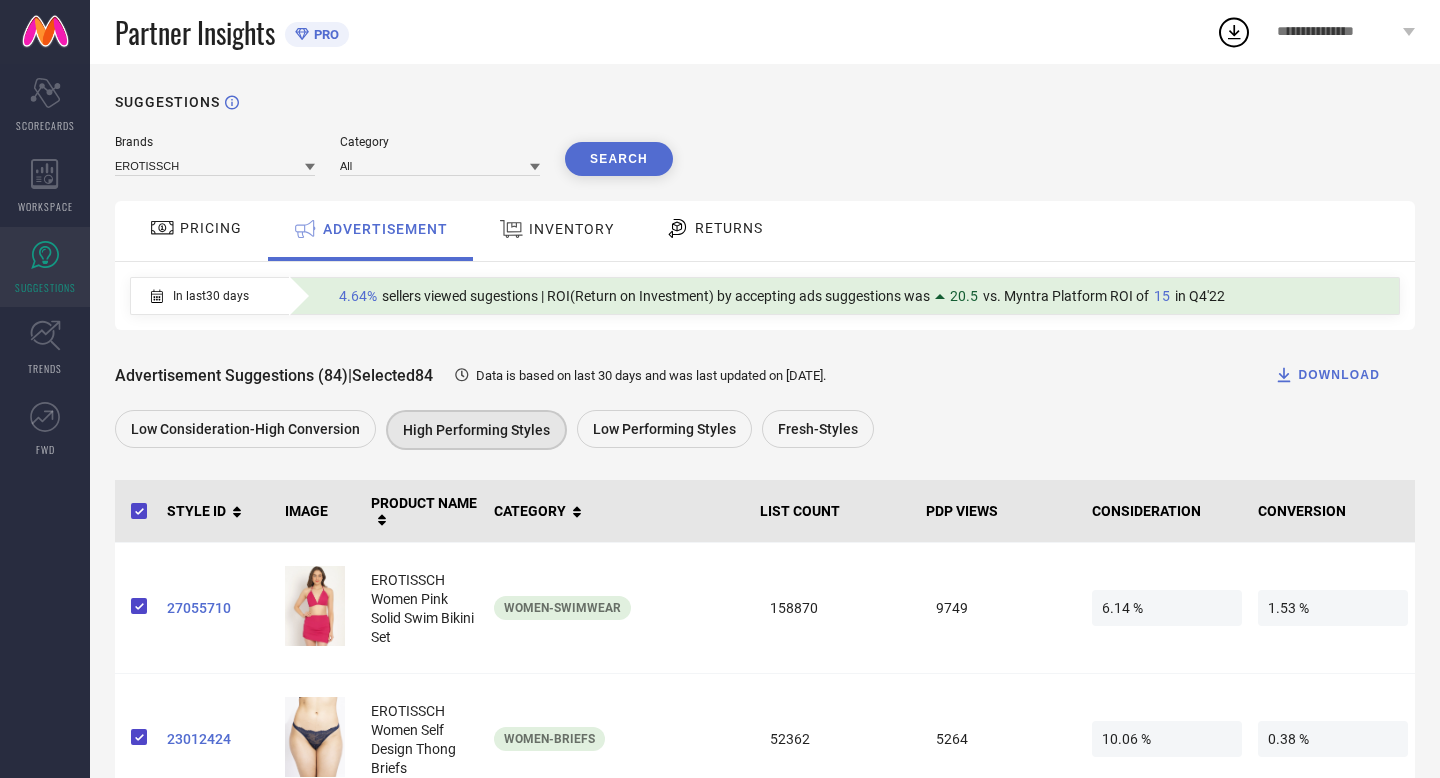 click on "DOWNLOAD" at bounding box center (1327, 375) 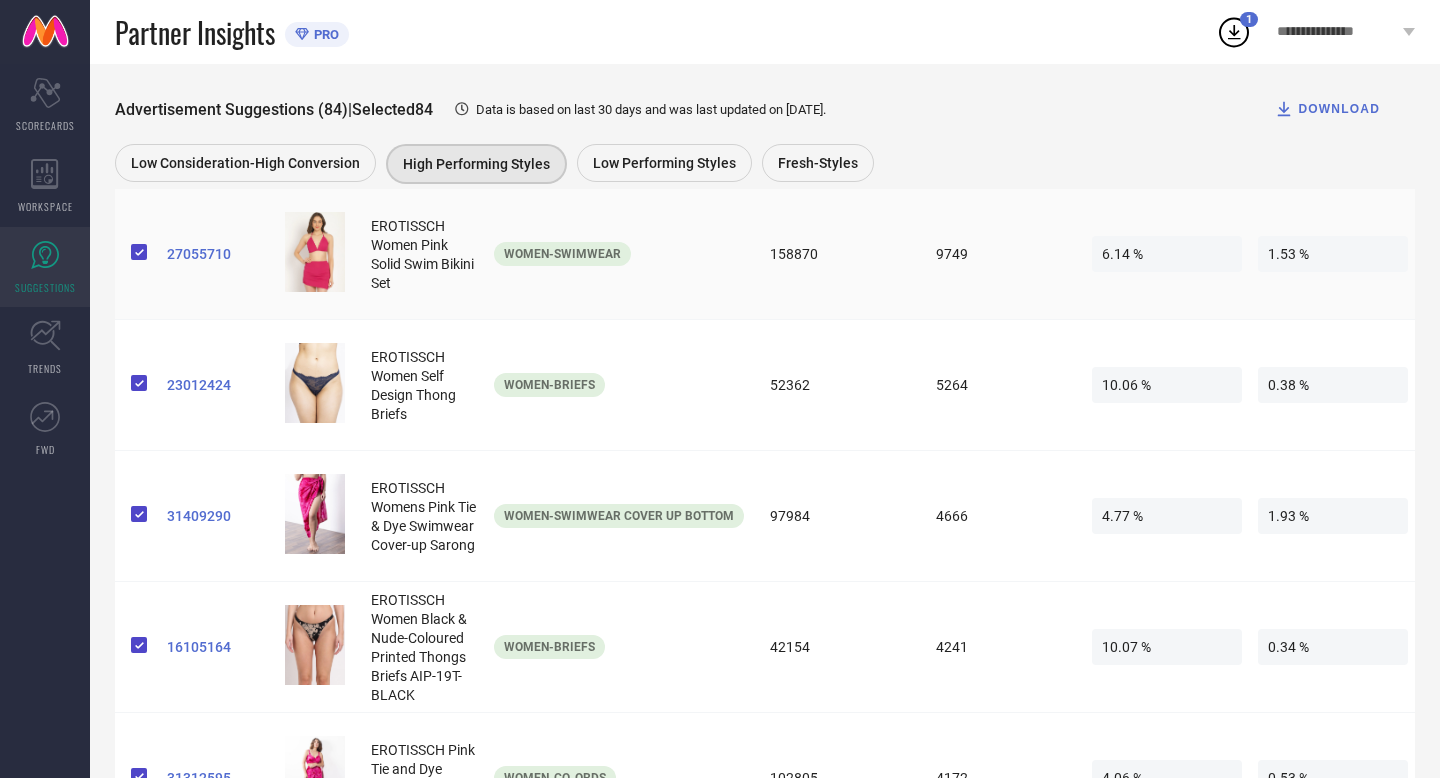 scroll, scrollTop: 449, scrollLeft: 0, axis: vertical 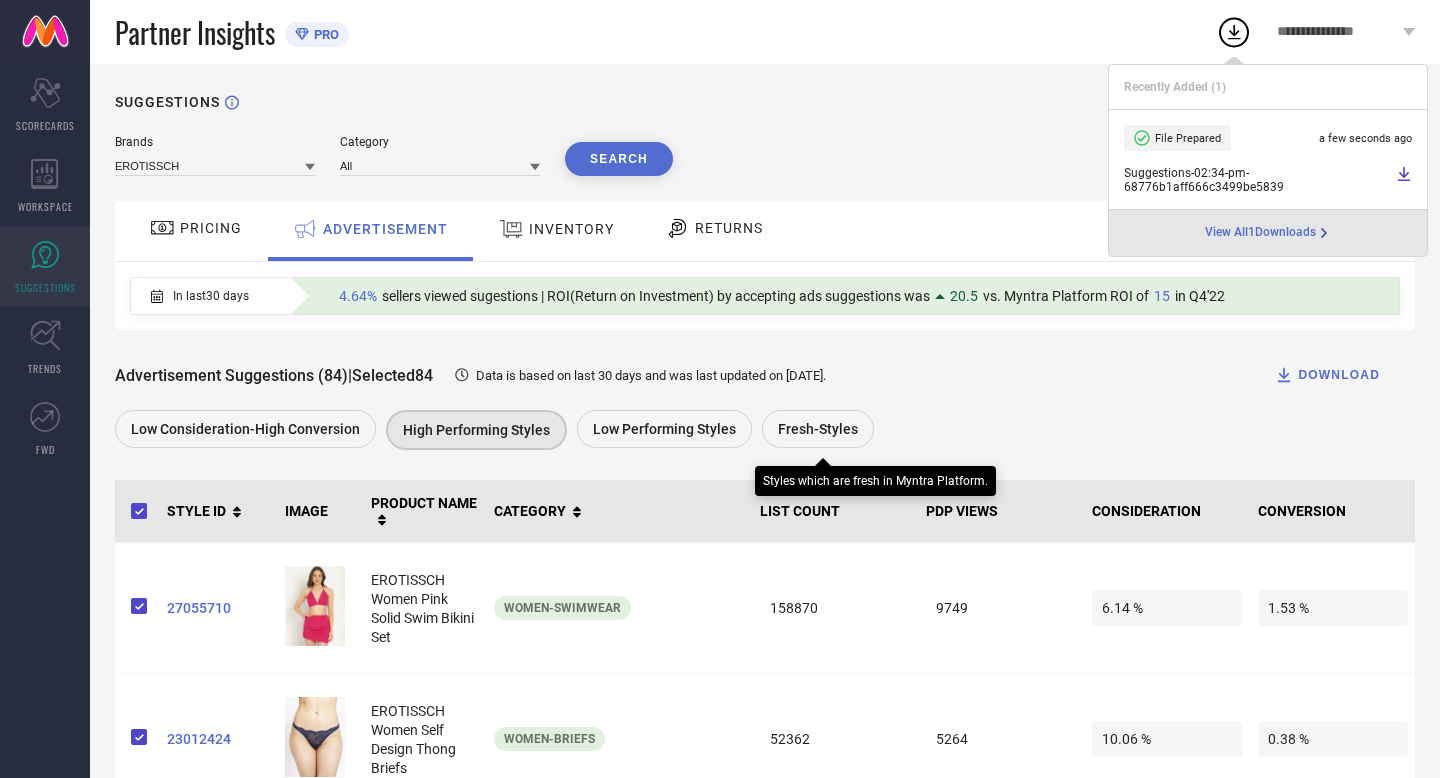 click on "Fresh-Styles" at bounding box center (818, 429) 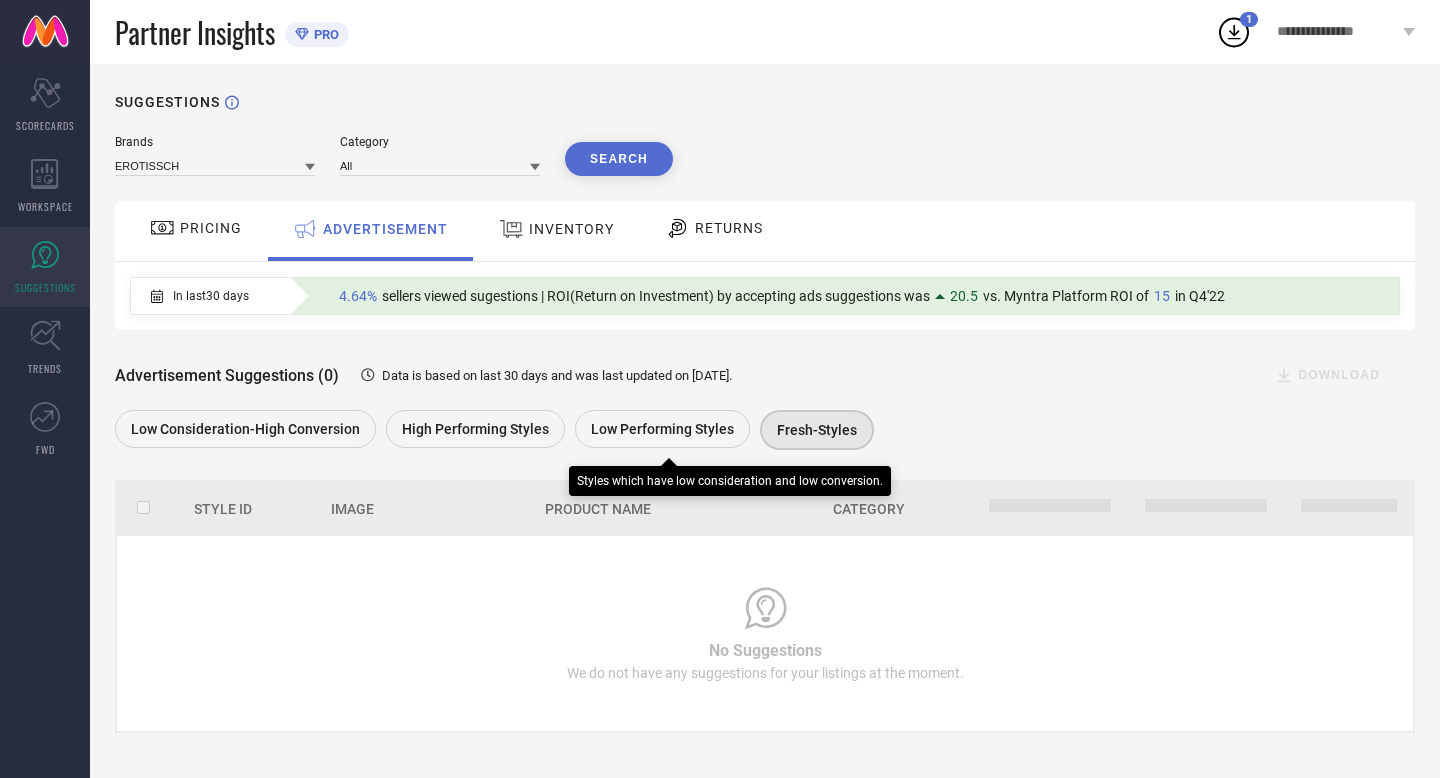 click on "Low Performing Styles" at bounding box center [662, 429] 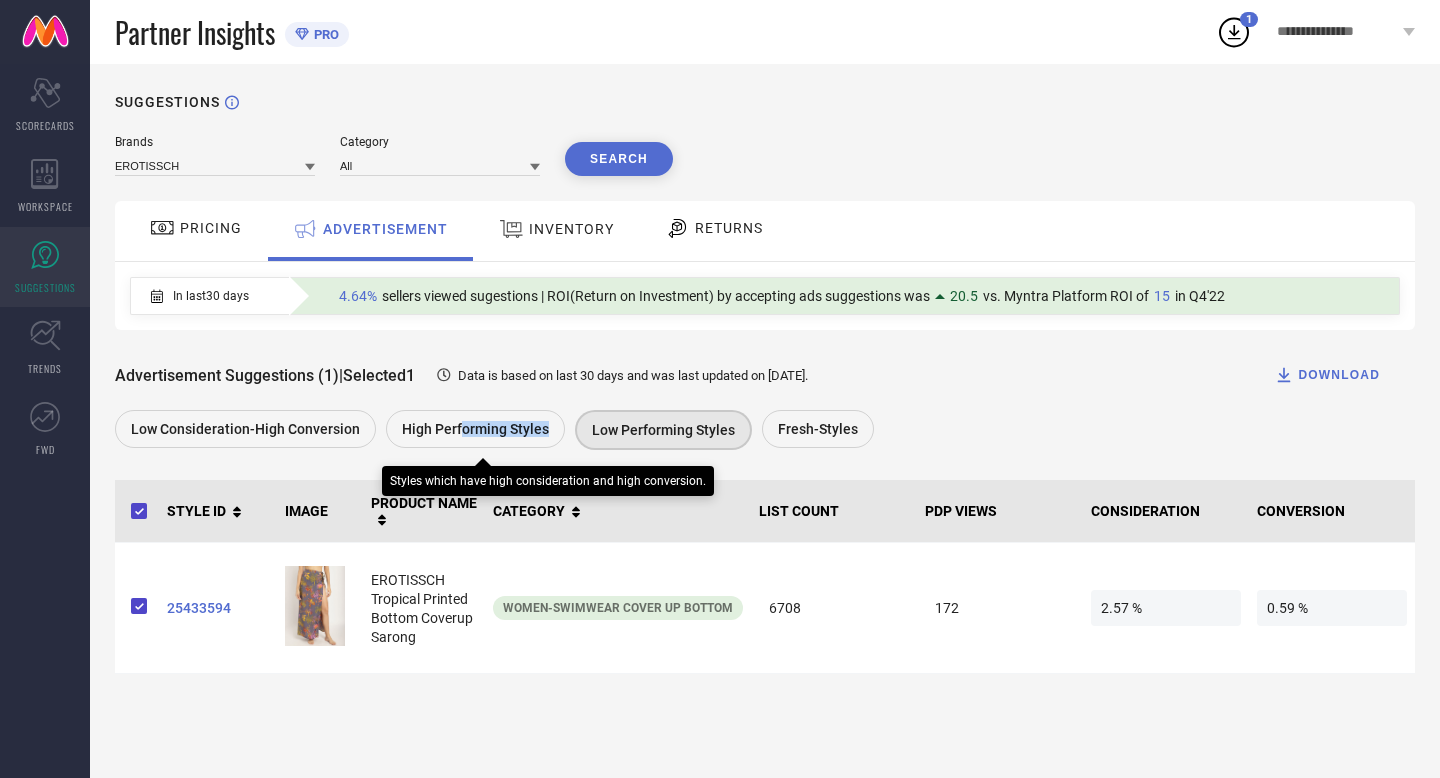 click on "High Performing Styles" at bounding box center (475, 429) 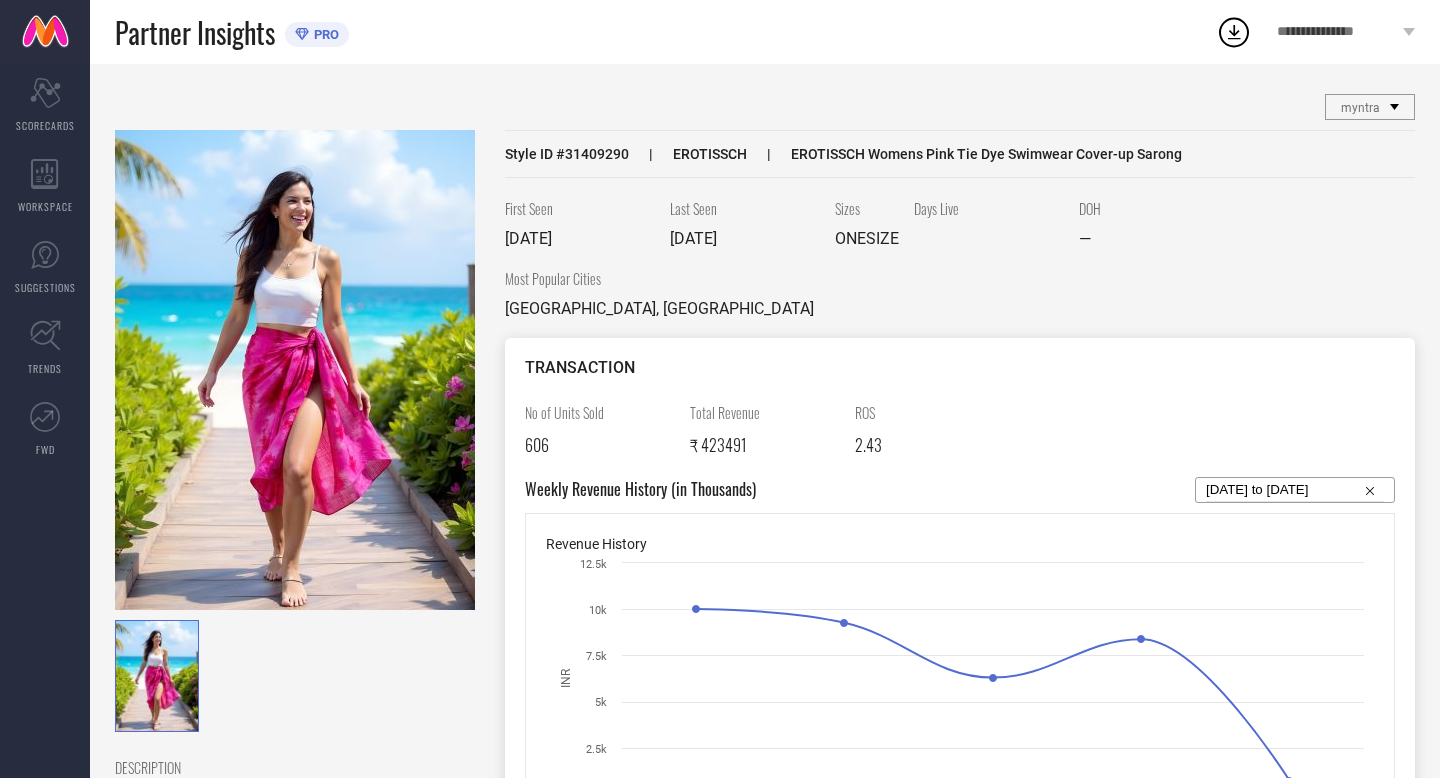 scroll, scrollTop: 0, scrollLeft: 0, axis: both 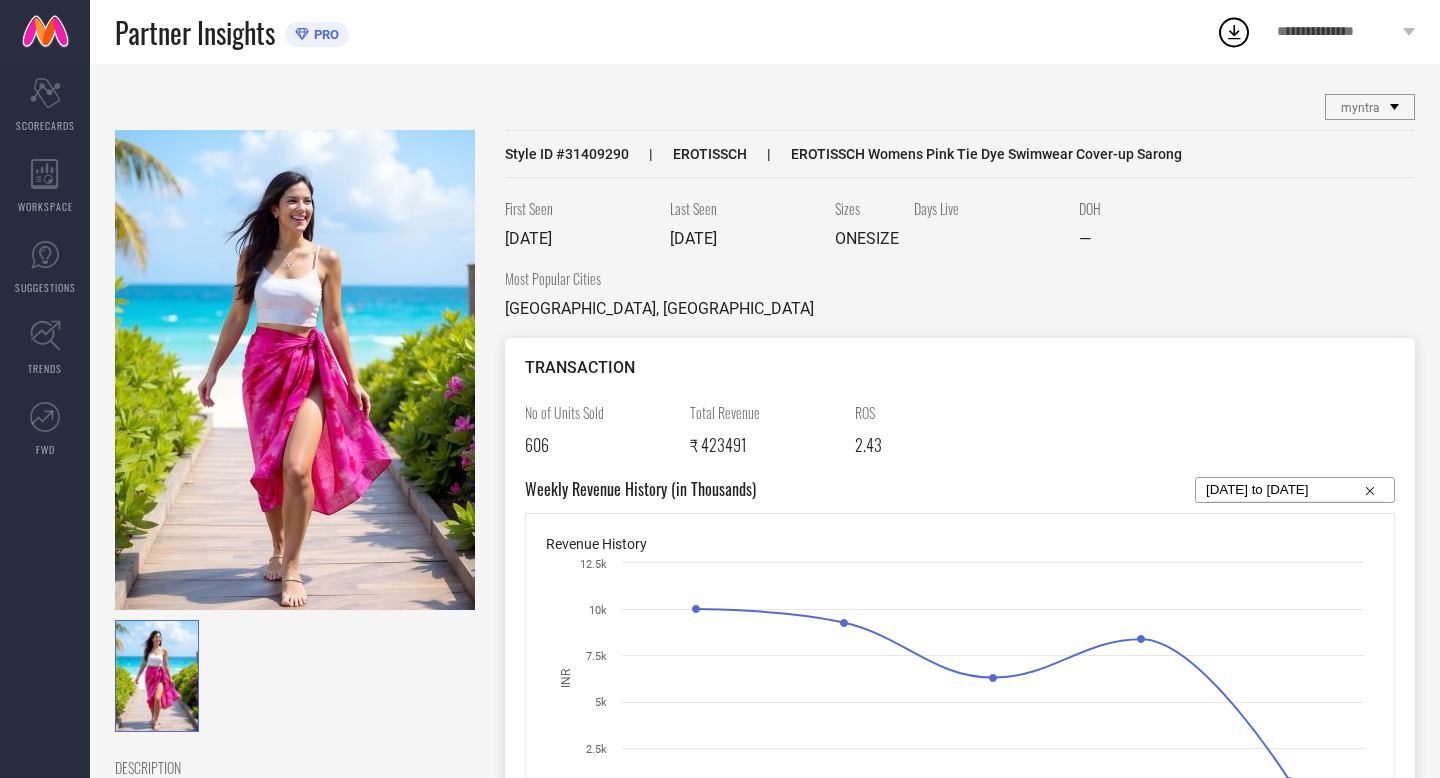 click on "₹ 423491" at bounding box center (718, 445) 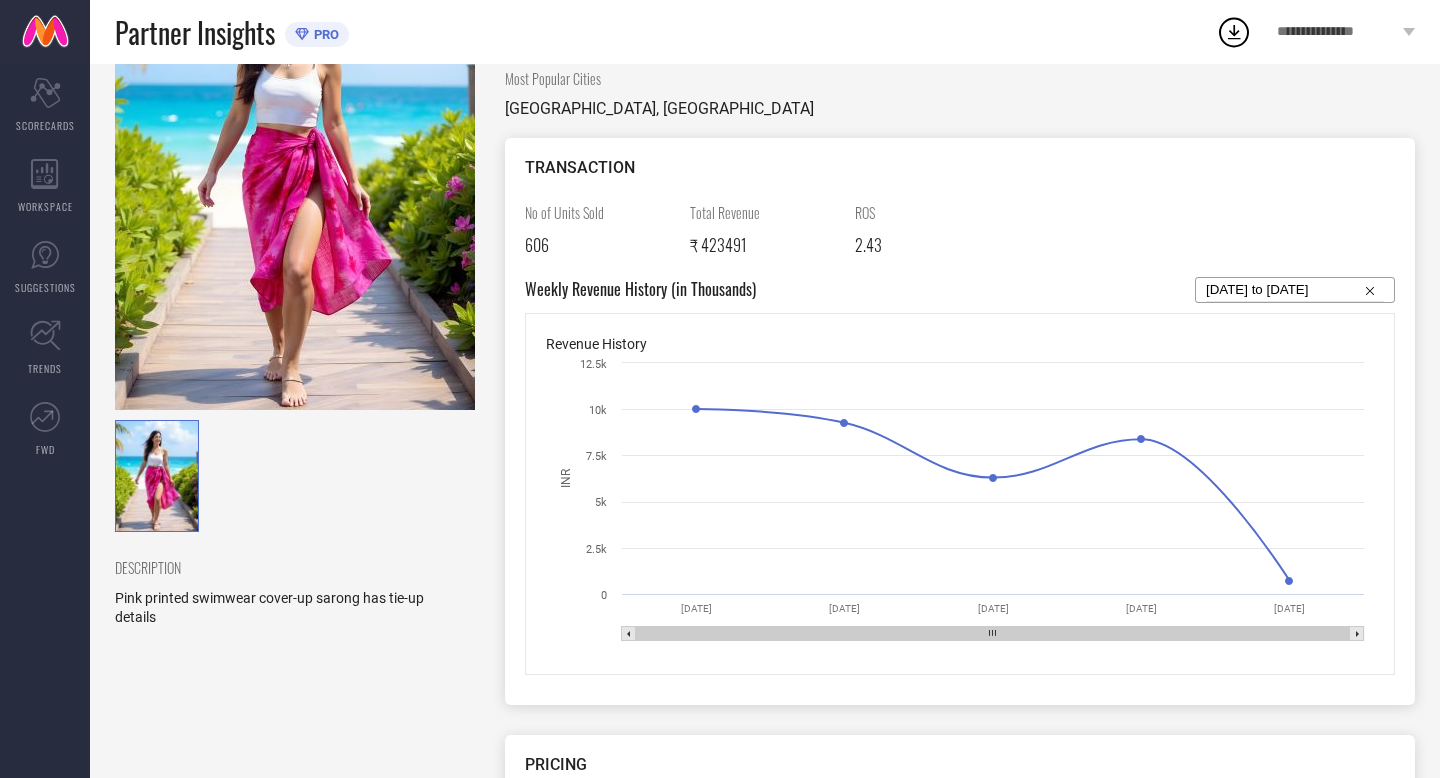 scroll, scrollTop: 0, scrollLeft: 0, axis: both 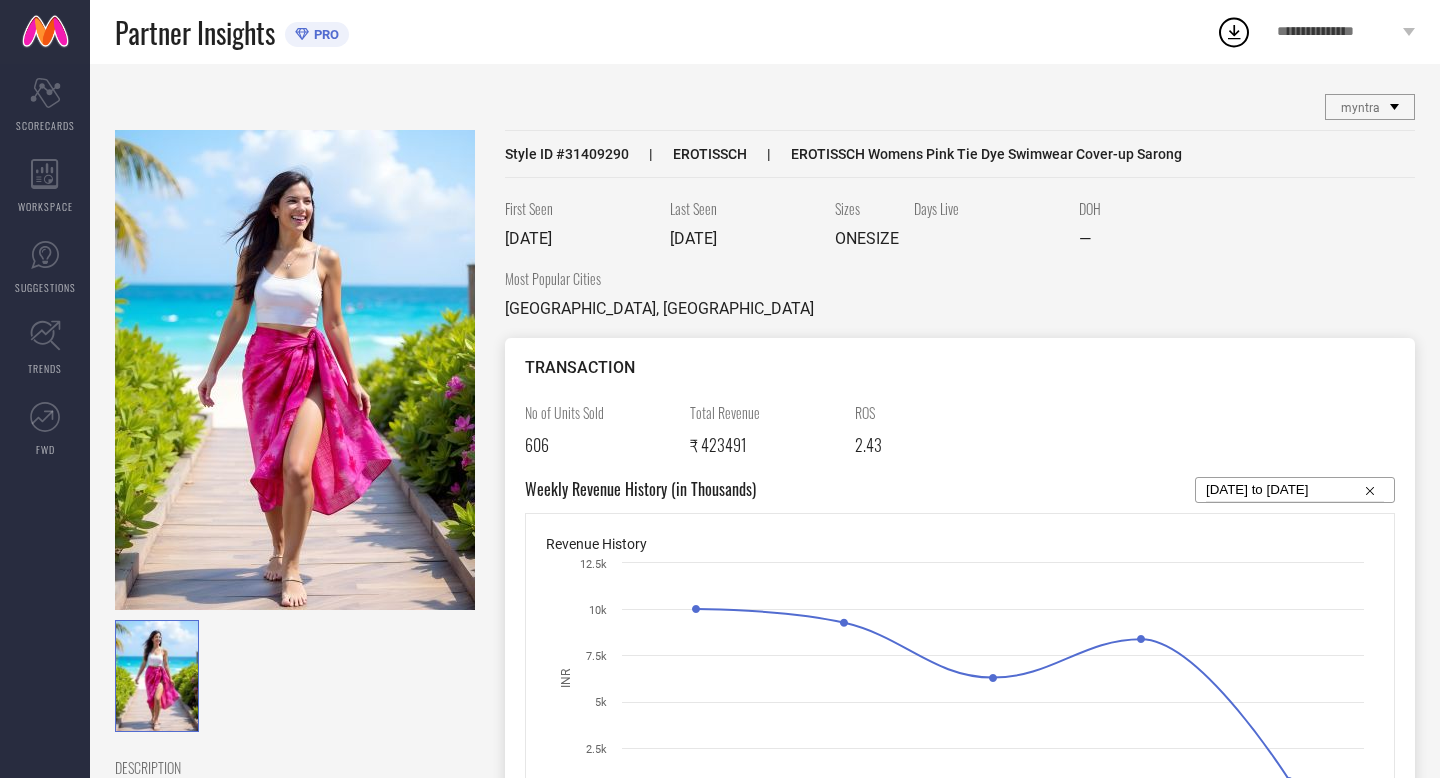 click on "2.43" at bounding box center [868, 445] 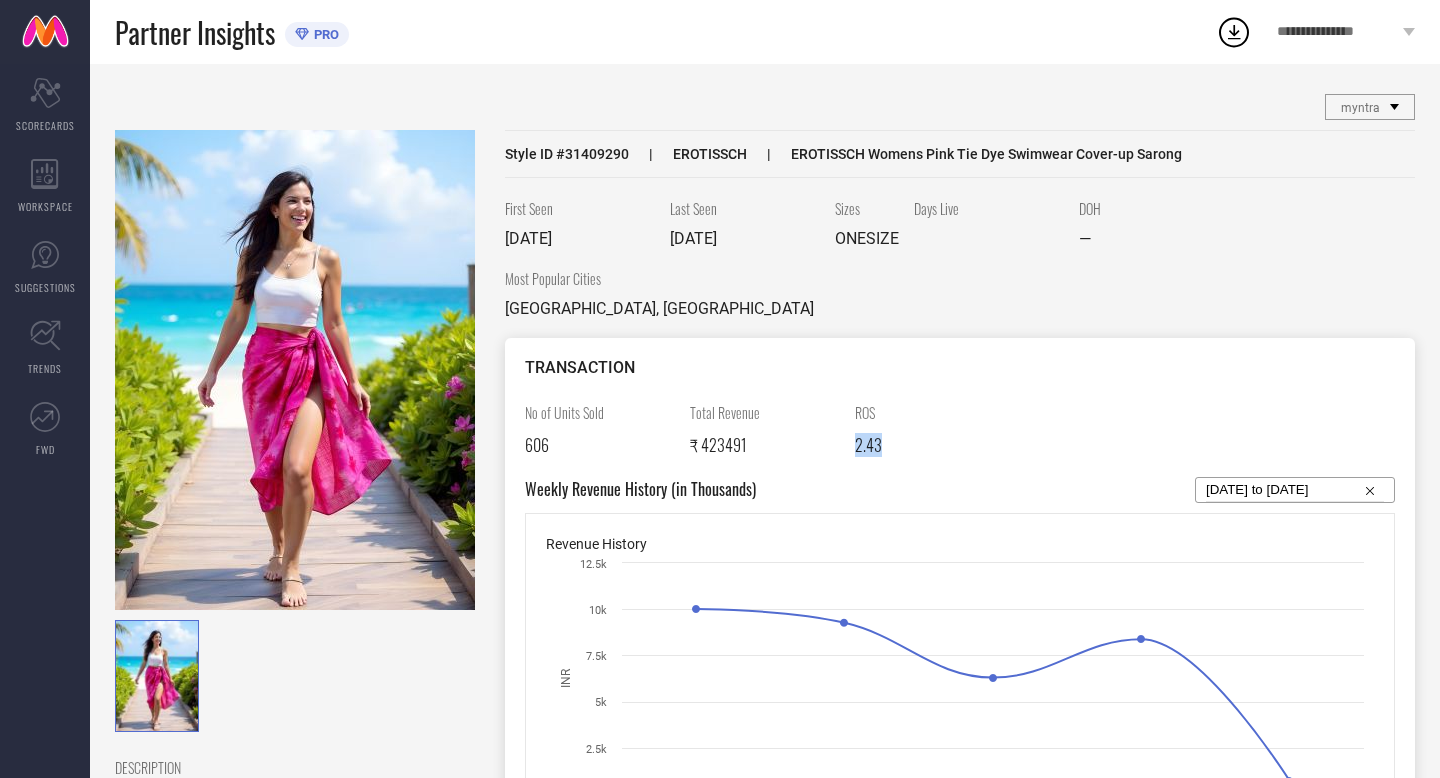 click on "2.43" at bounding box center [868, 445] 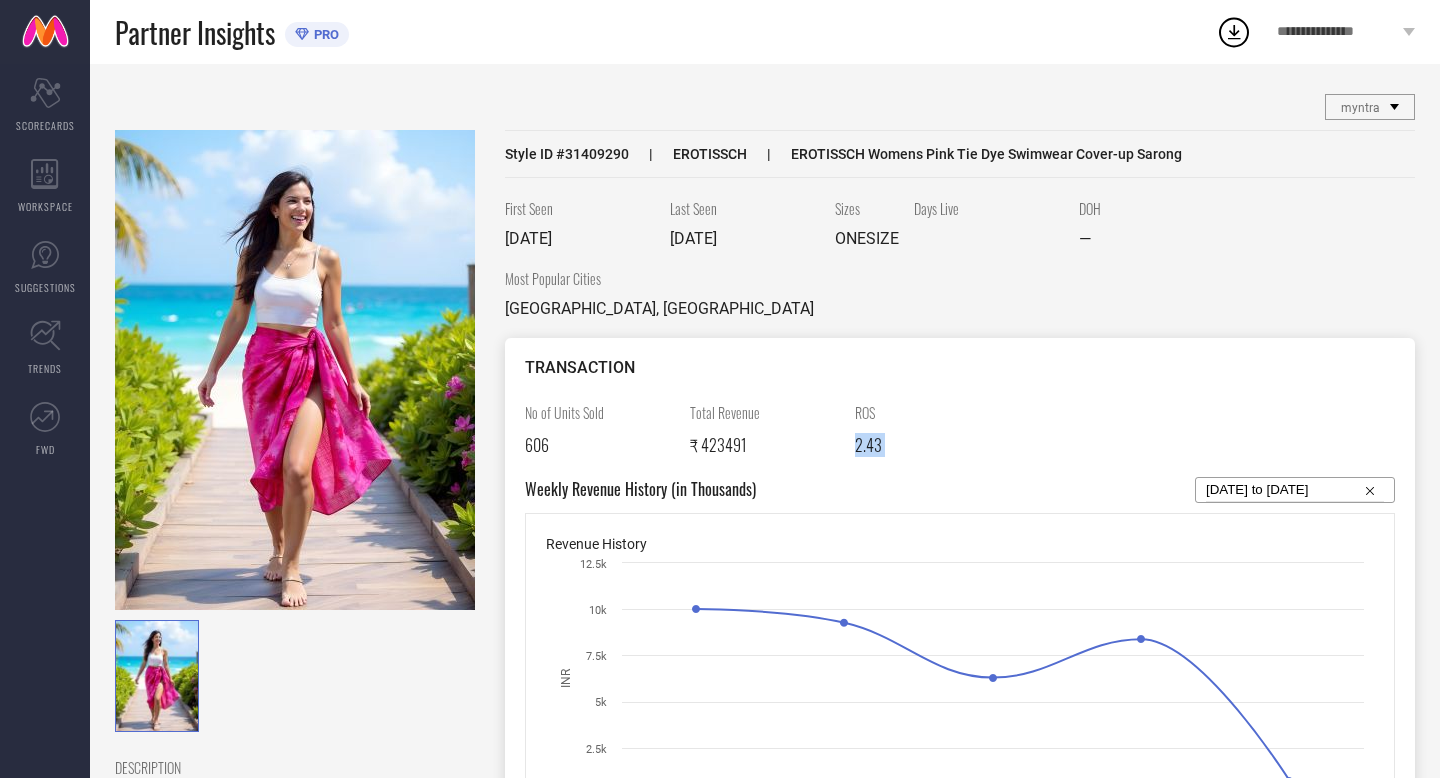 click on "2.43" at bounding box center (868, 445) 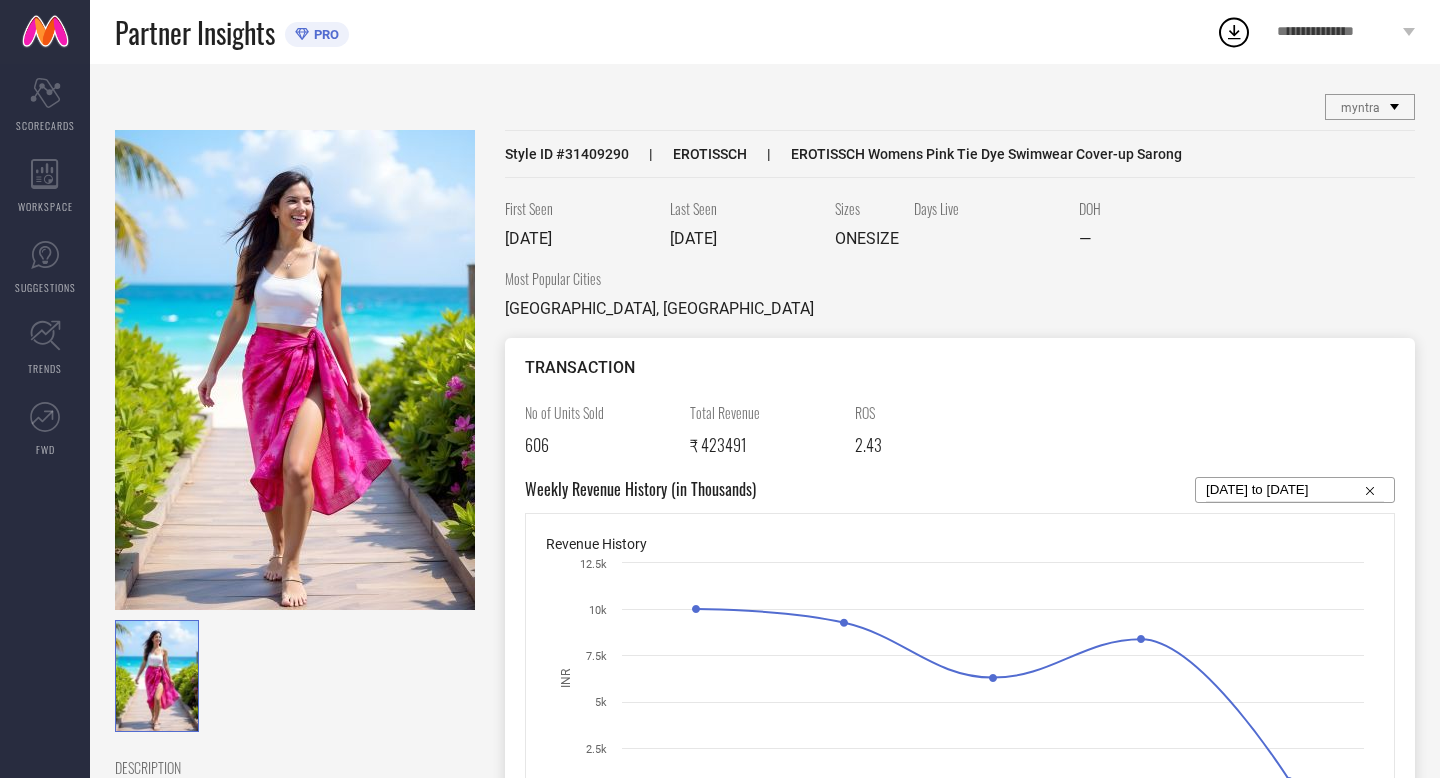 click on "No of Units Sold 606 Total Revenue ₹ 423491 ROS 2.43" at bounding box center (960, 439) 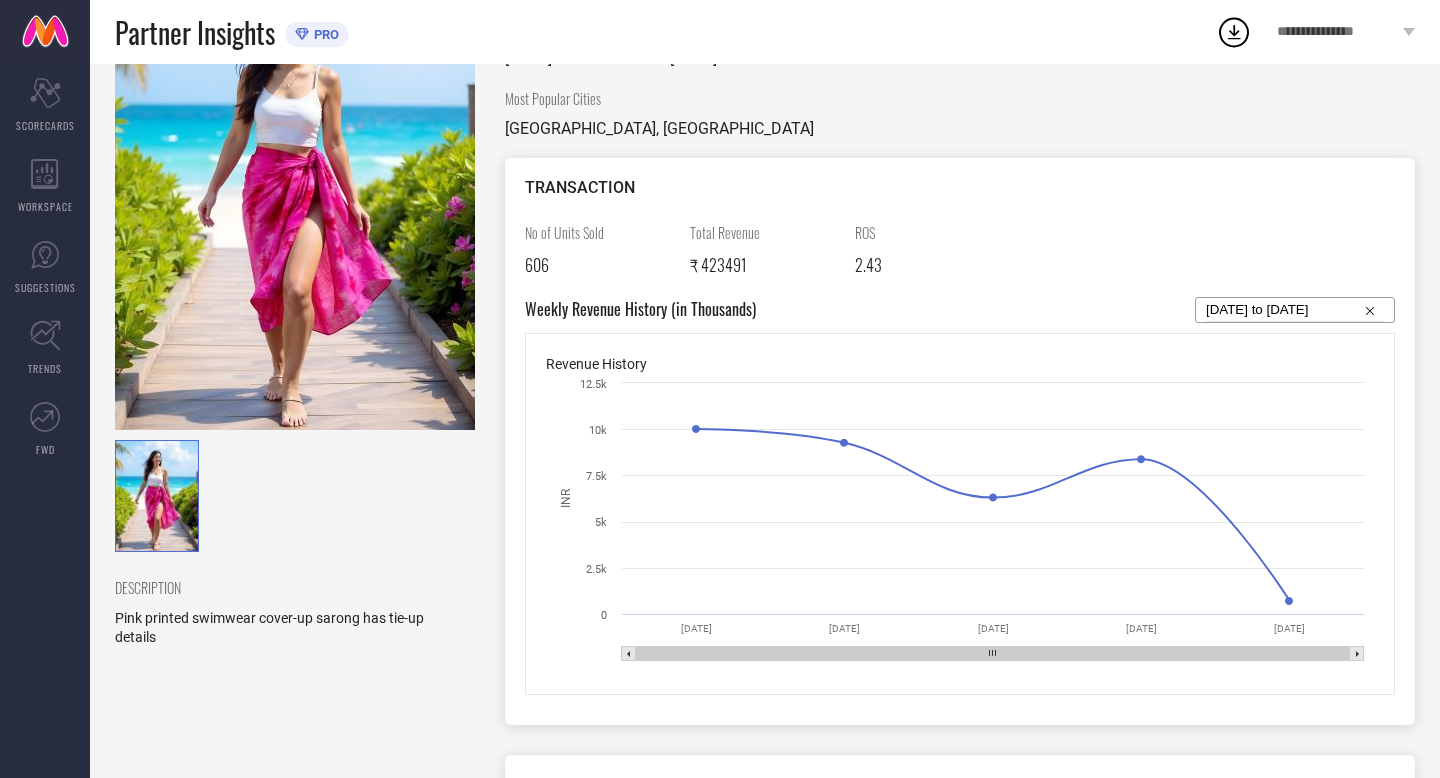 scroll, scrollTop: 0, scrollLeft: 0, axis: both 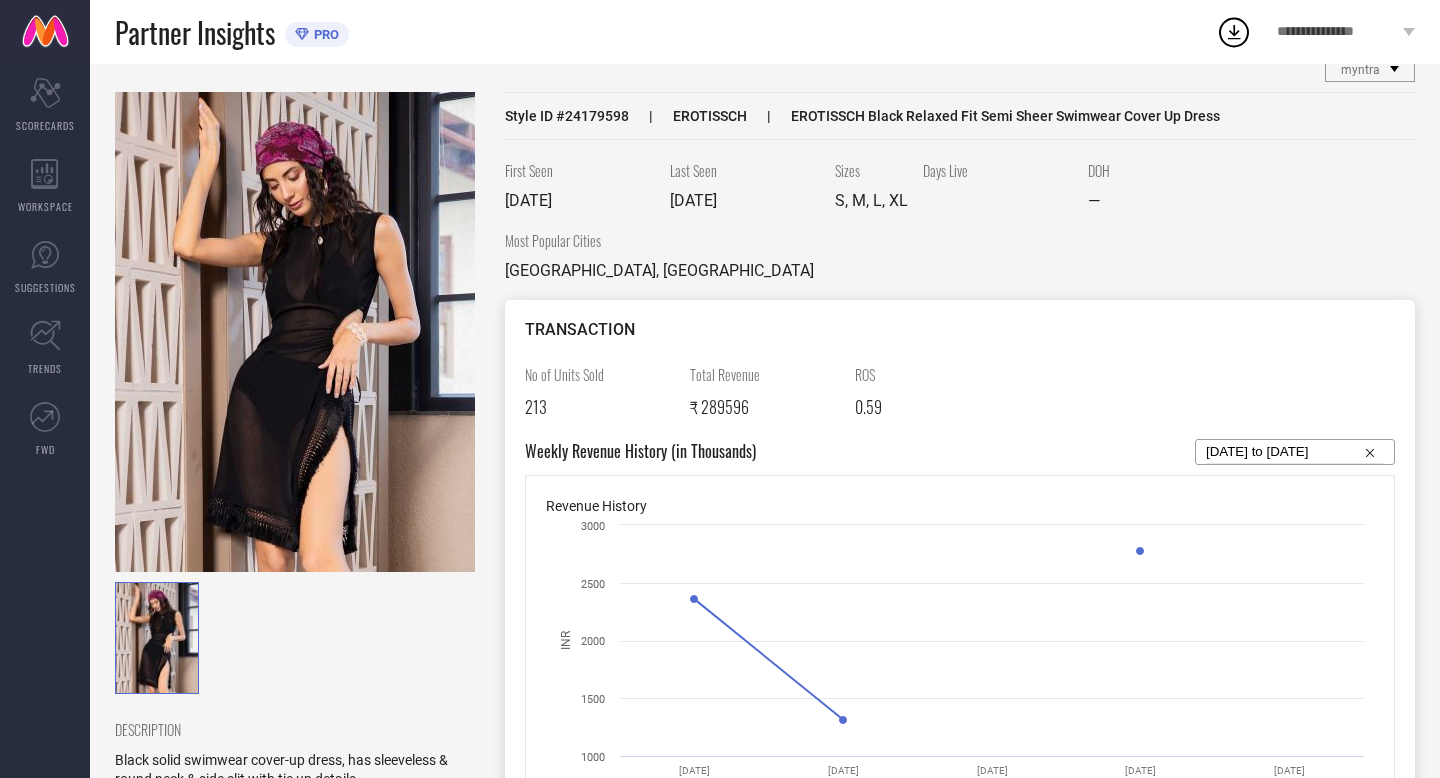 click on "₹ 289596" at bounding box center [719, 407] 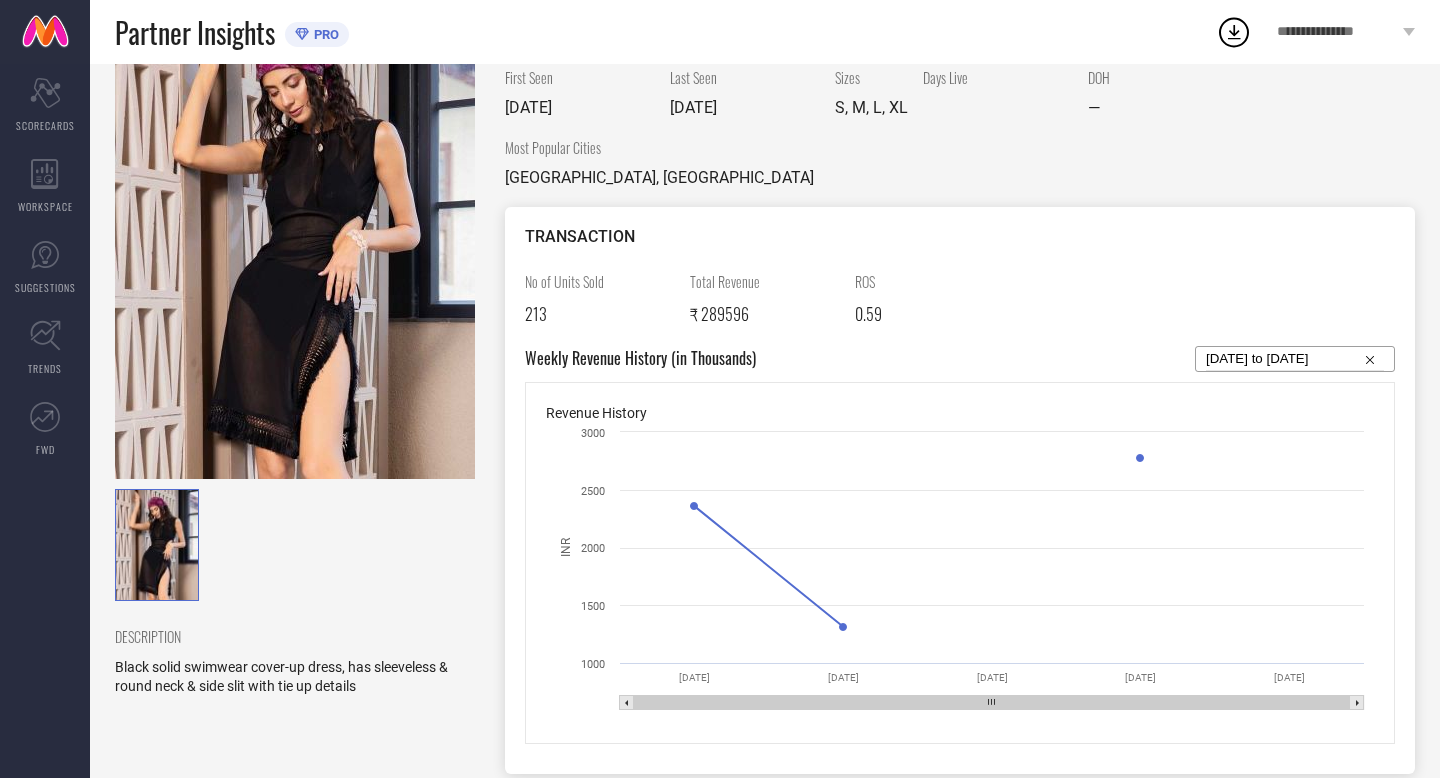 scroll, scrollTop: 0, scrollLeft: 0, axis: both 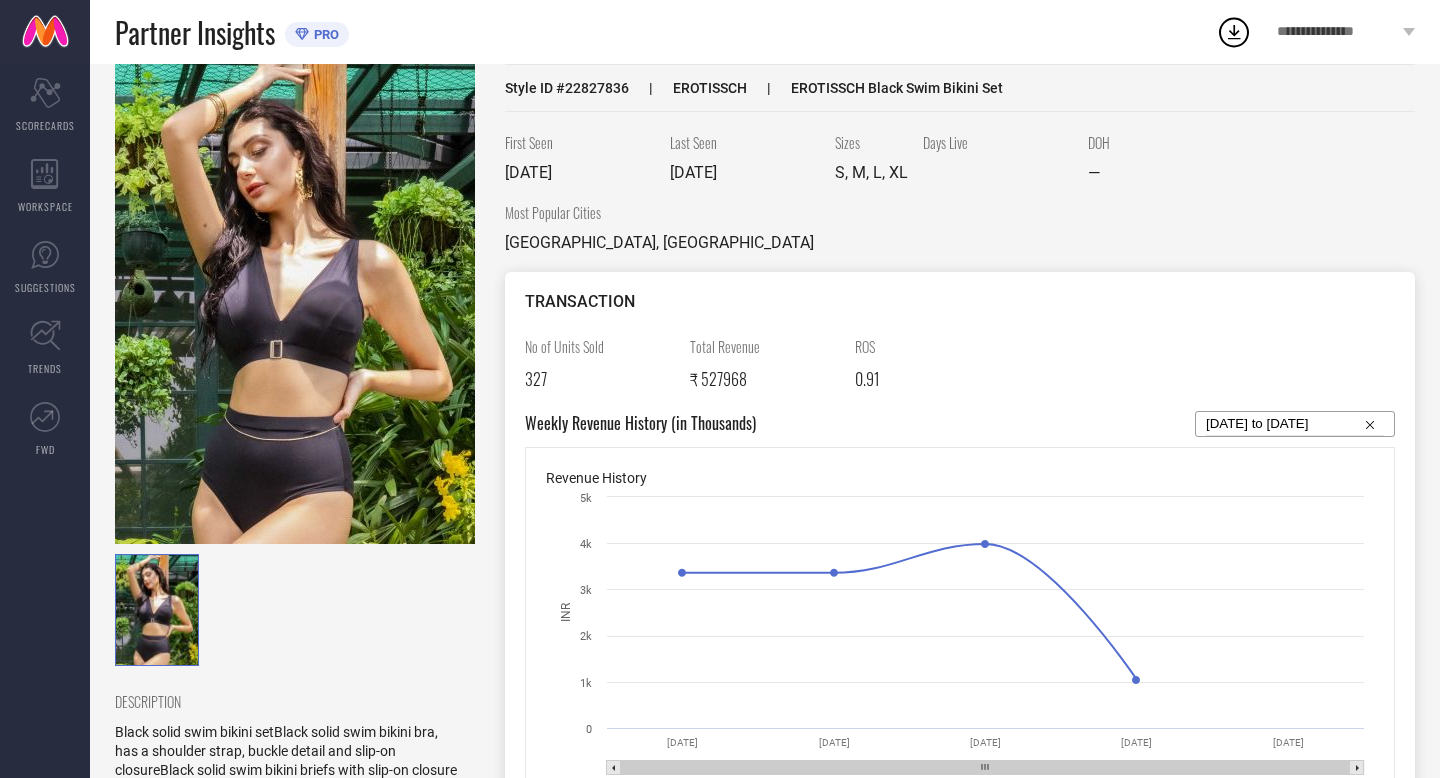 click on "0.91" at bounding box center [867, 379] 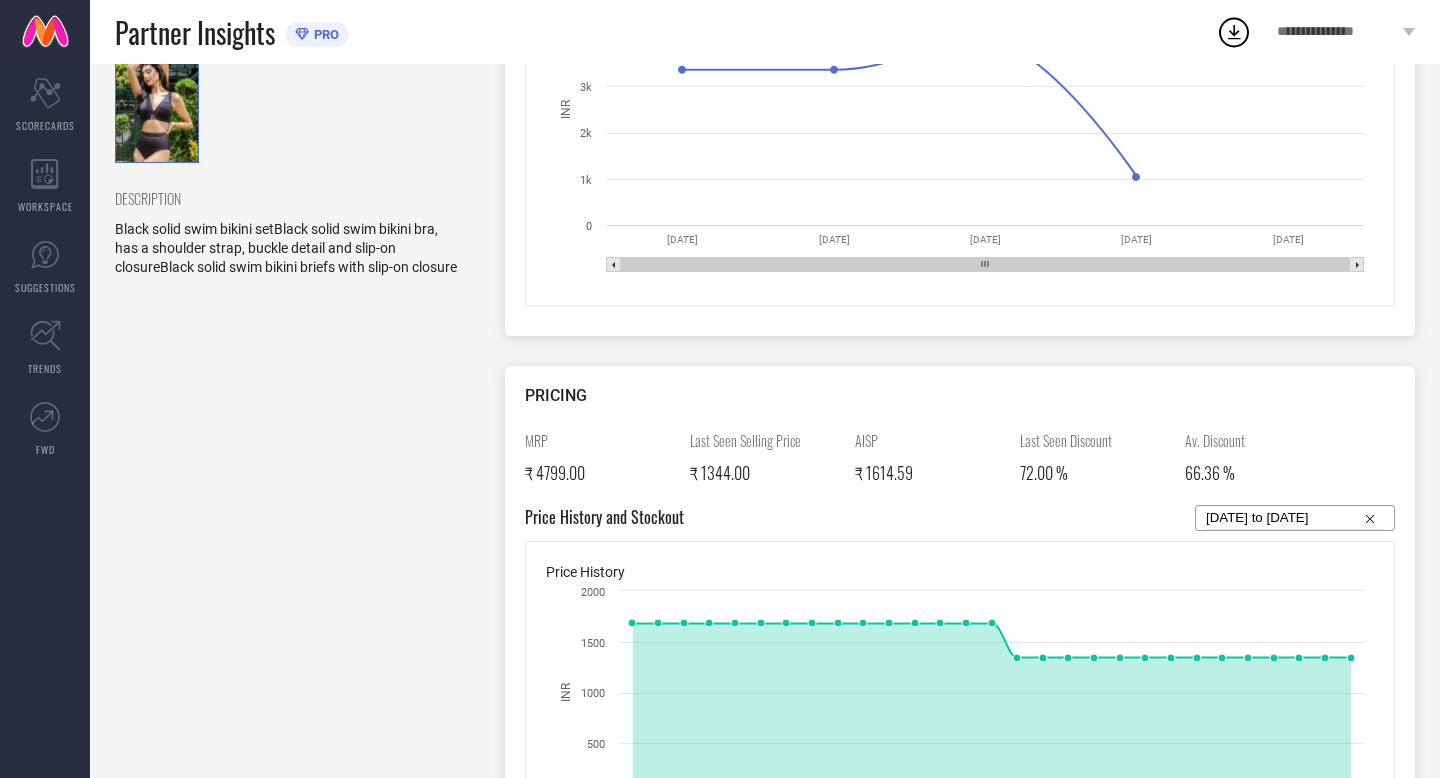 scroll, scrollTop: 0, scrollLeft: 0, axis: both 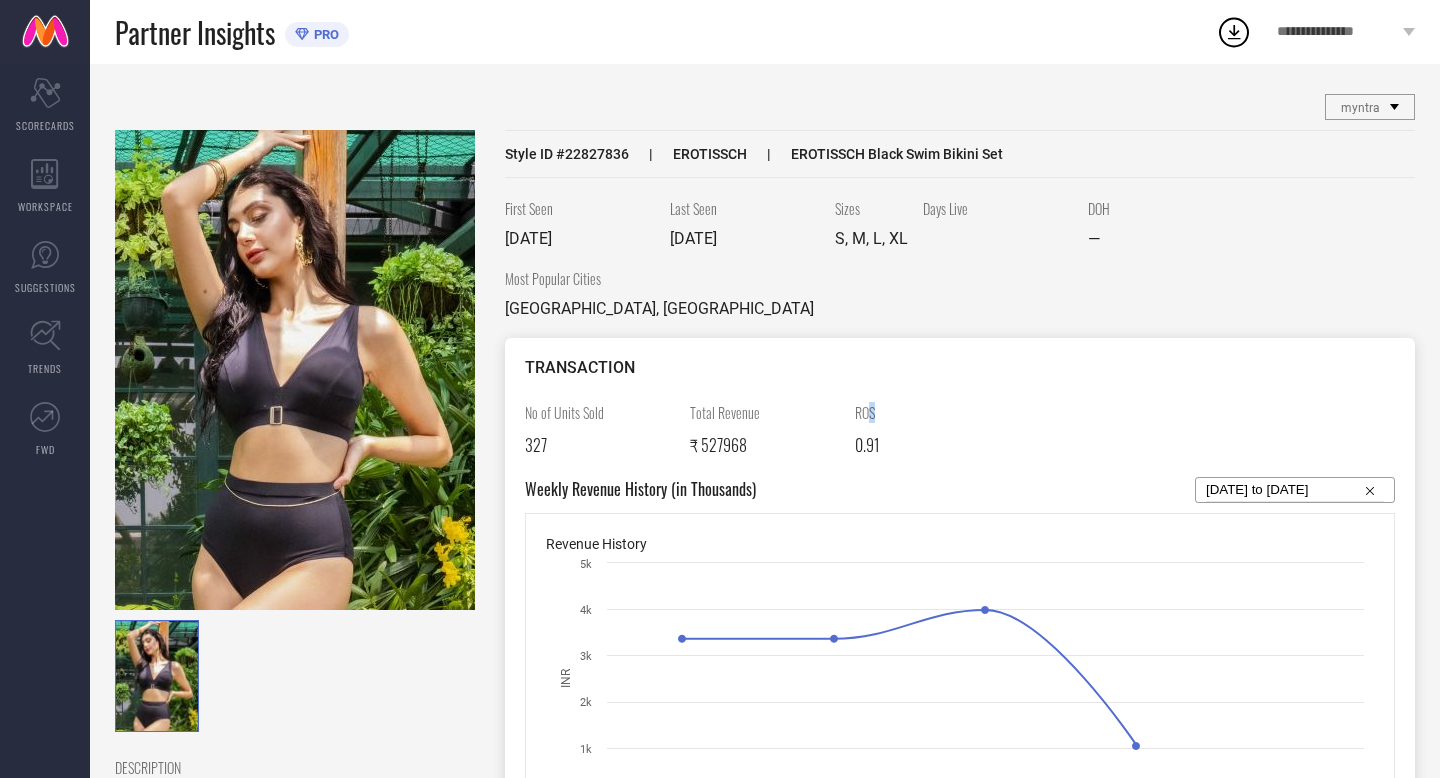 drag, startPoint x: 868, startPoint y: 408, endPoint x: 894, endPoint y: 410, distance: 26.076809 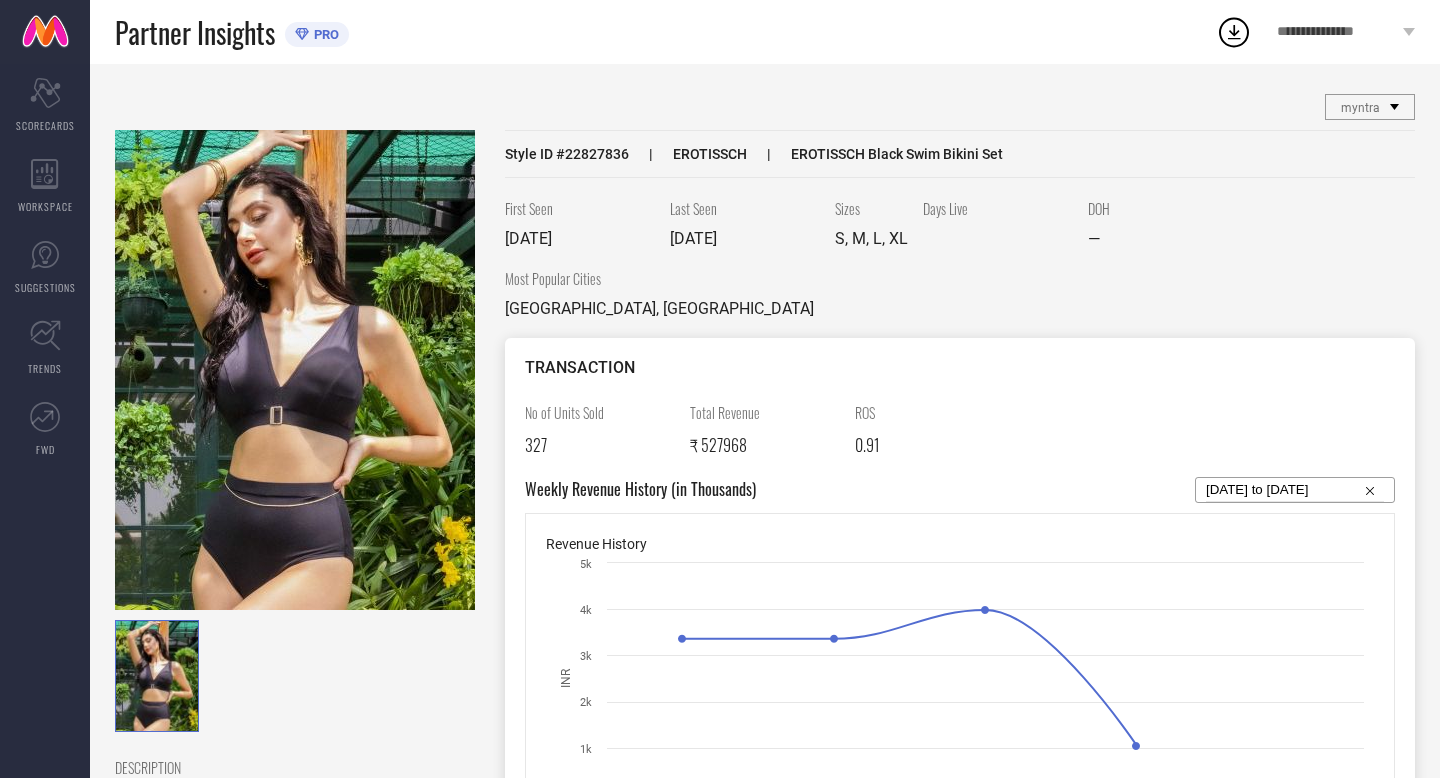 click on "ROS" at bounding box center (930, 412) 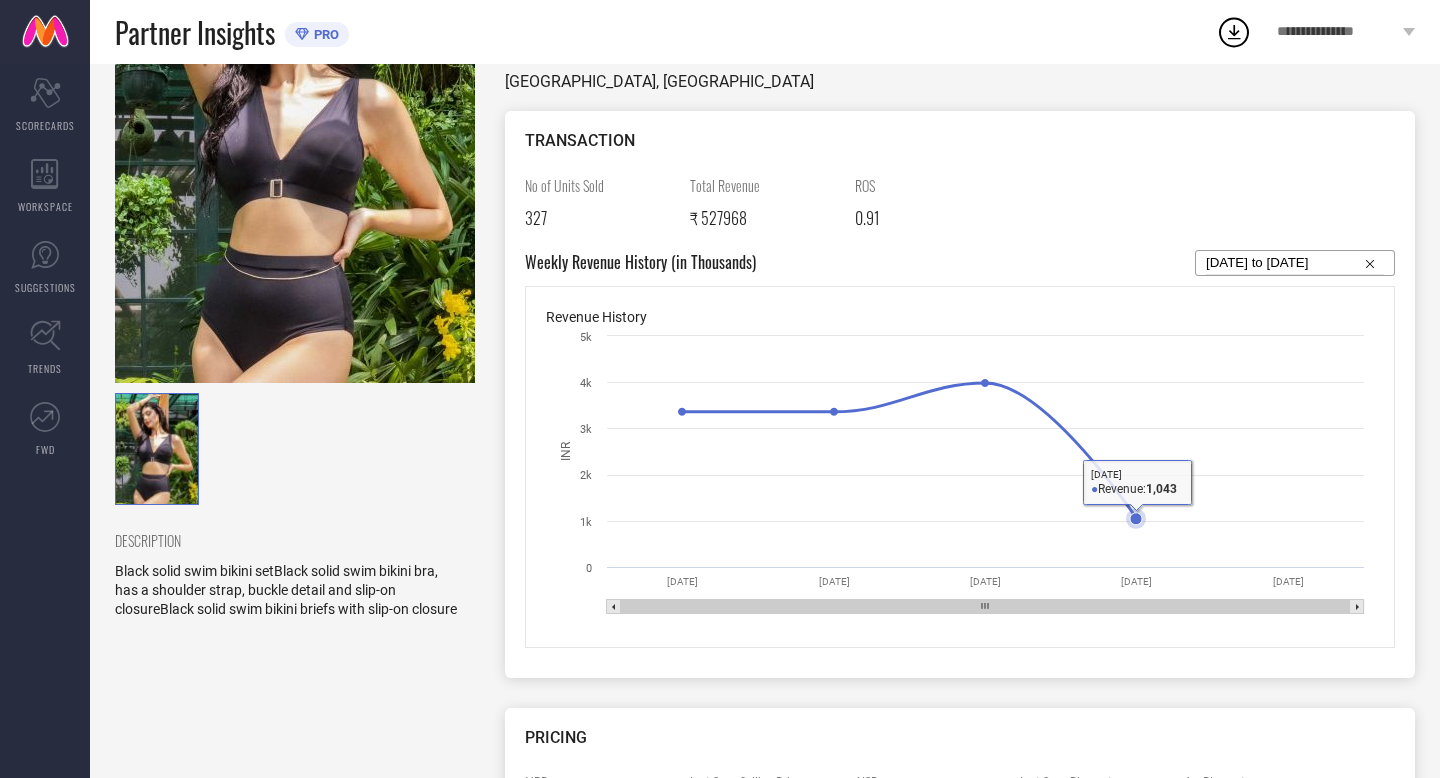 scroll, scrollTop: 224, scrollLeft: 0, axis: vertical 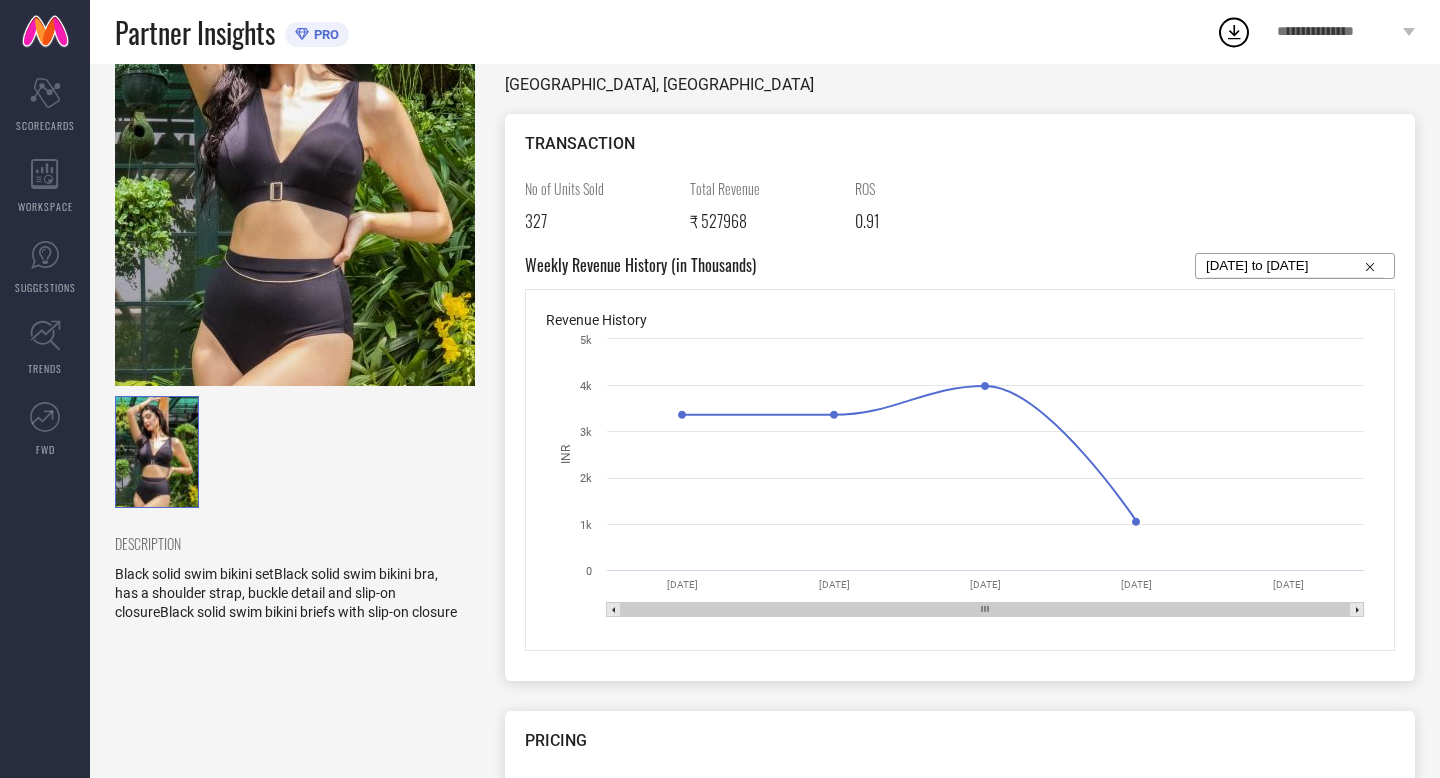 select on "5" 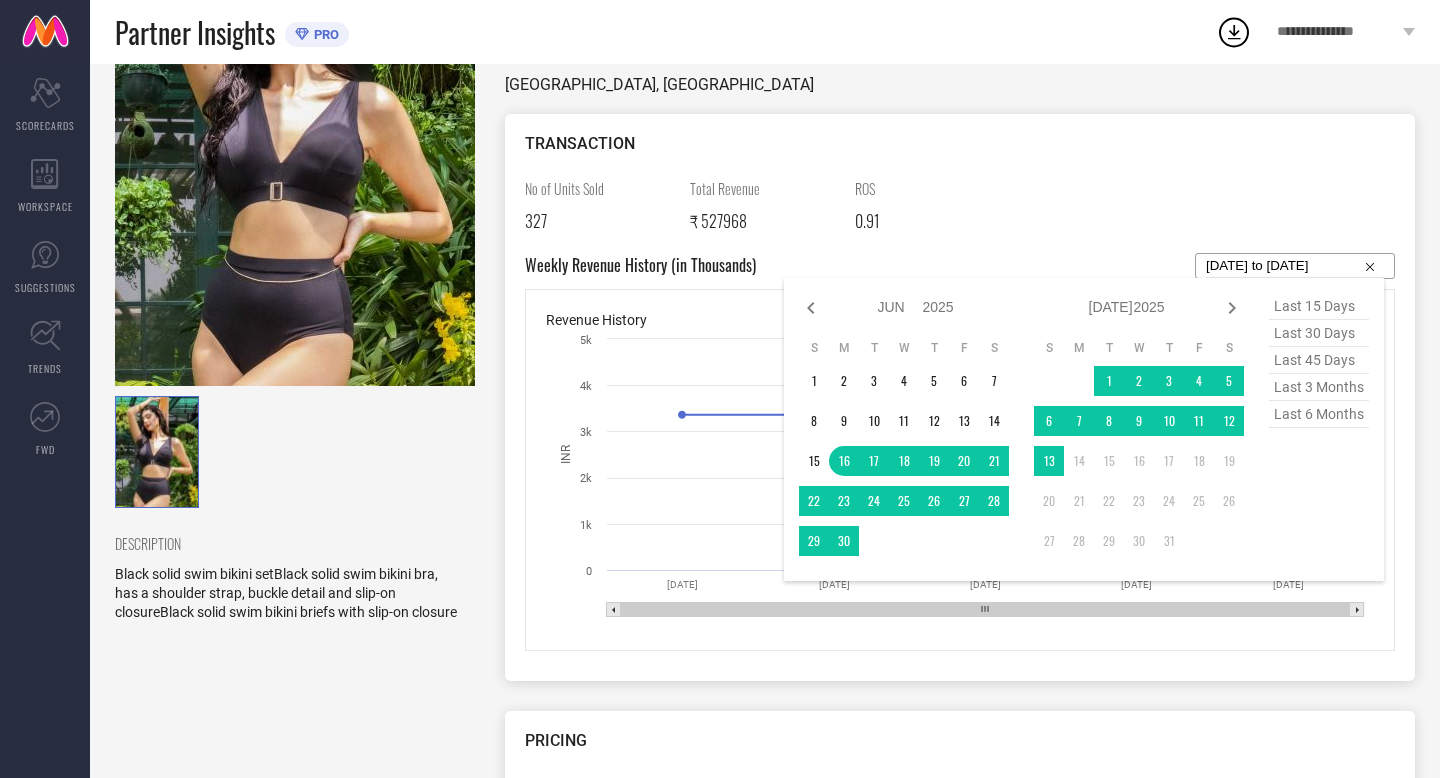 click on "[DATE] to [DATE]" at bounding box center [1295, 266] 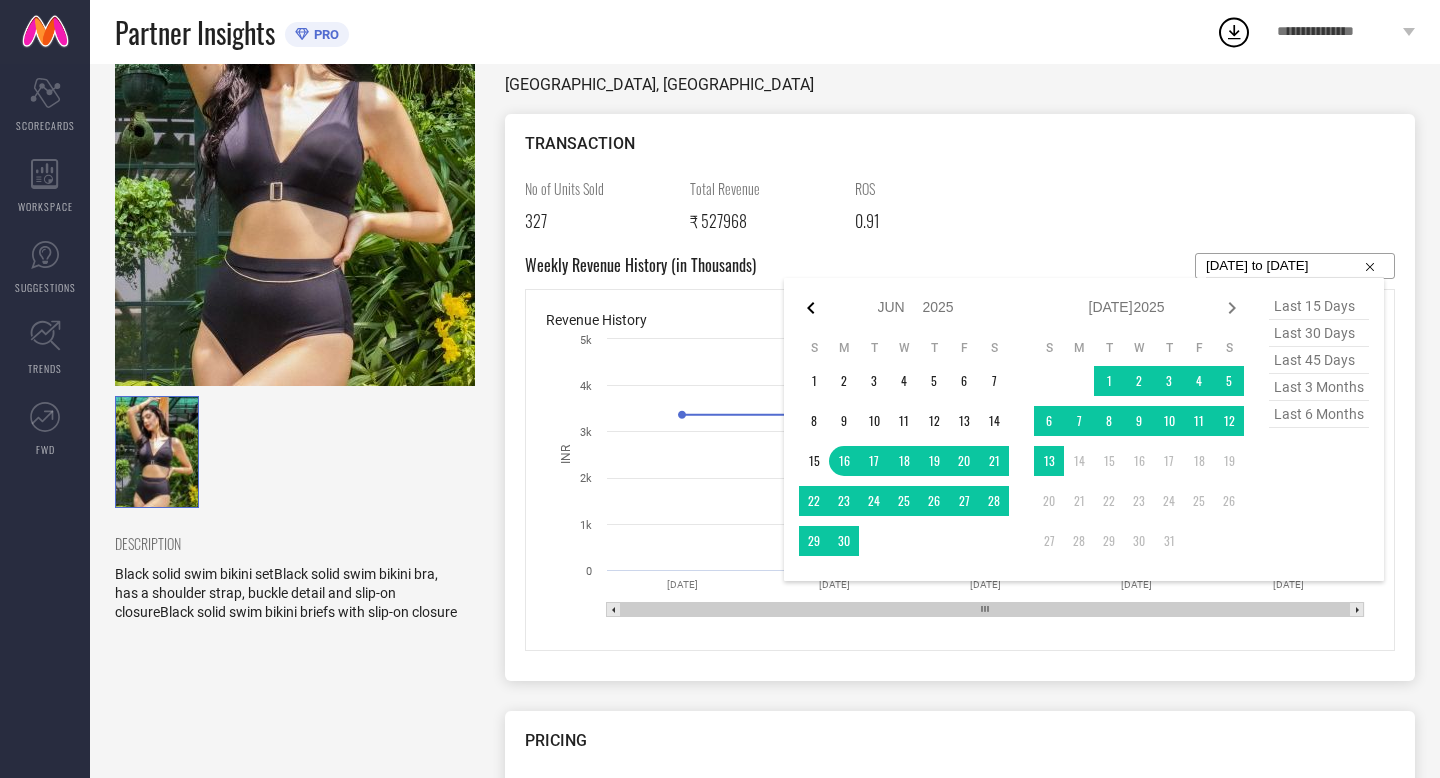 click 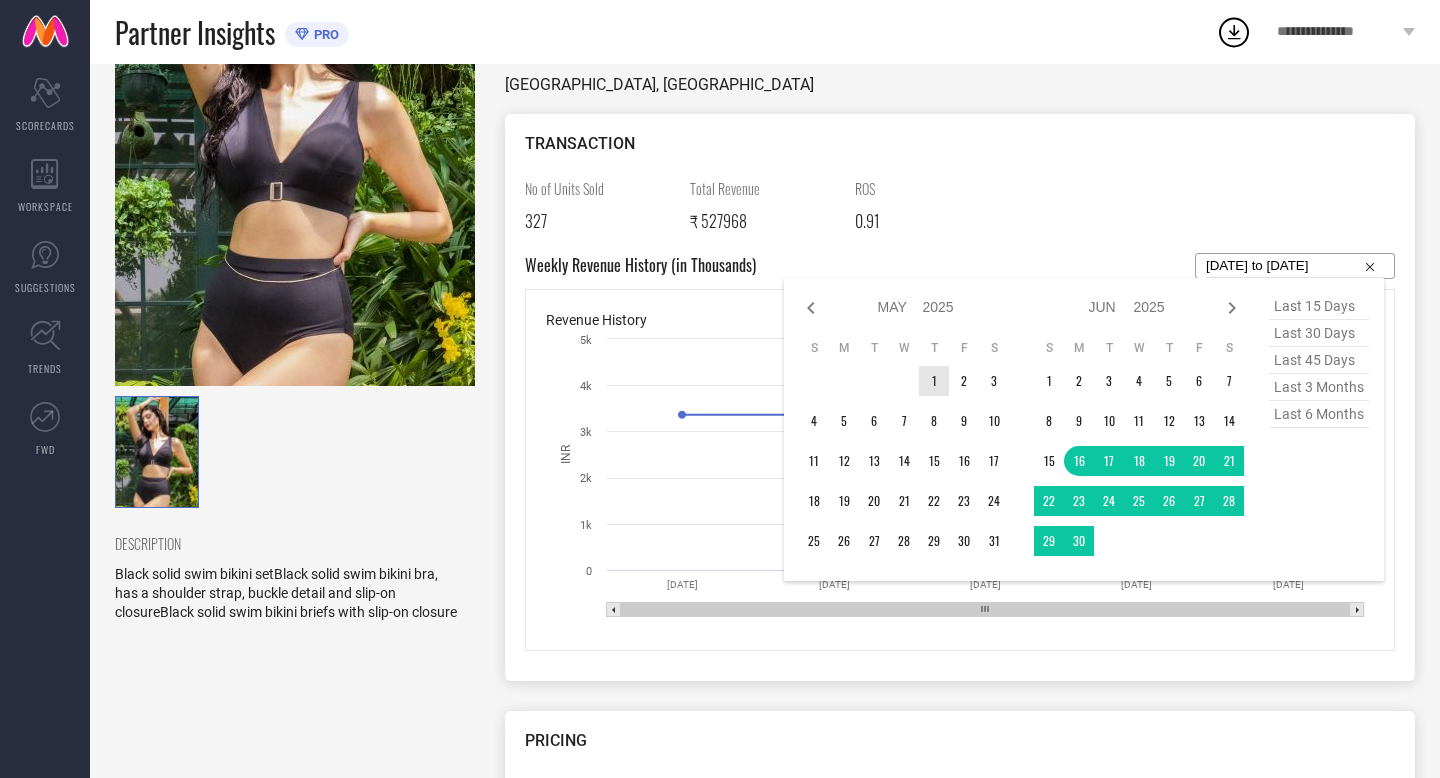 type on "After 01-05-2025" 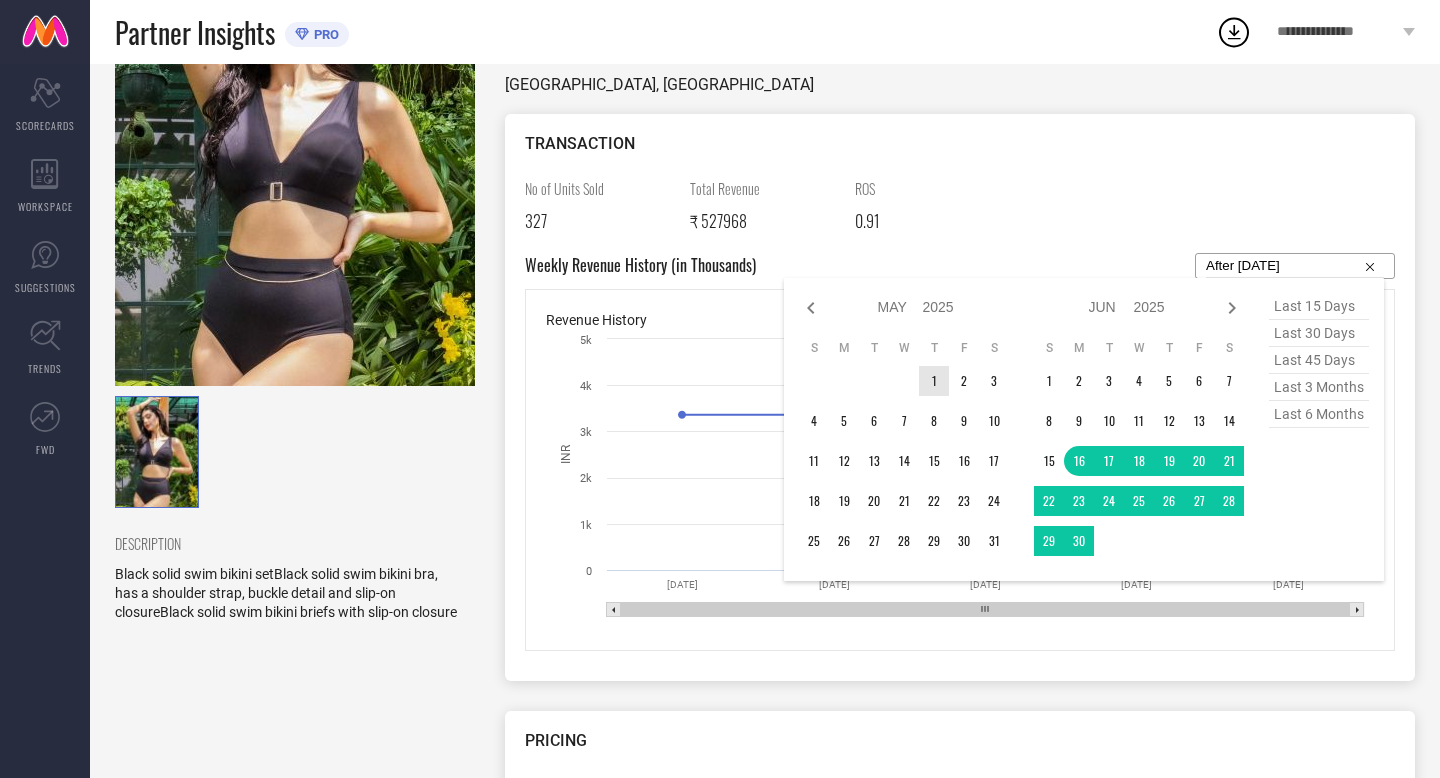 click on "1" at bounding box center [934, 381] 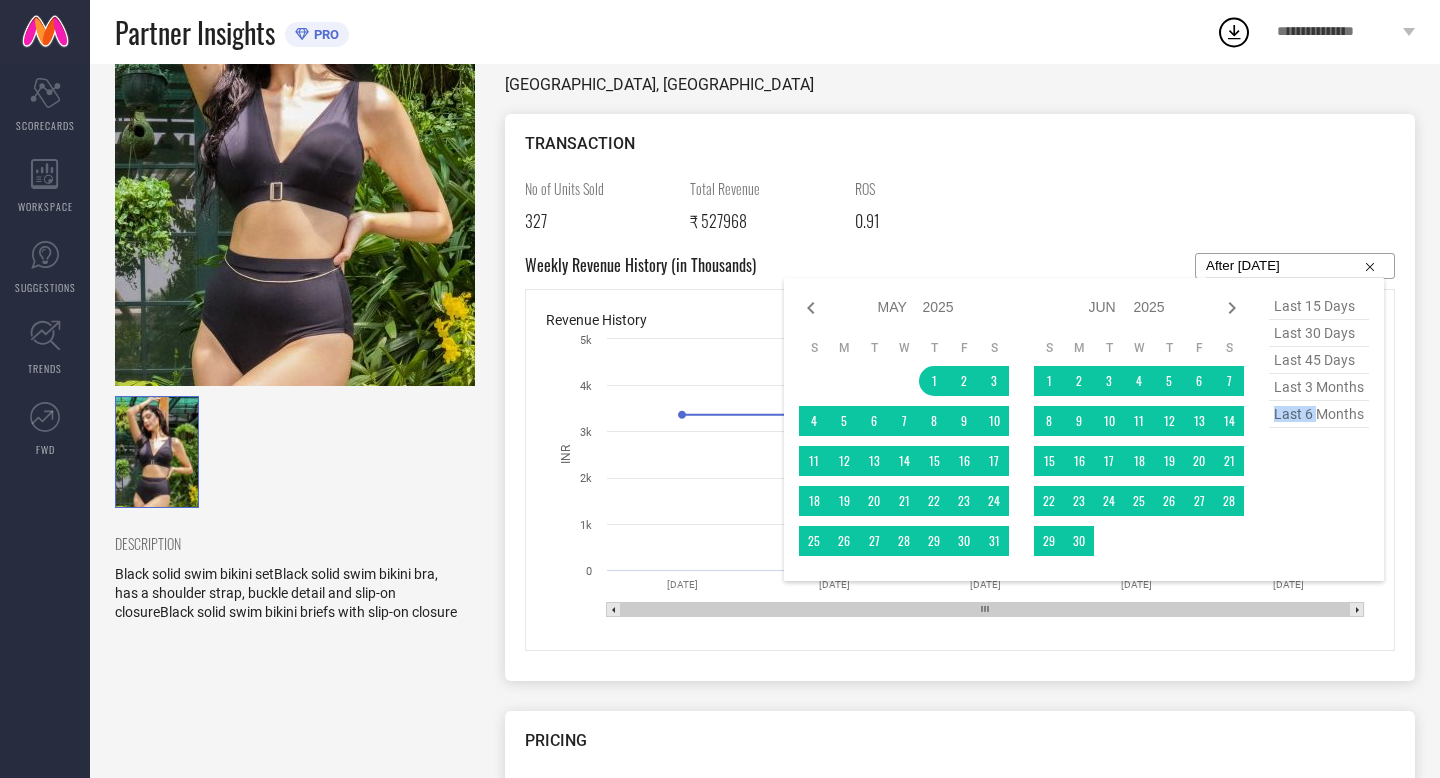 click on "last 6 months" at bounding box center (1319, 414) 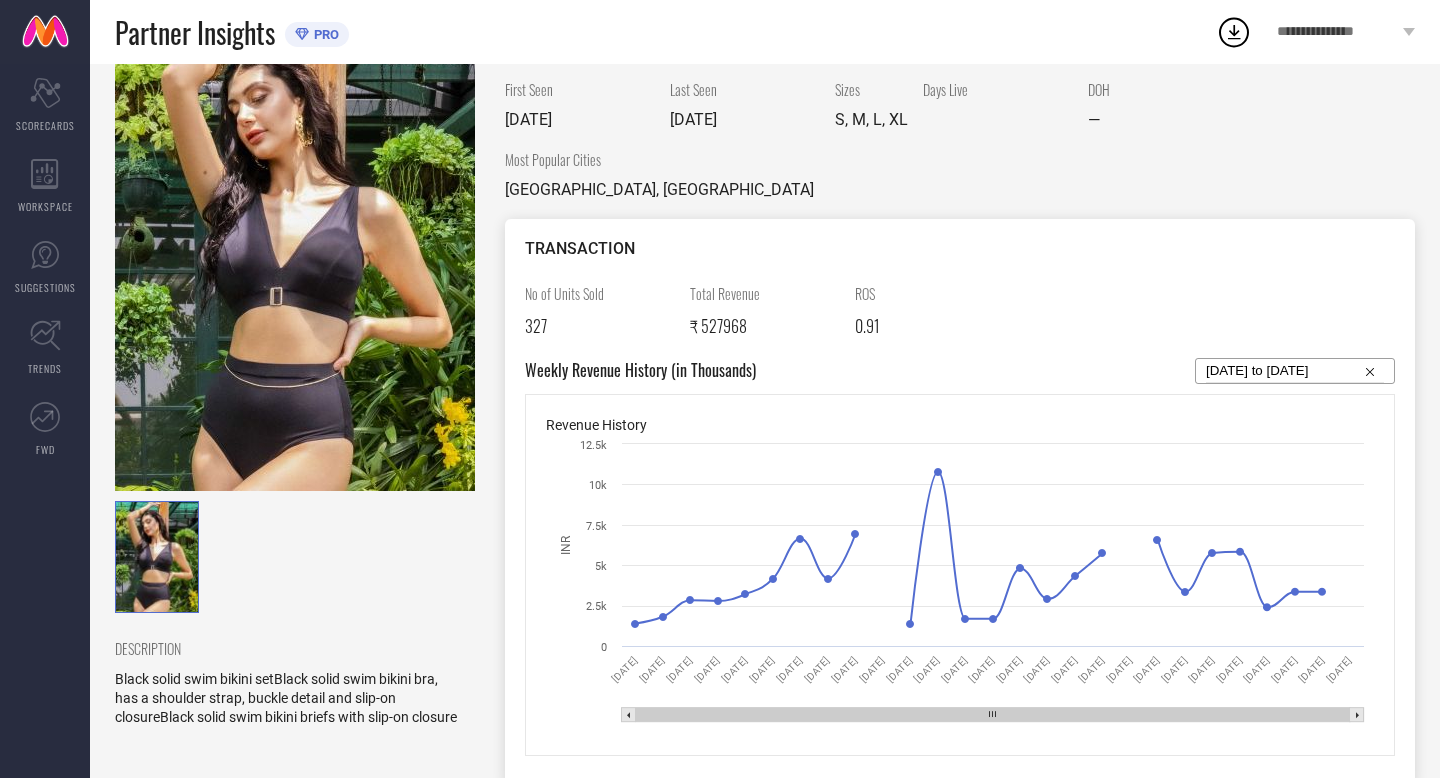 scroll, scrollTop: 0, scrollLeft: 0, axis: both 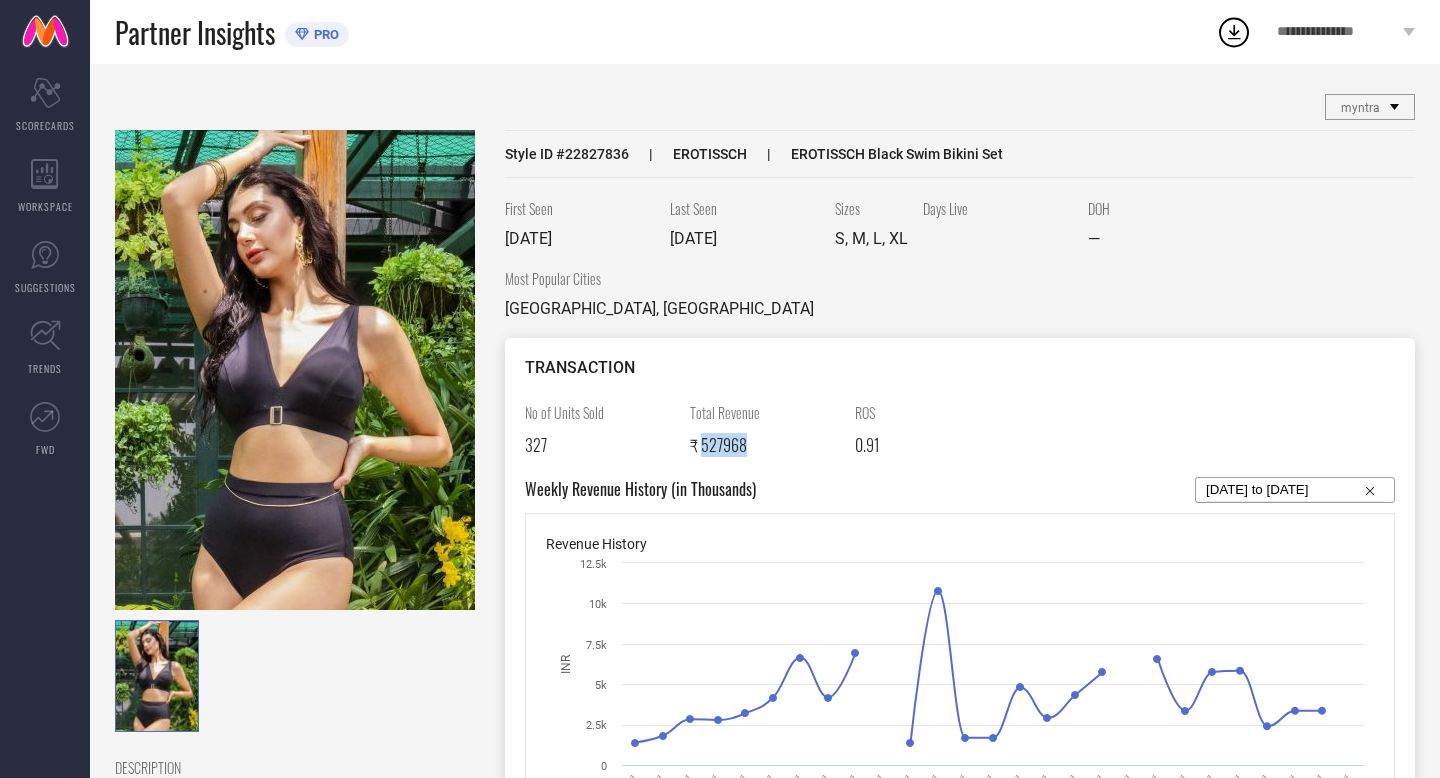 drag, startPoint x: 703, startPoint y: 440, endPoint x: 797, endPoint y: 440, distance: 94 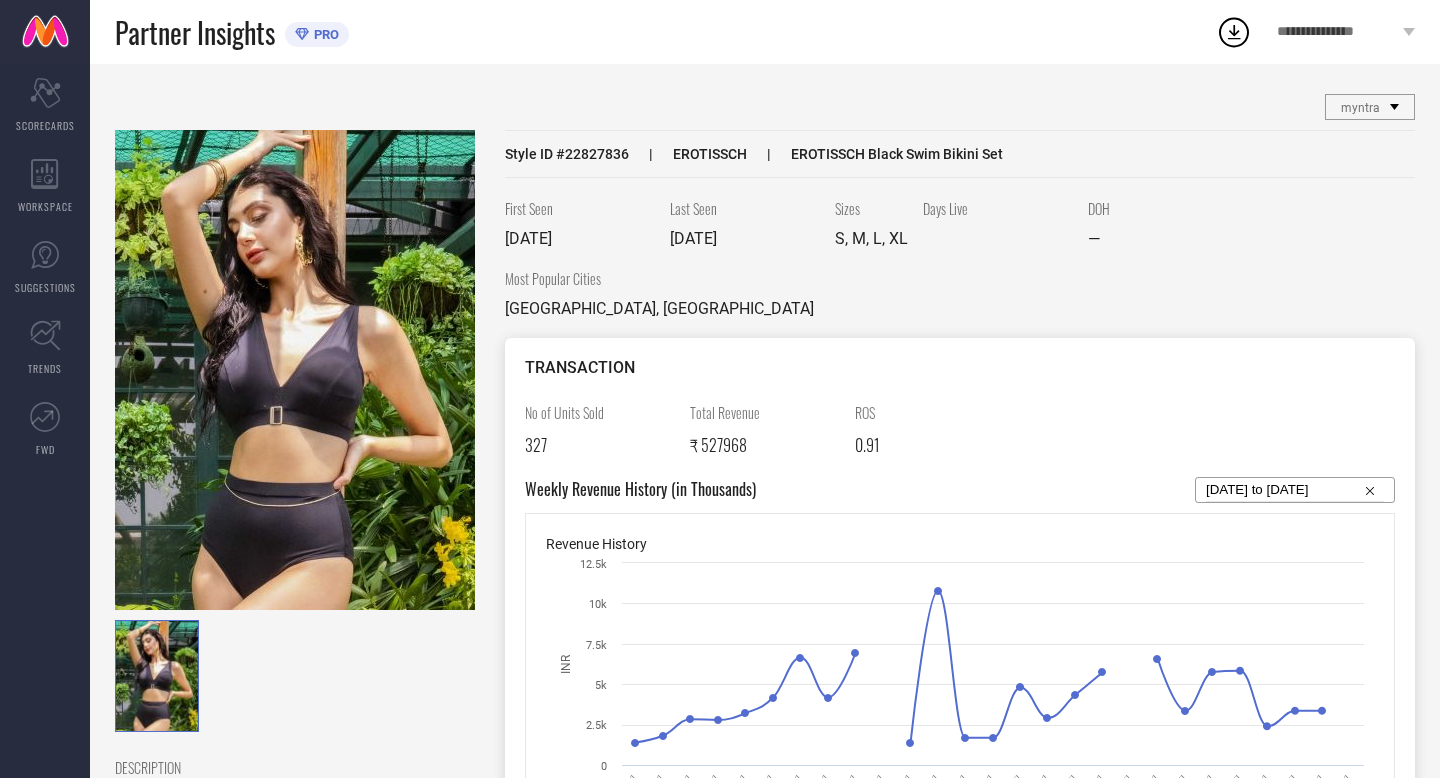 click on "₹ 527968" at bounding box center (765, 445) 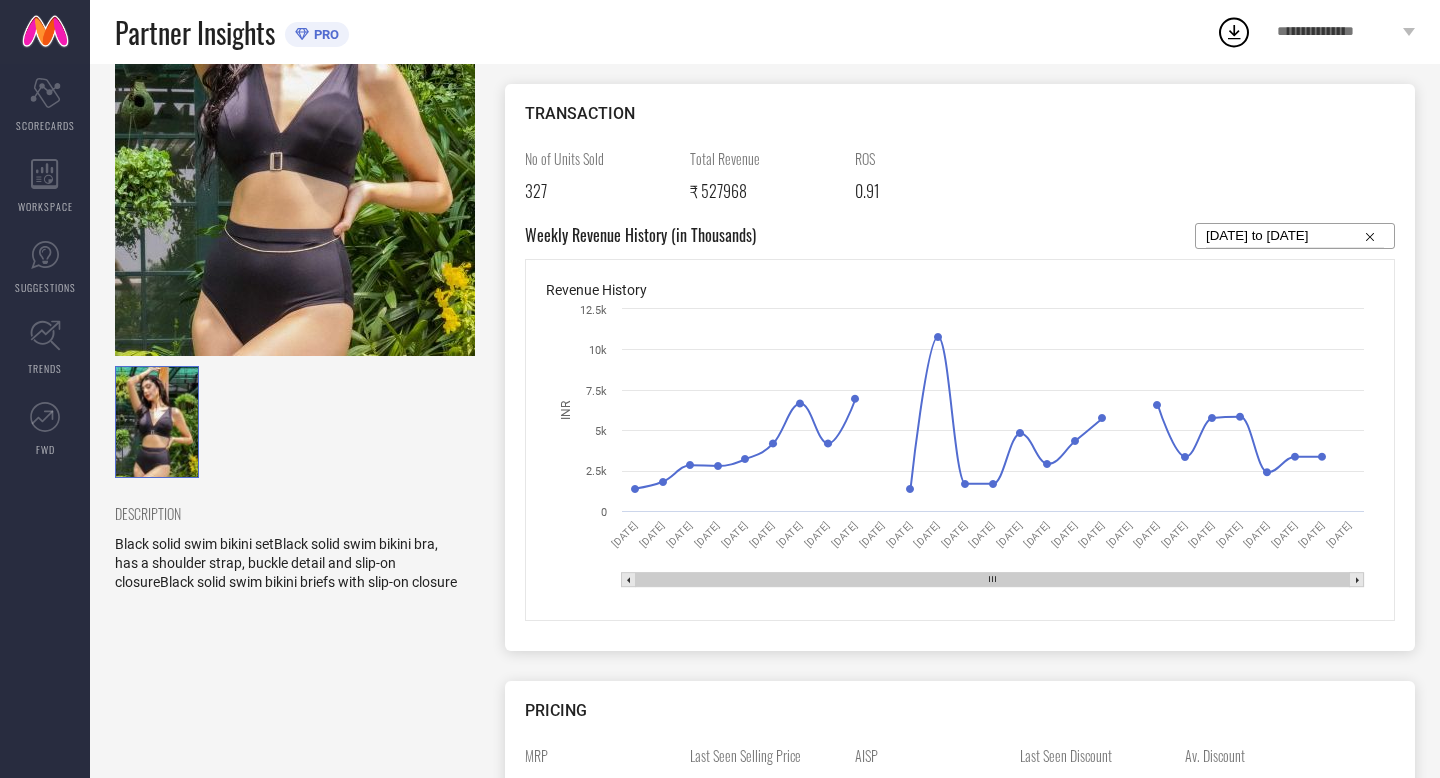 scroll, scrollTop: 249, scrollLeft: 0, axis: vertical 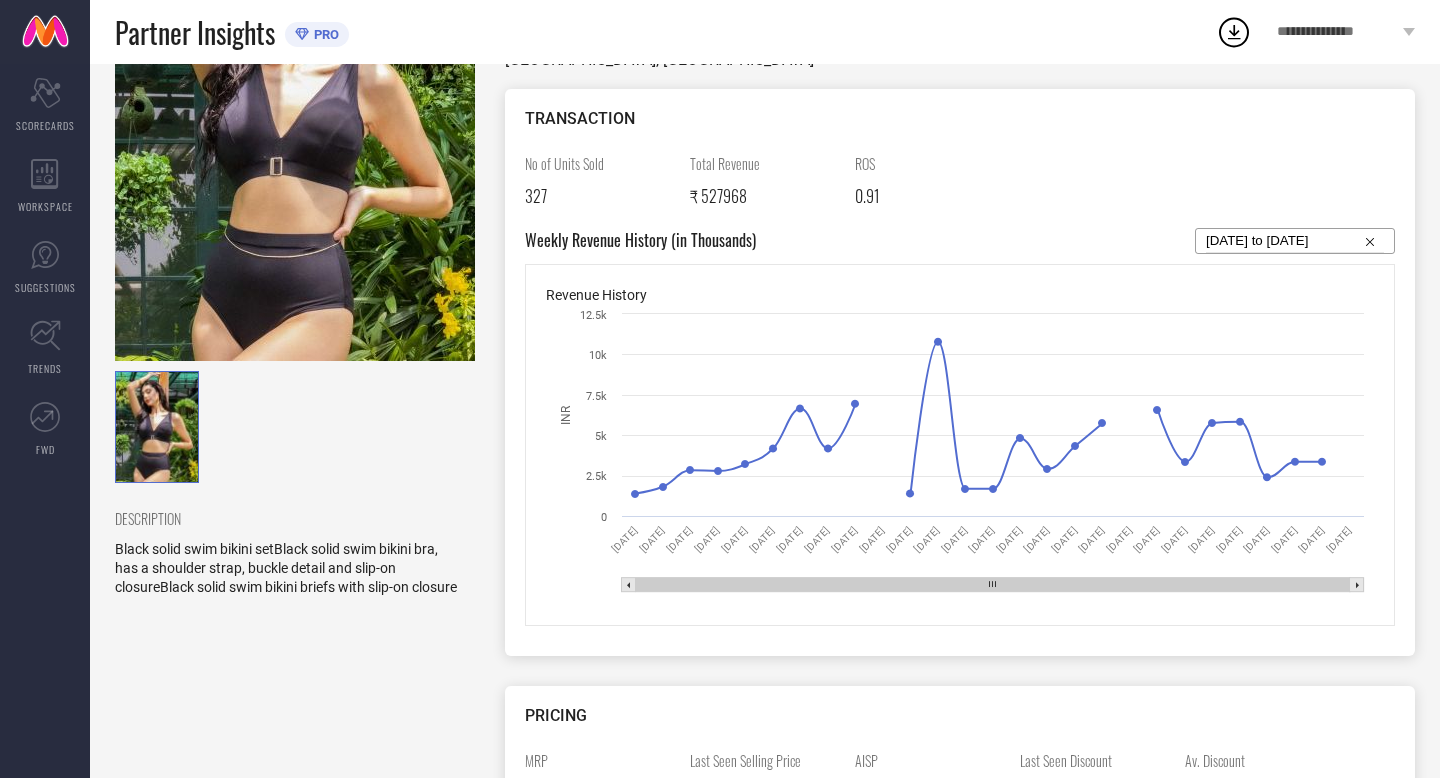click on "01-01-2025 to 30-06-2025" at bounding box center (1295, 241) 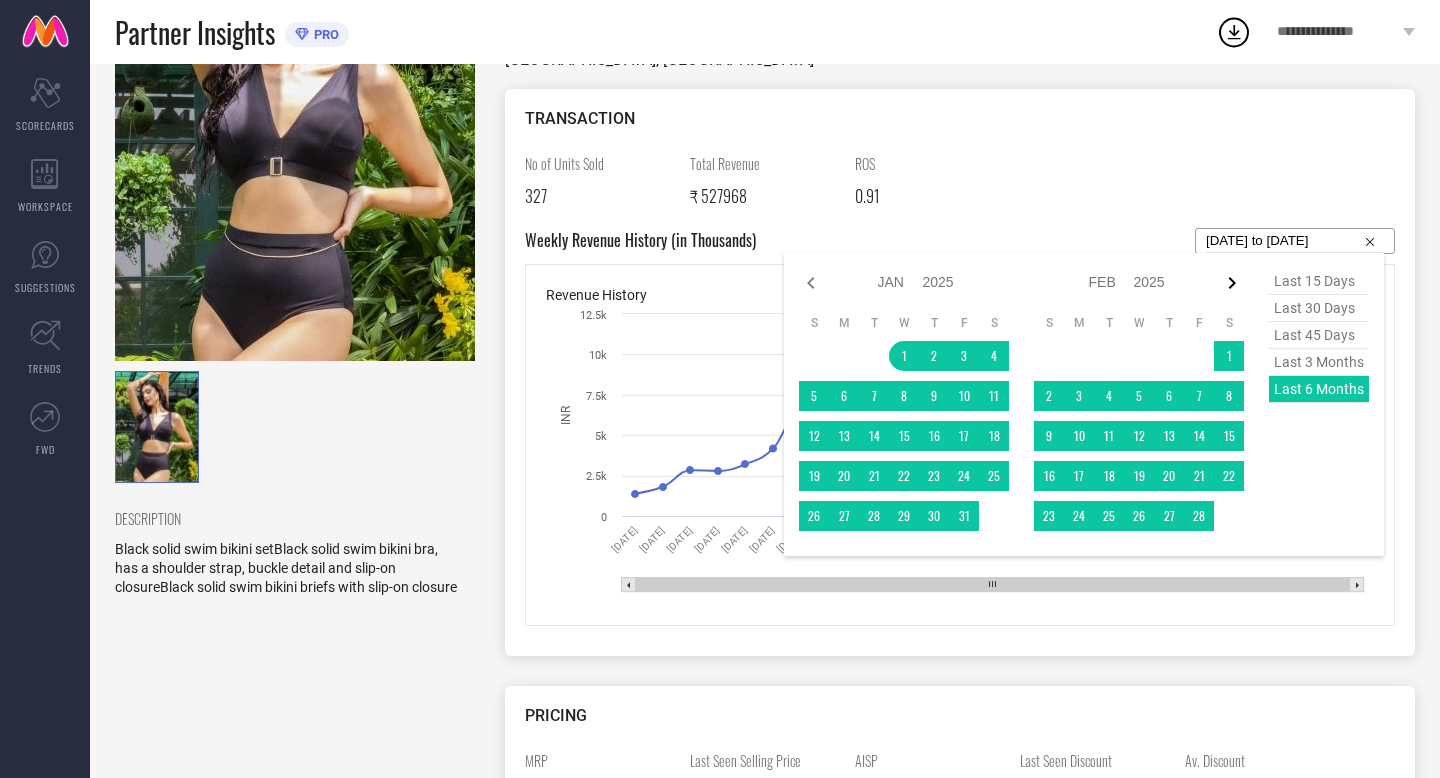 click 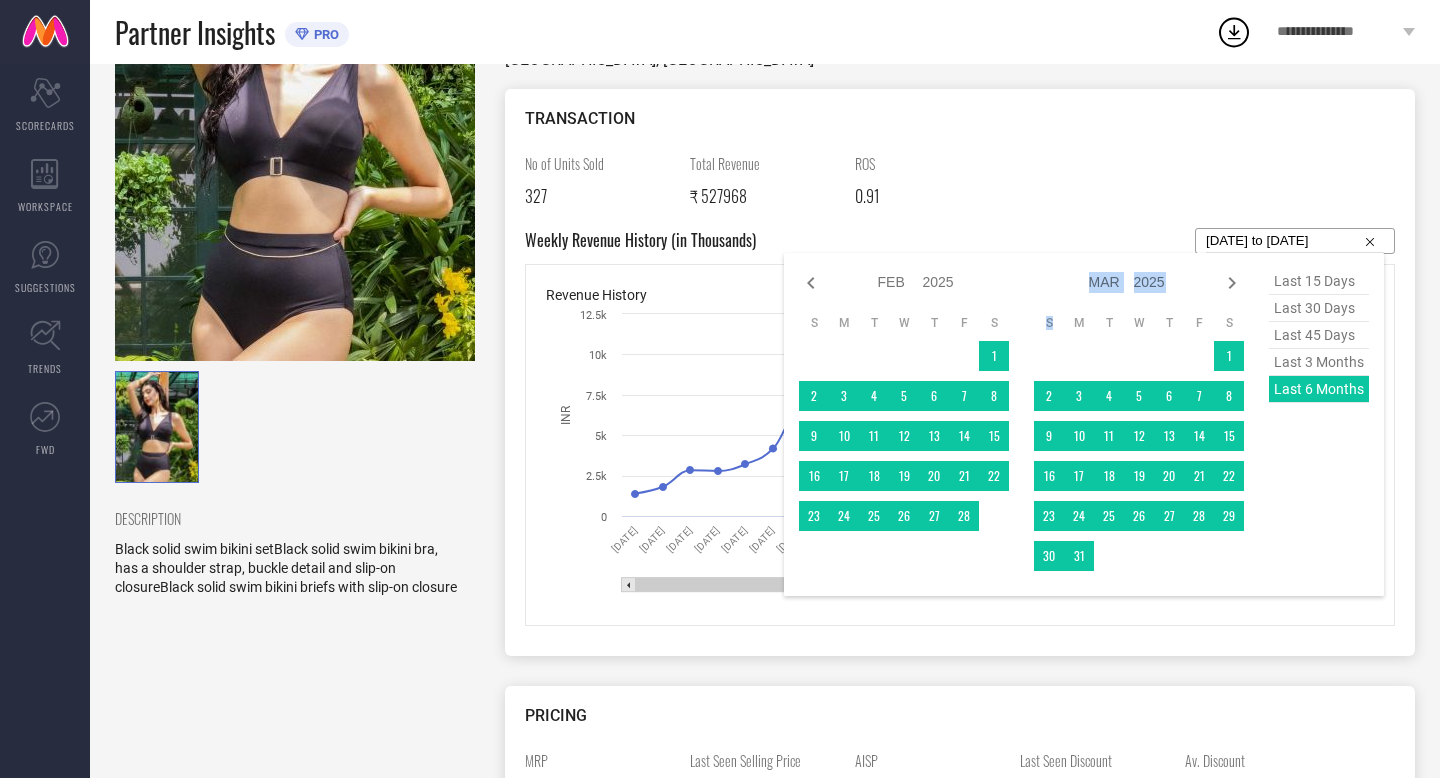 click 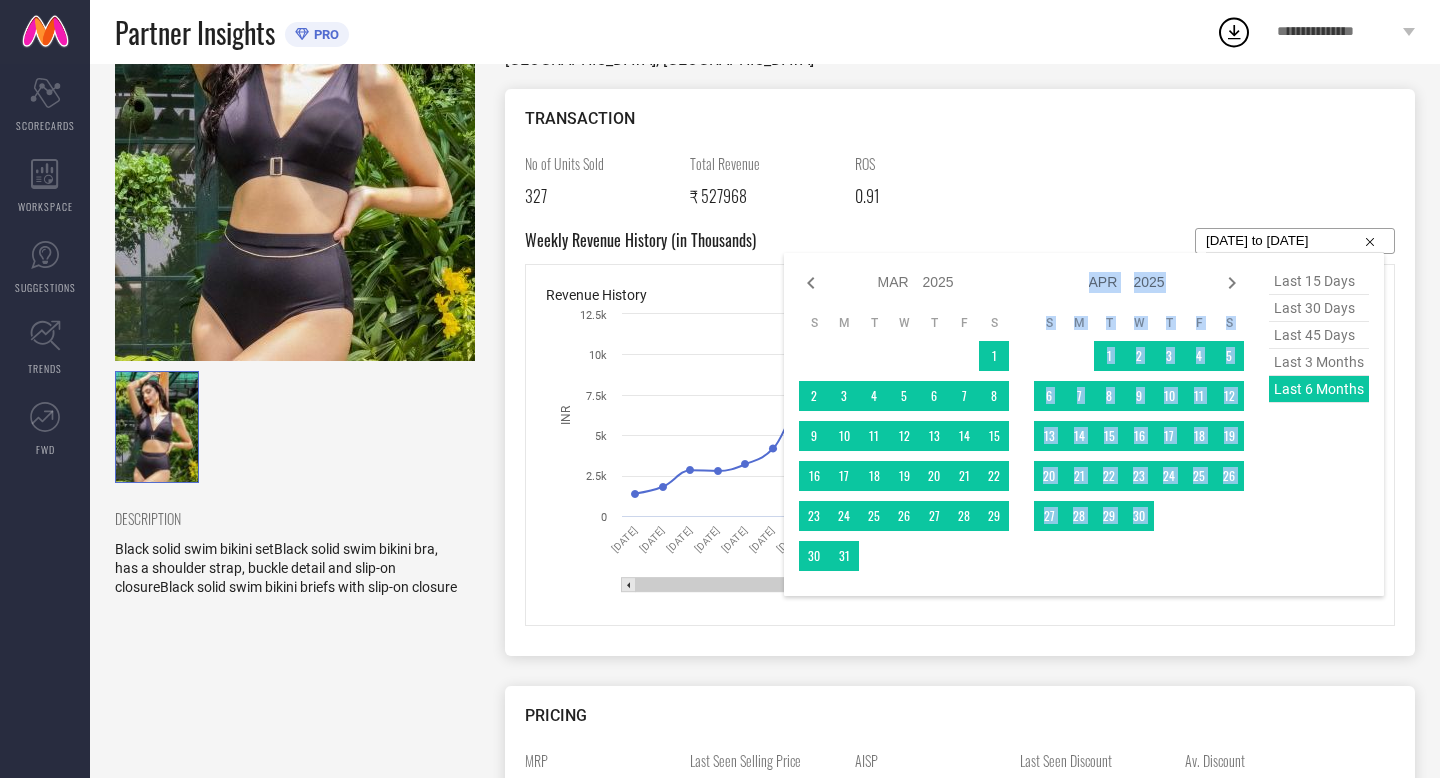click 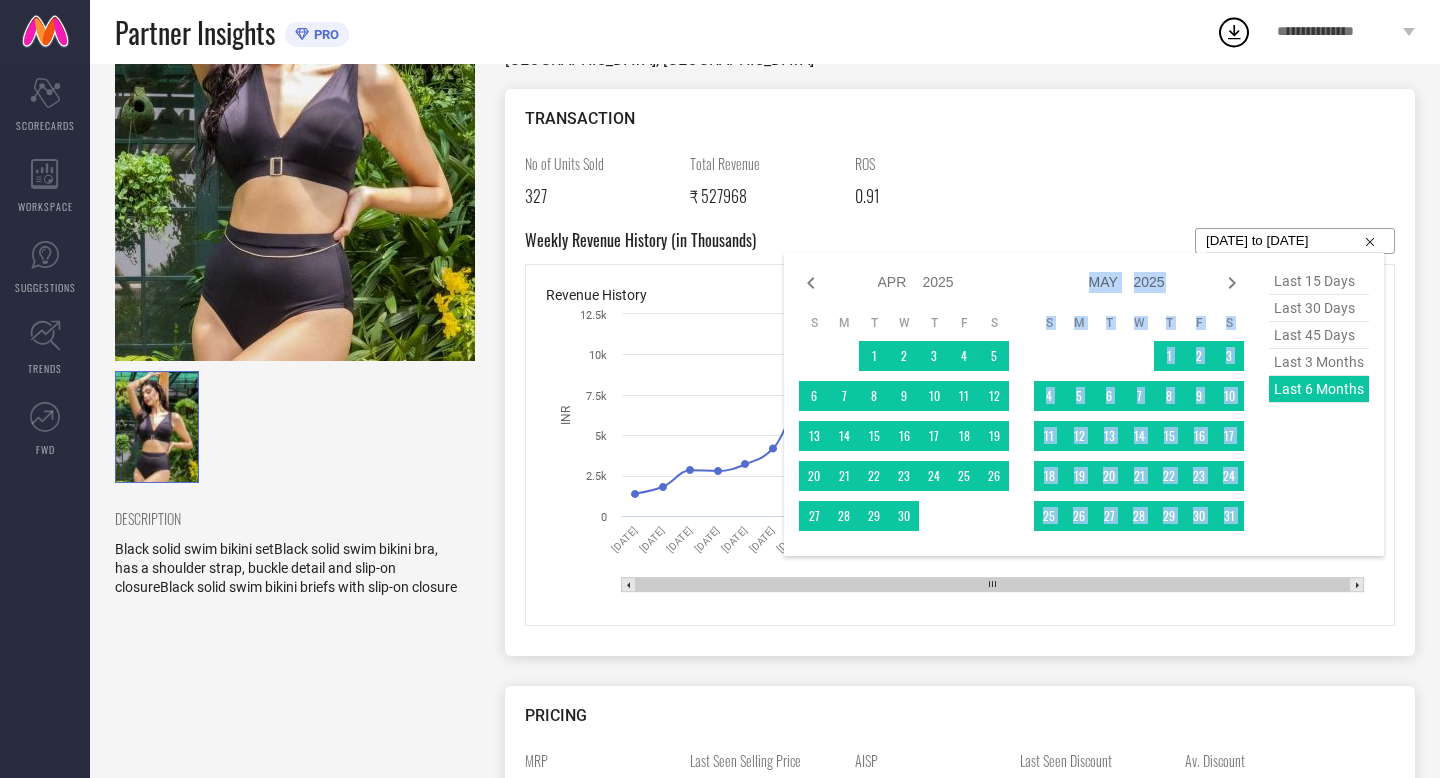 click 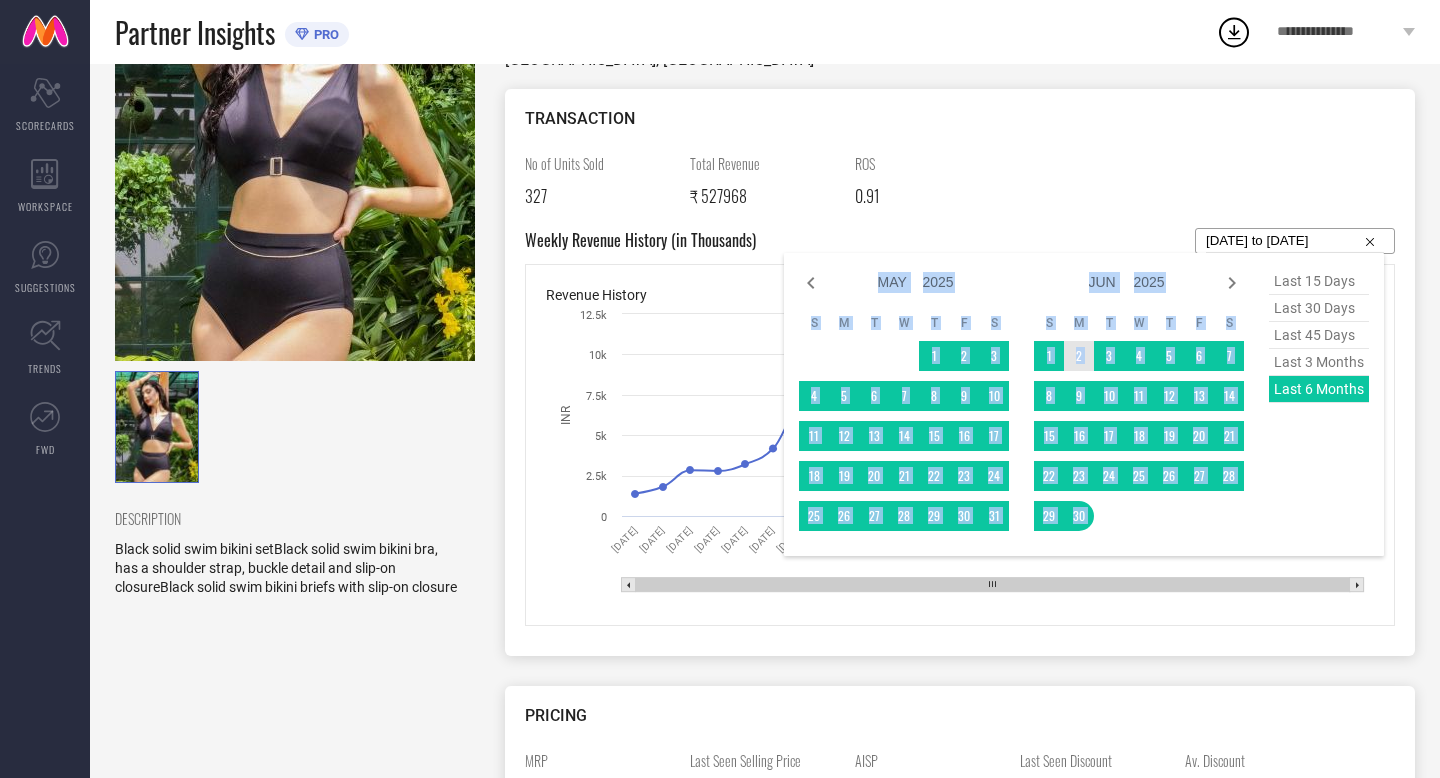type on "After 01-06-2025" 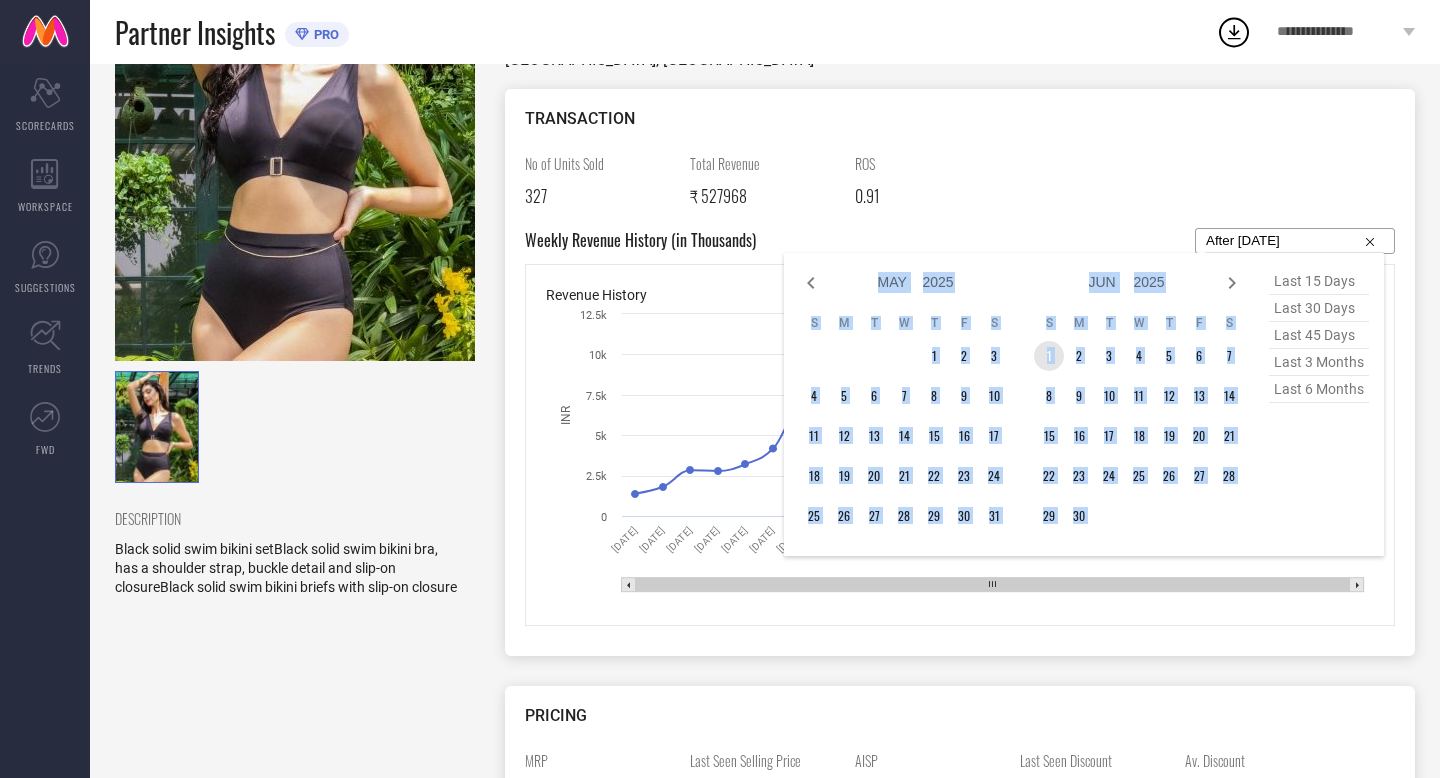 click on "1" at bounding box center (1049, 356) 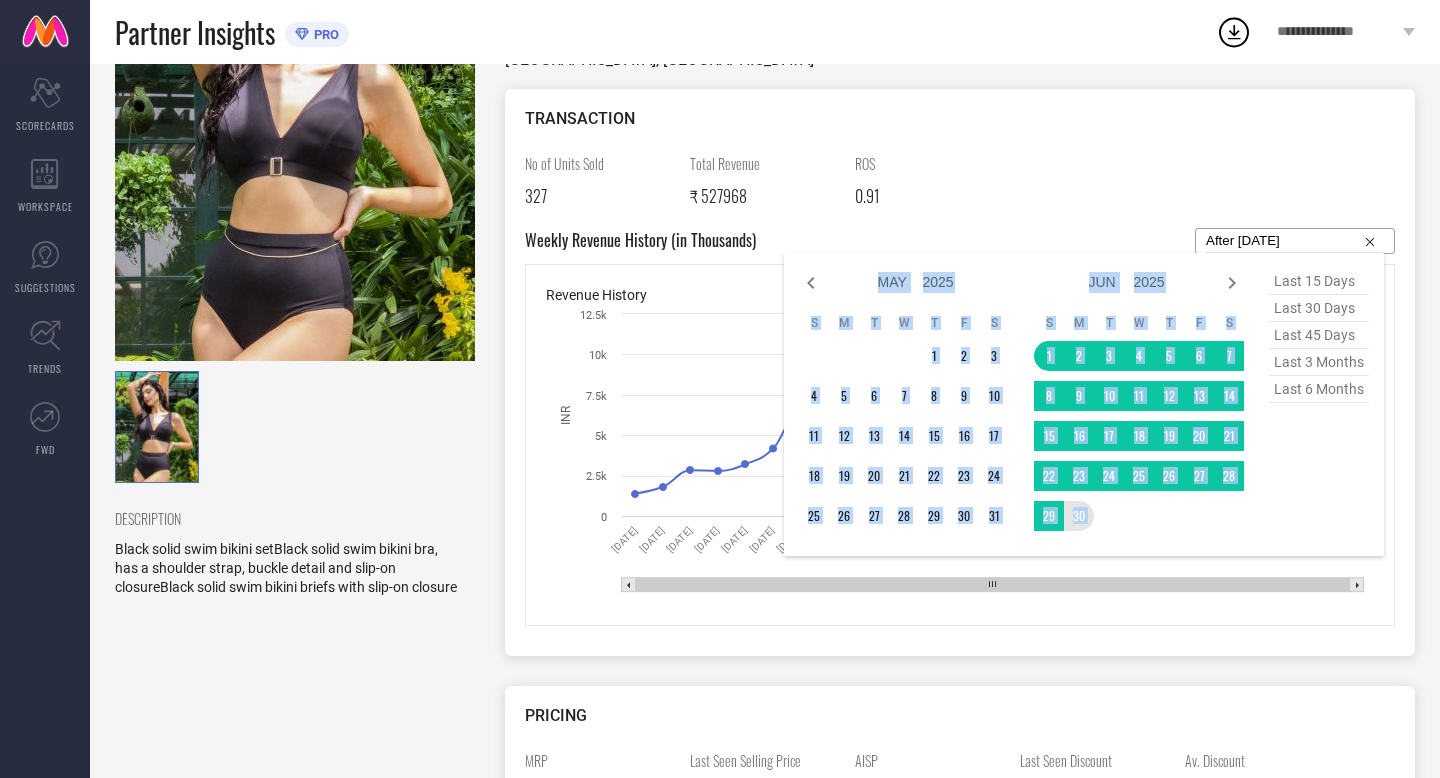 type on "01-06-2025 to 30-06-2025" 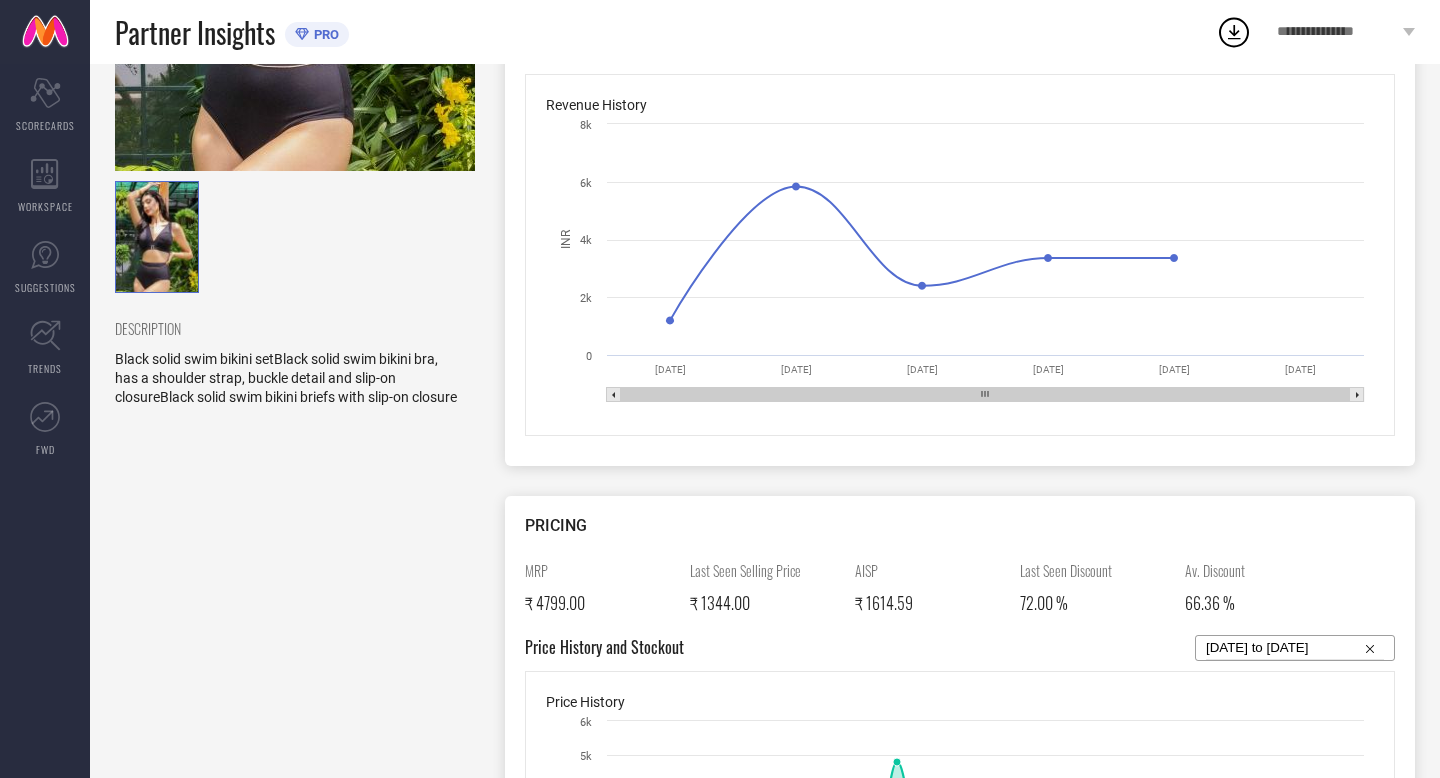 scroll, scrollTop: 0, scrollLeft: 0, axis: both 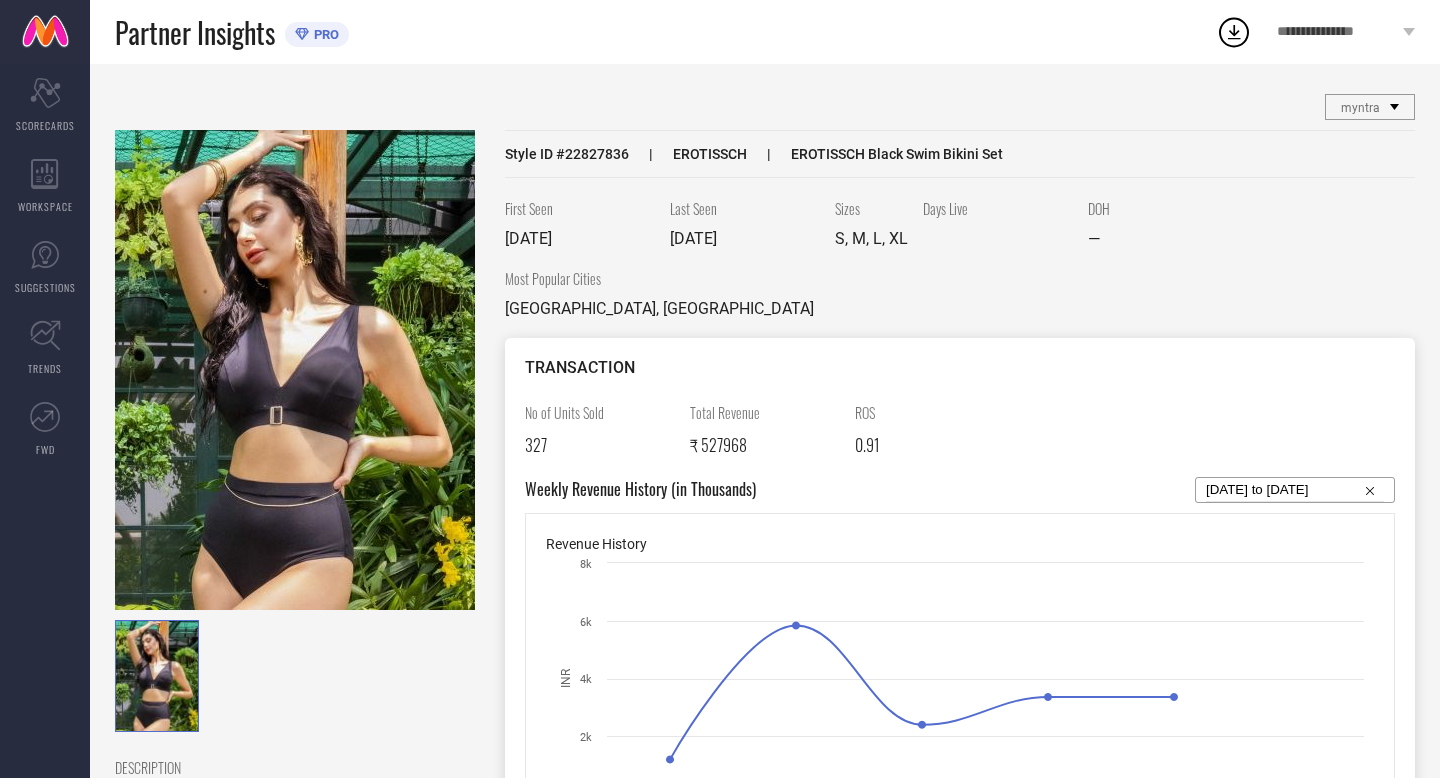 click on "Scorecard SCORECARDS WORKSPACE SUGGESTIONS TRENDS FWD" at bounding box center [45, 453] 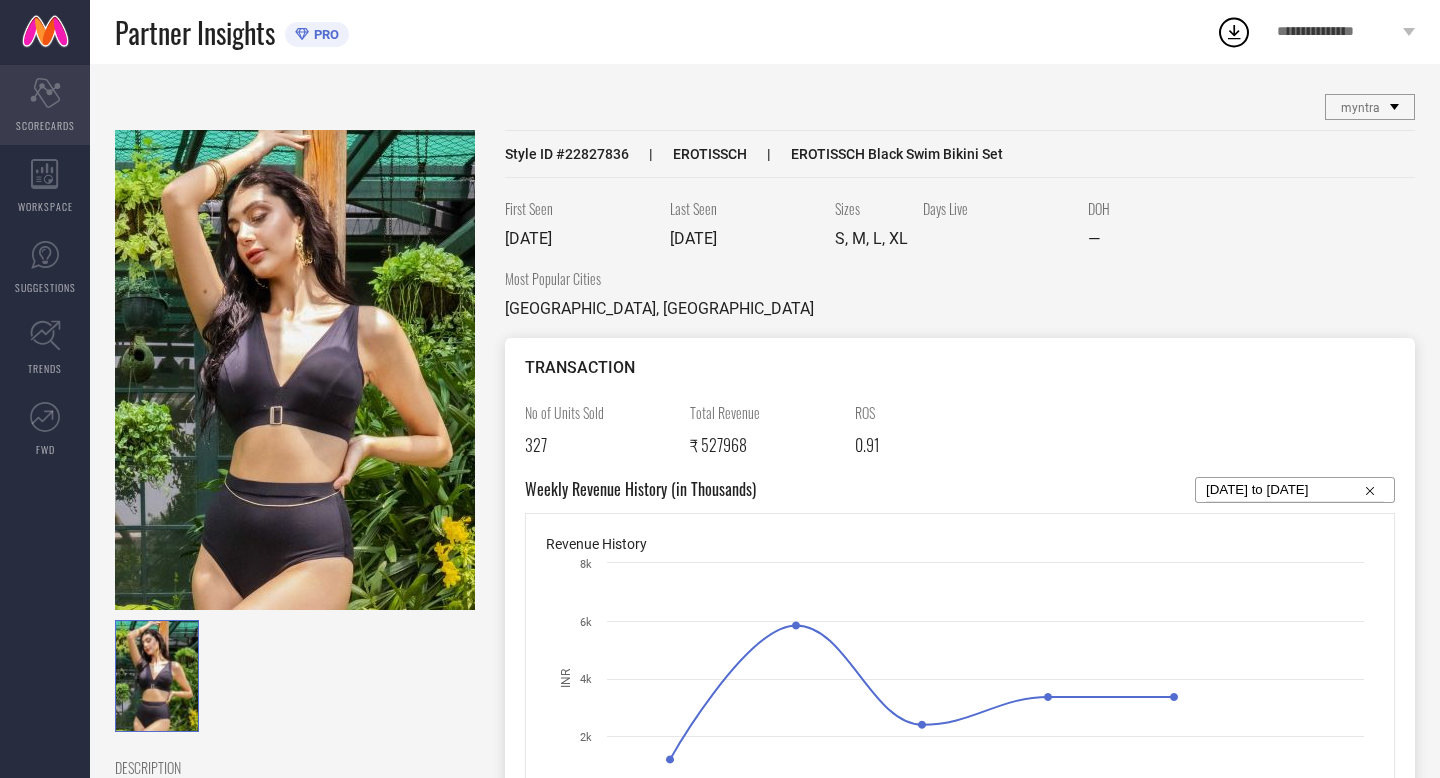 click on "Scorecard" 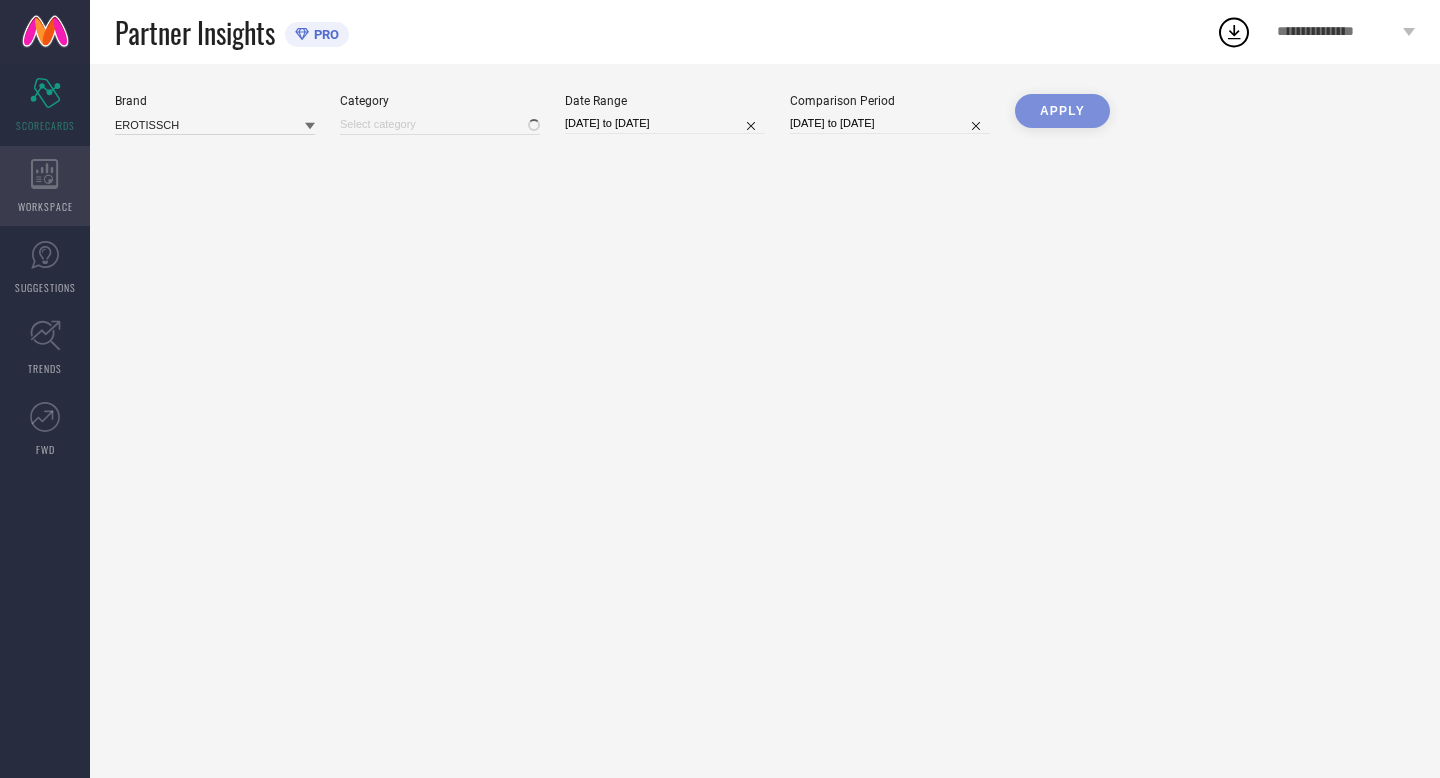 type on "All" 